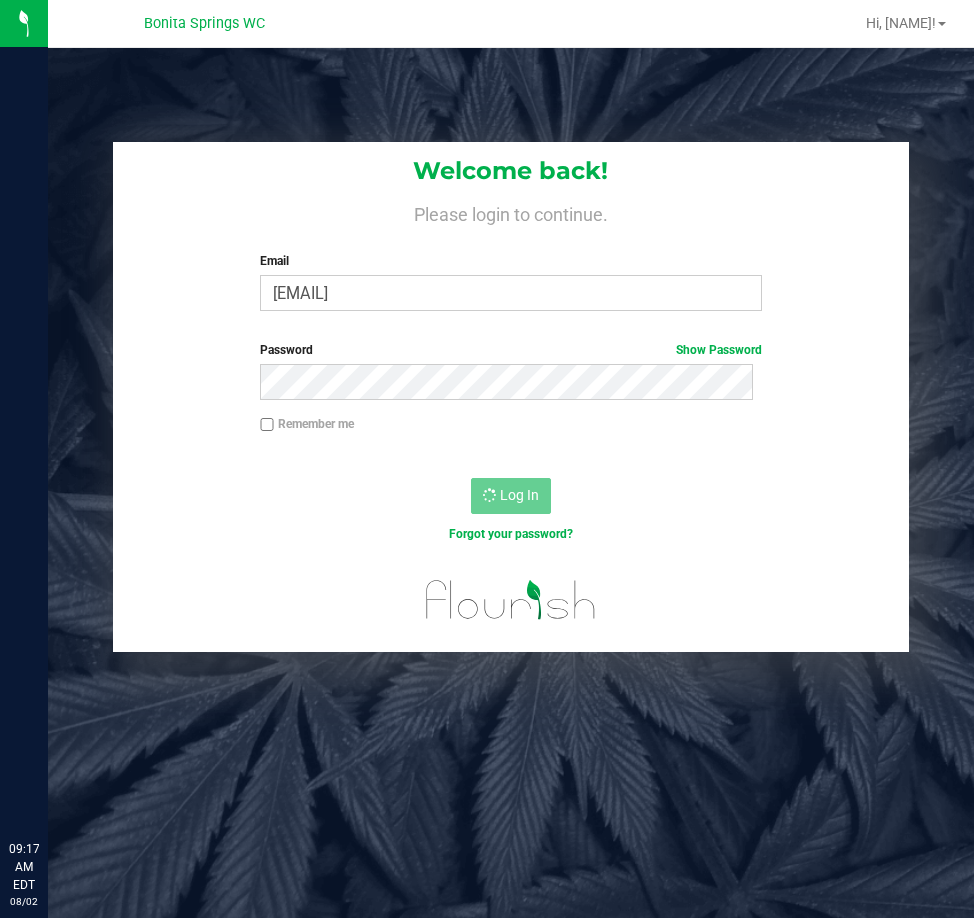 scroll, scrollTop: 0, scrollLeft: 0, axis: both 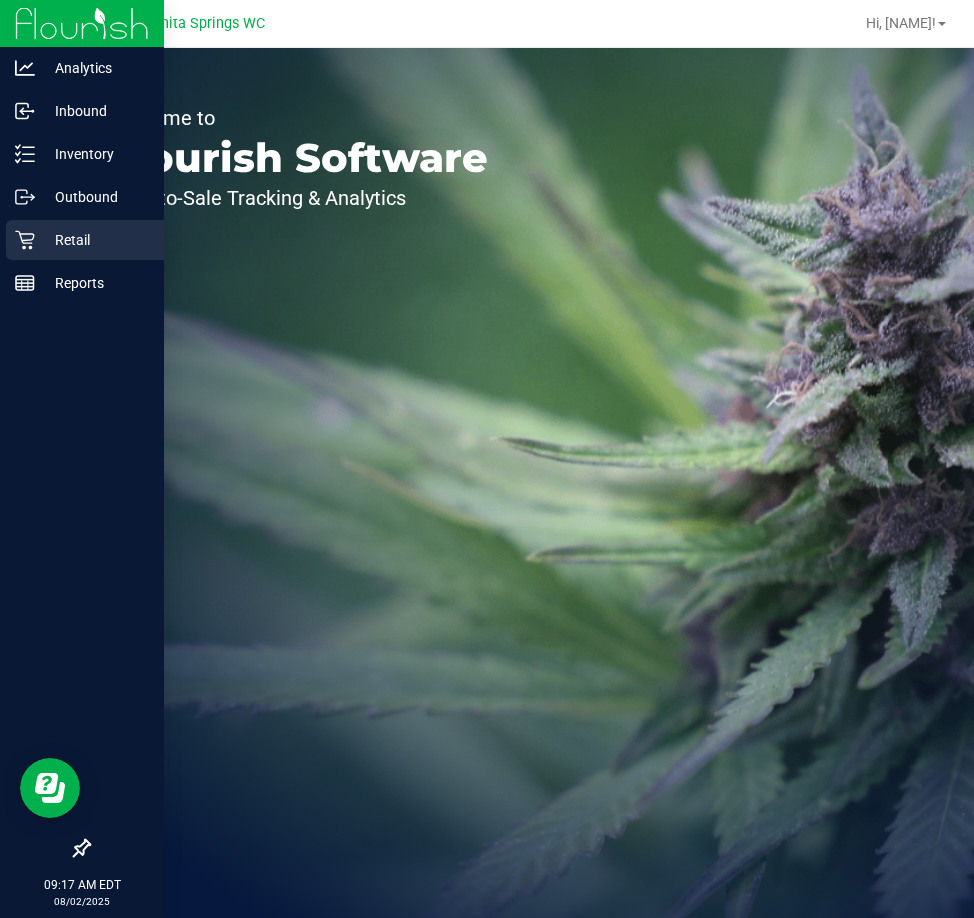 click on "Retail" at bounding box center [95, 240] 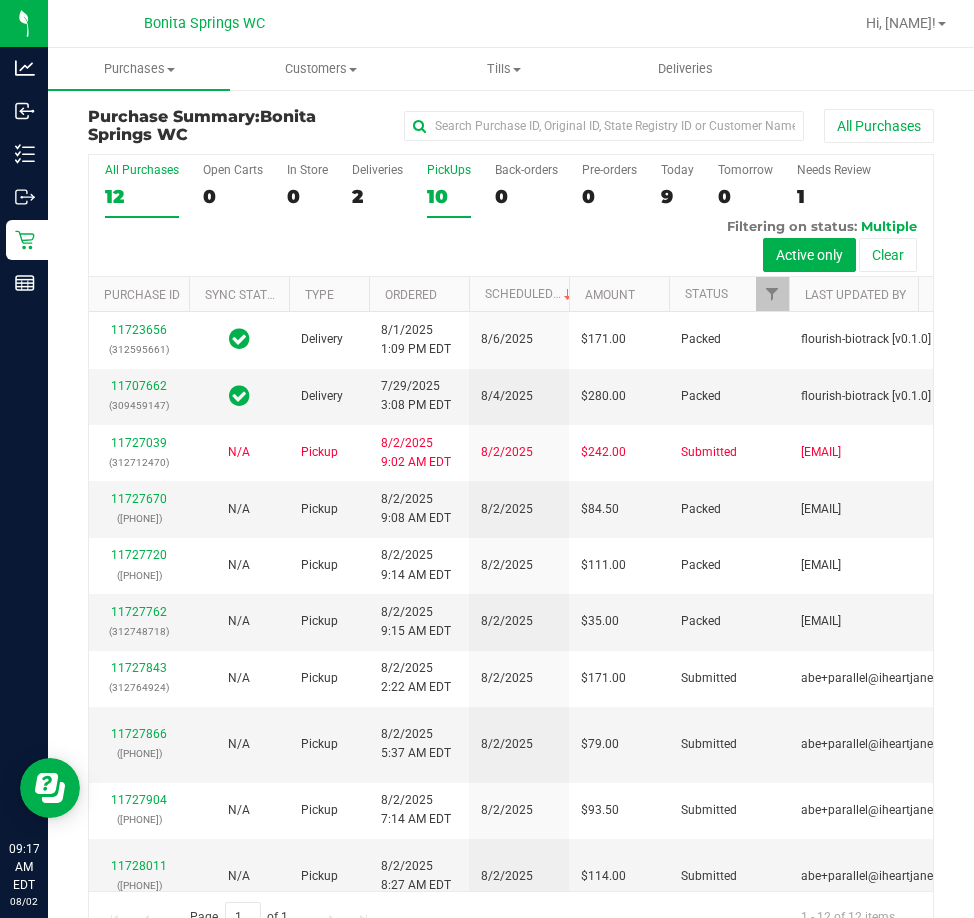 click on "10" at bounding box center [449, 196] 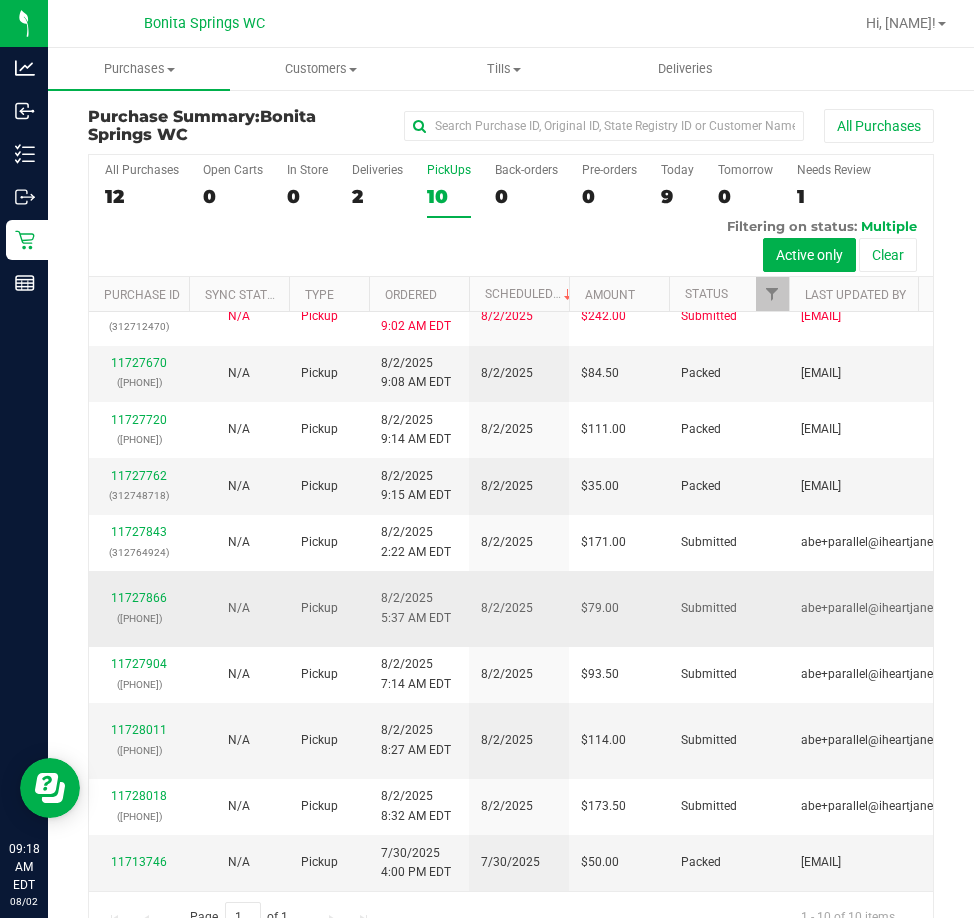 scroll, scrollTop: 100, scrollLeft: 0, axis: vertical 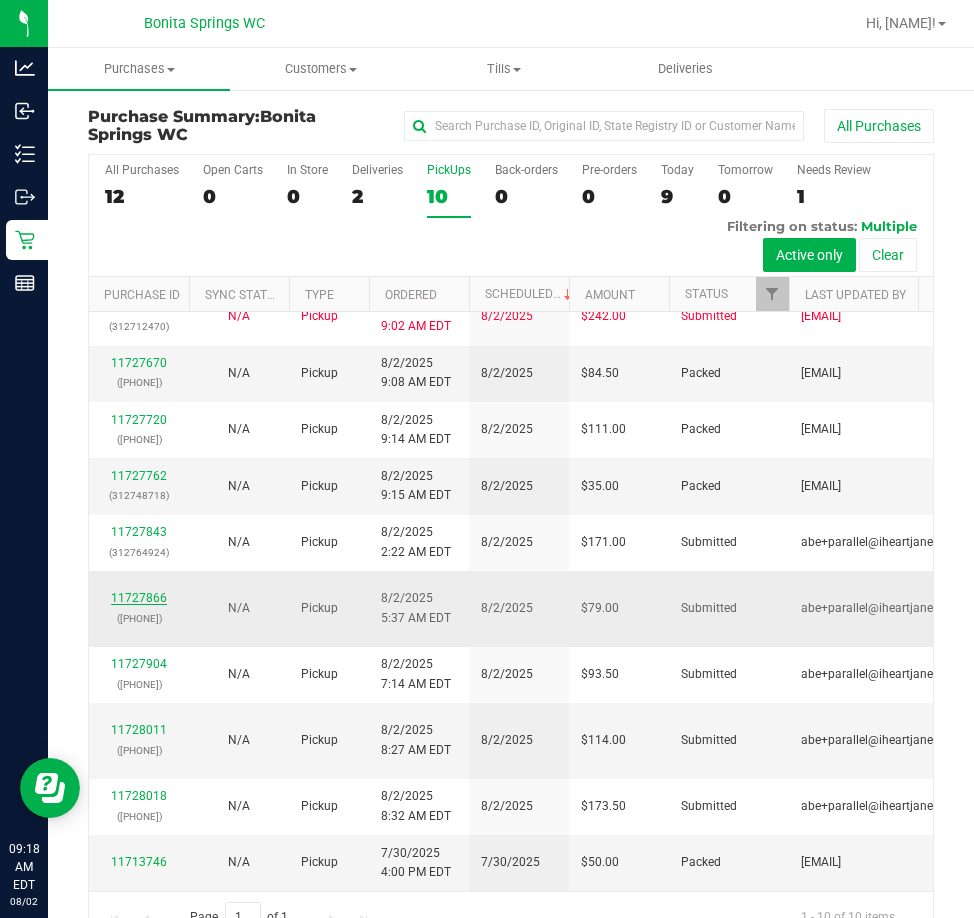 click on "11727866" at bounding box center [139, 598] 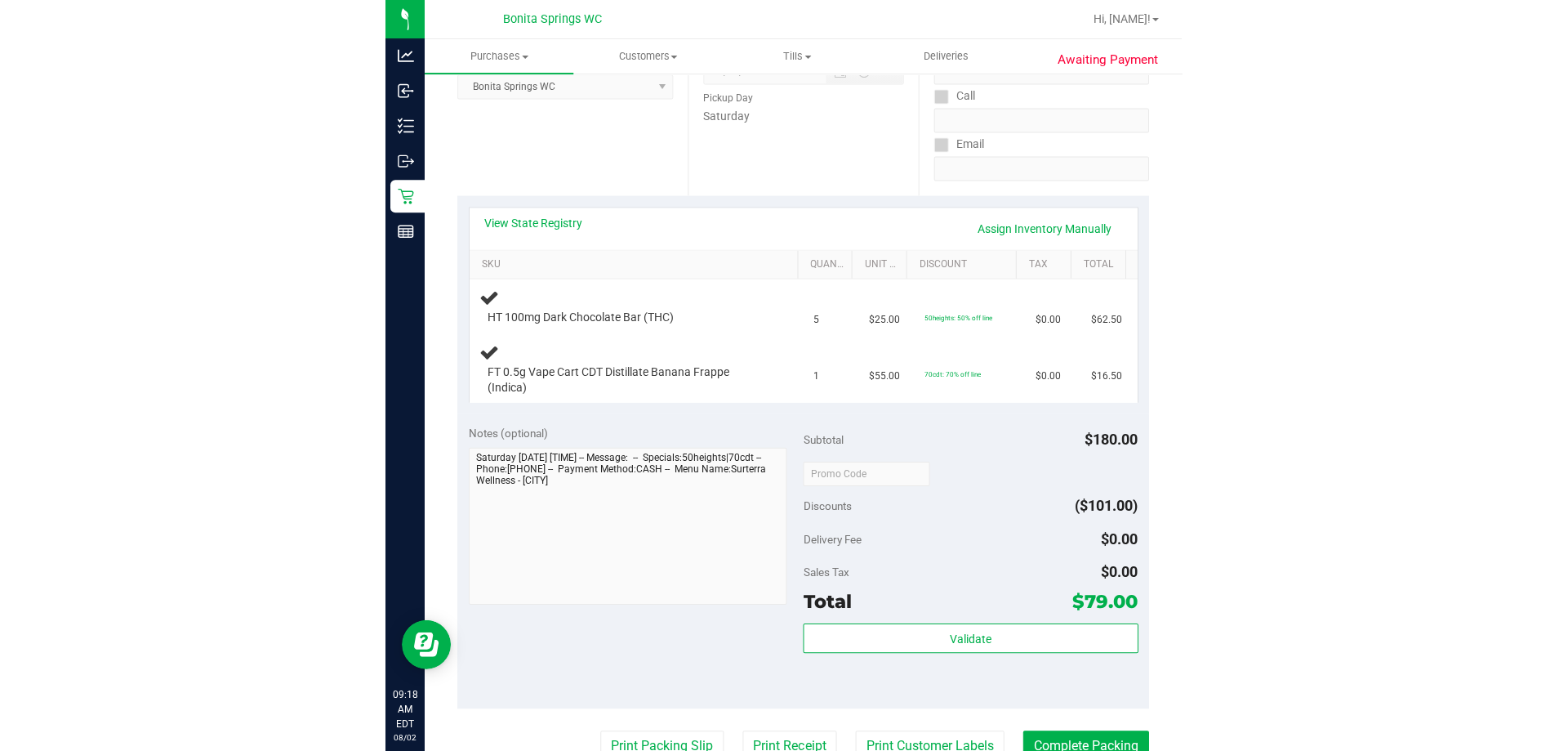 scroll, scrollTop: 490, scrollLeft: 0, axis: vertical 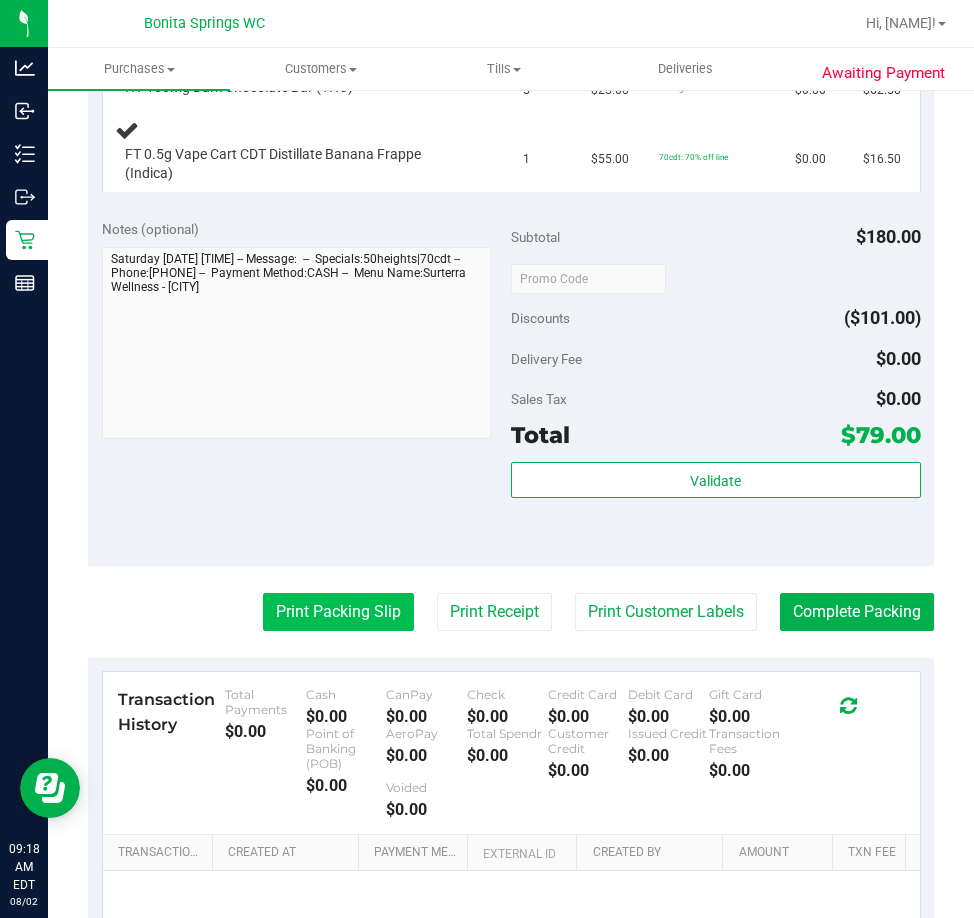 click on "Print Packing Slip" at bounding box center (338, 612) 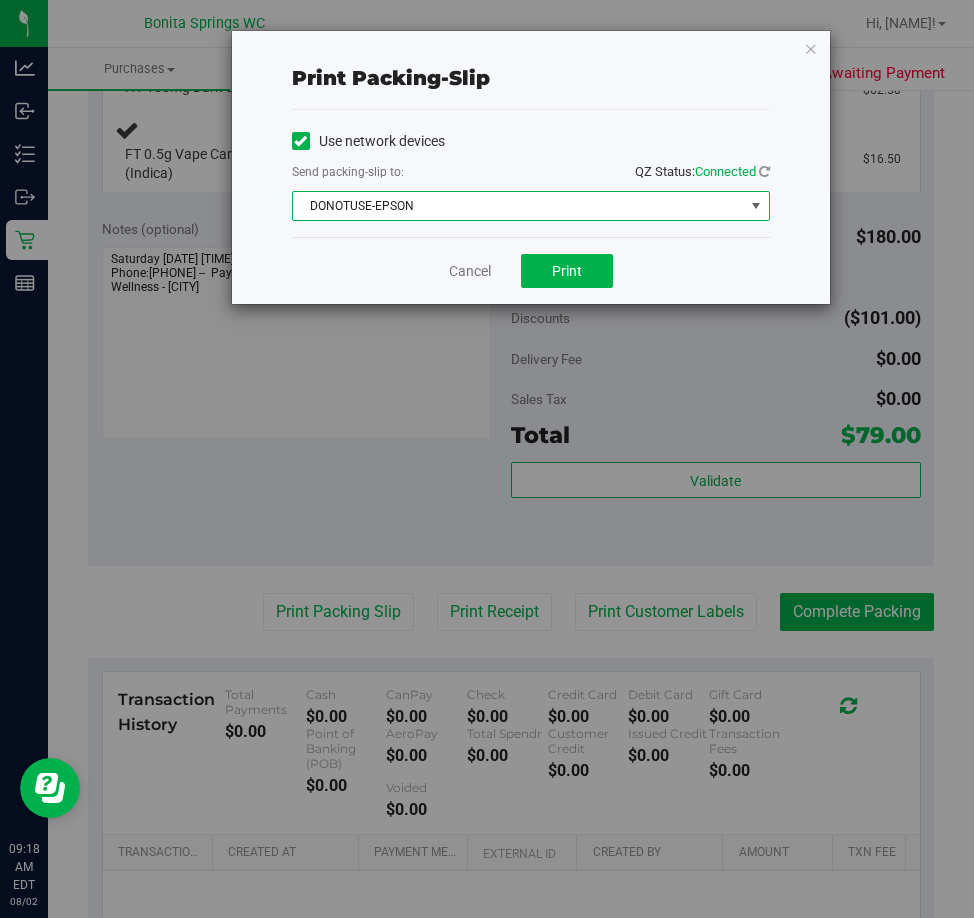 click on "DONOTUSE-EPSON" at bounding box center [518, 206] 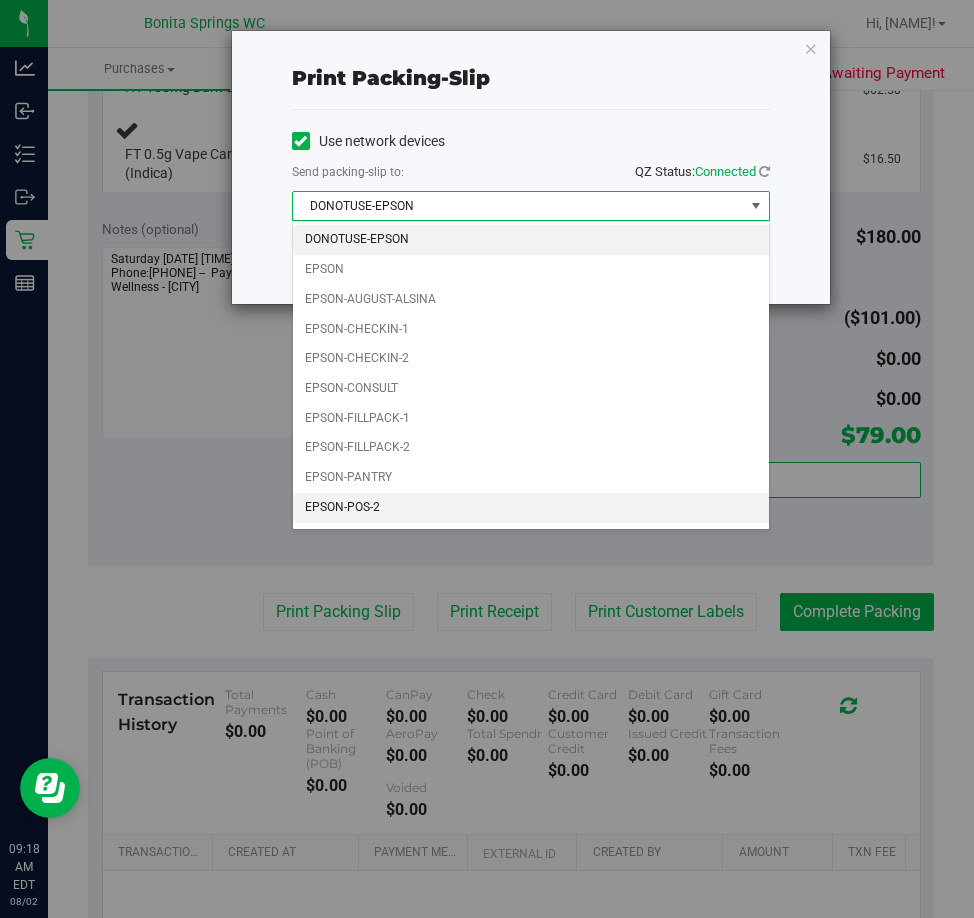 click on "EPSON-POS-2" at bounding box center (531, 508) 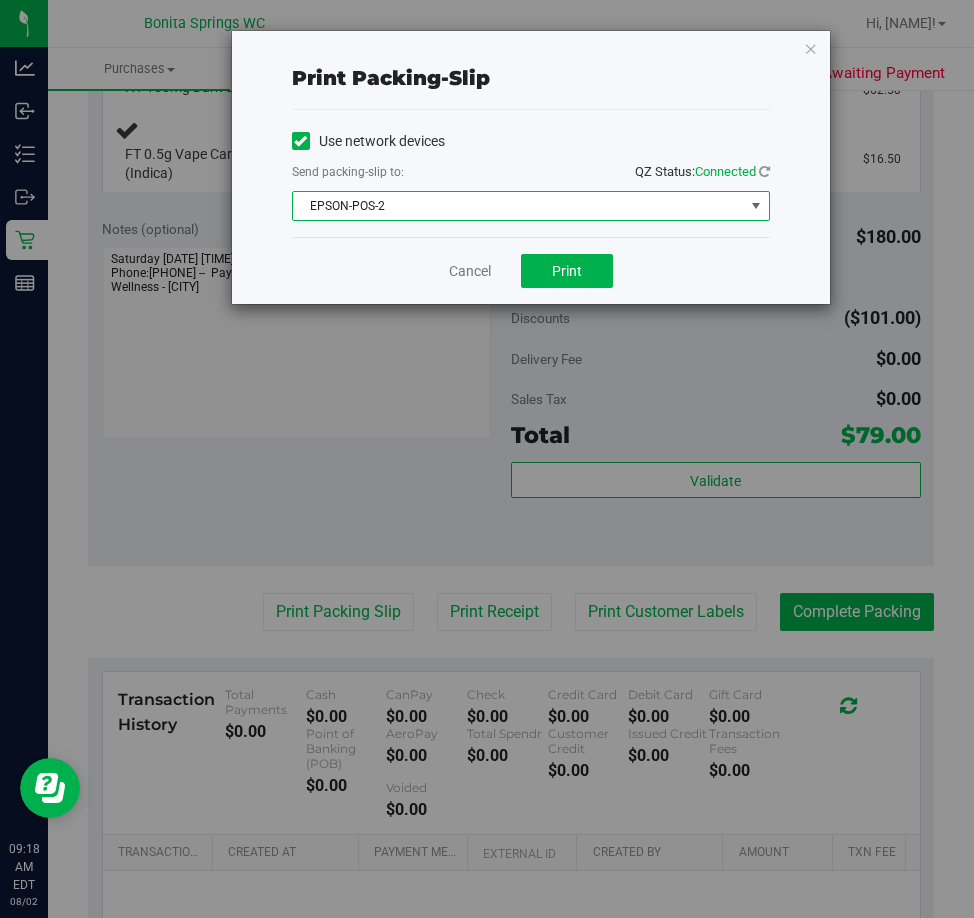 click on "Cancel
Print" at bounding box center [531, 270] 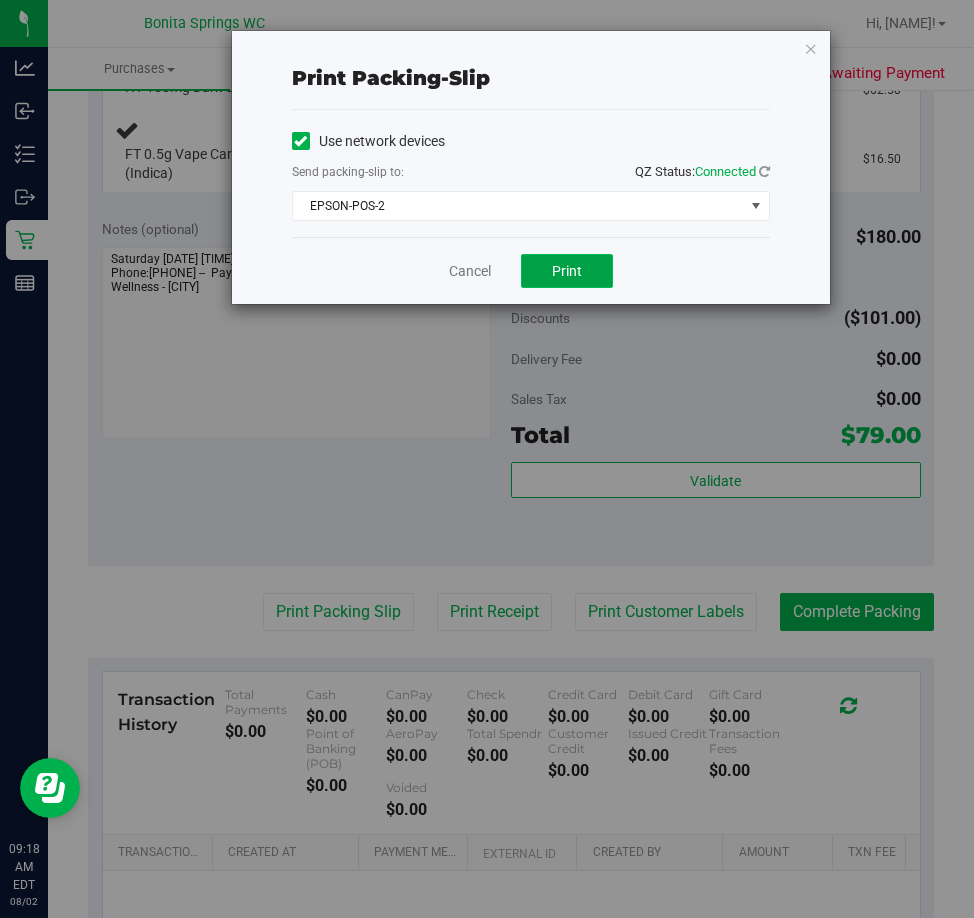 click on "Print" at bounding box center [567, 271] 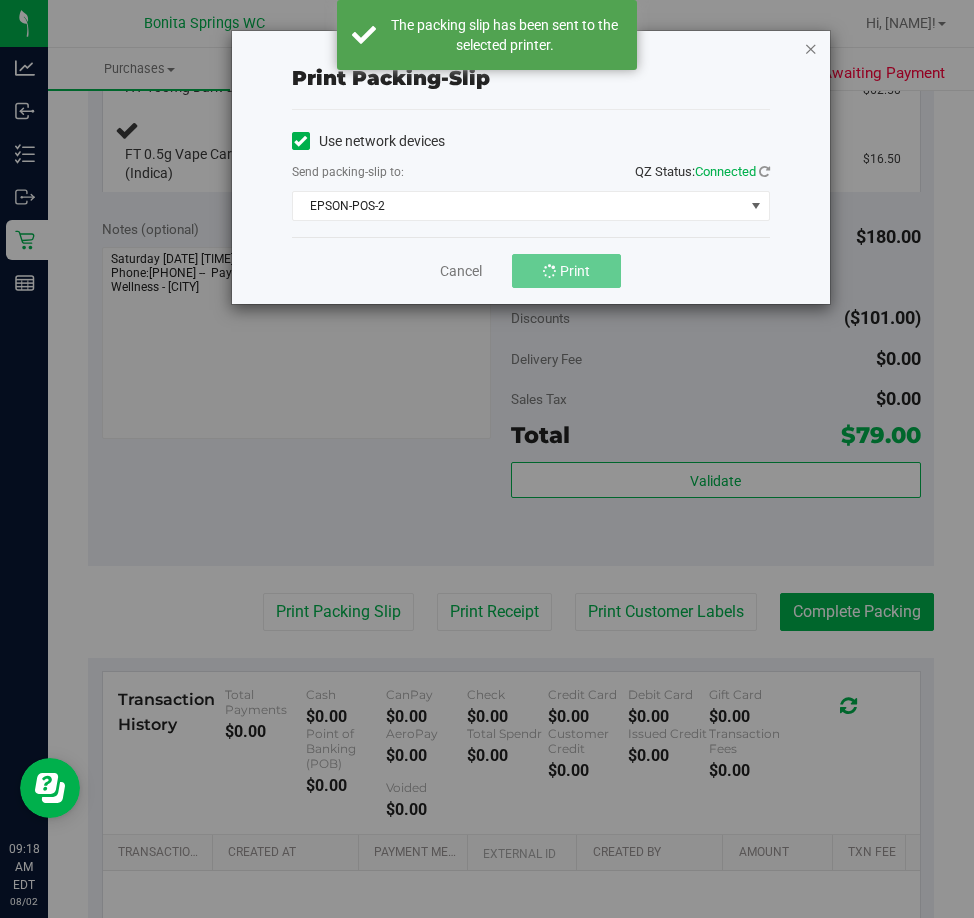 click at bounding box center [811, 48] 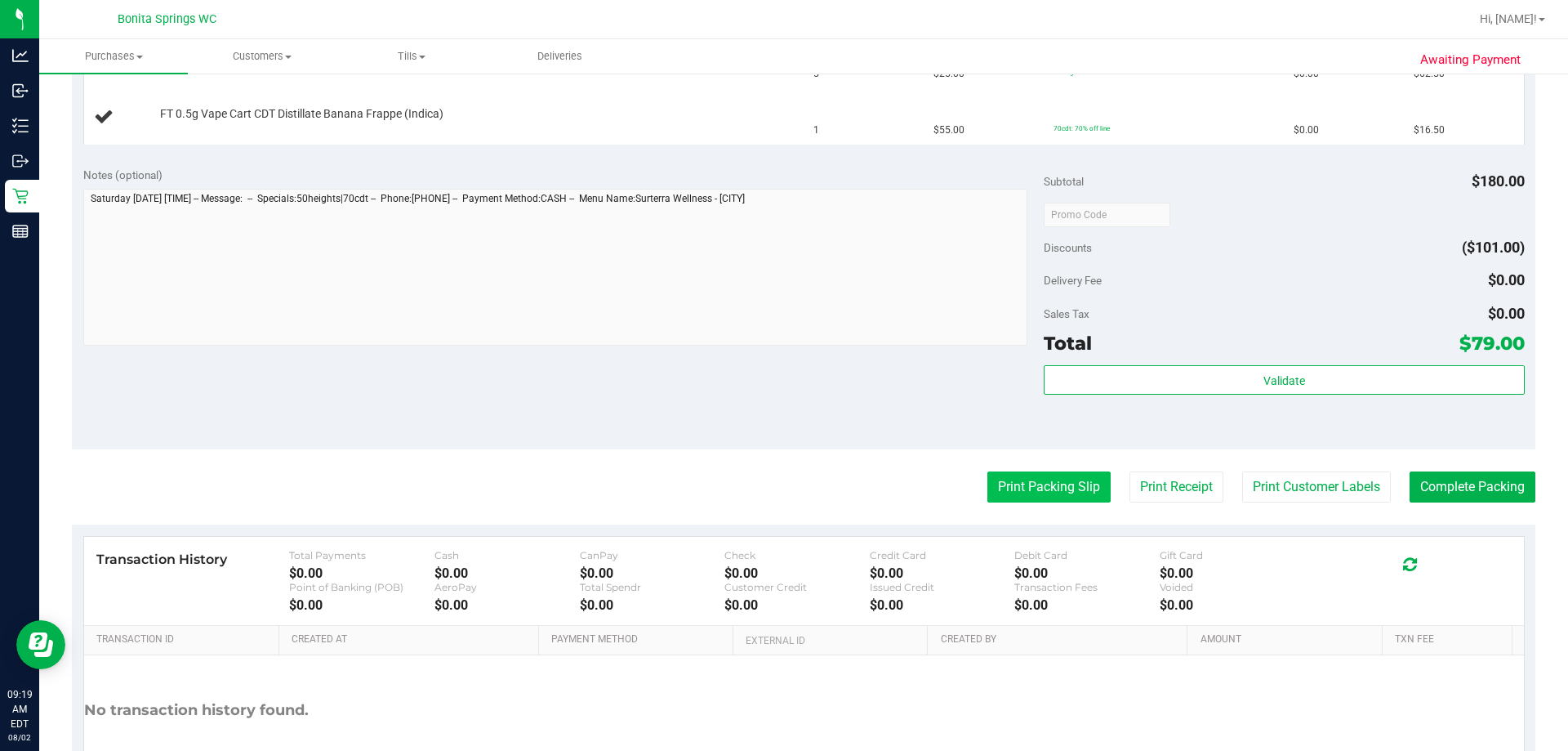click on "Print Packing Slip" at bounding box center (1049, 487) 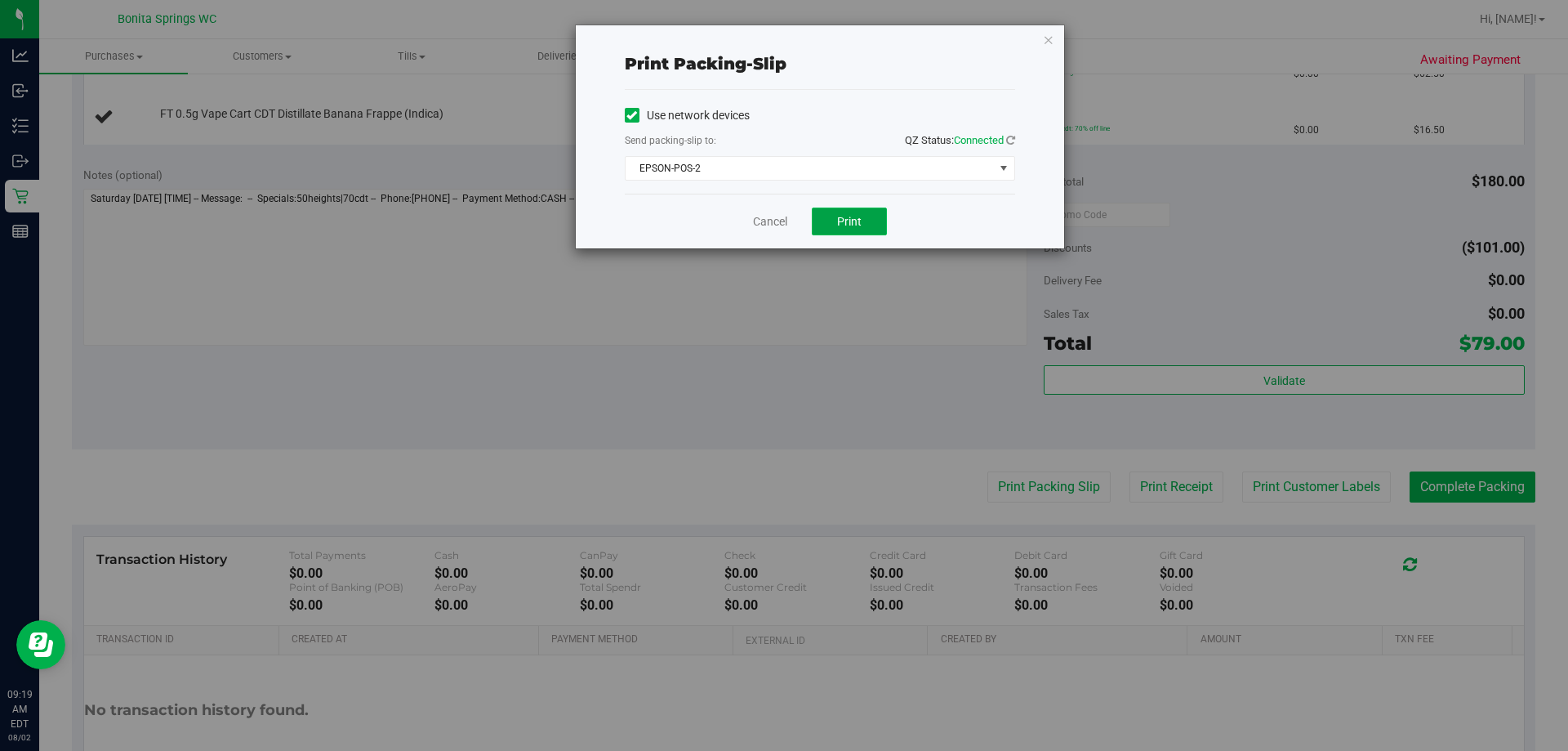 click on "Print" at bounding box center (849, 221) 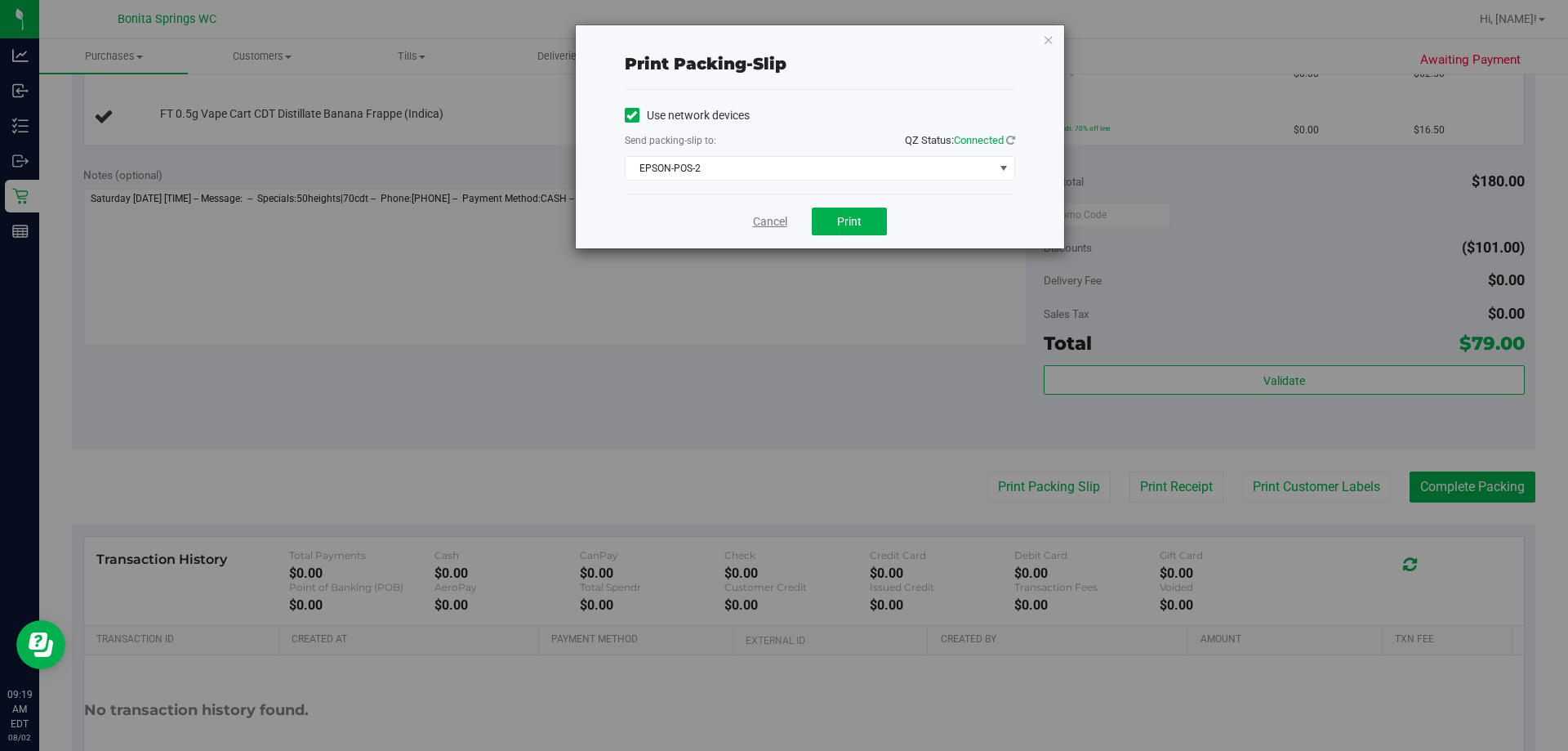 click on "Cancel" at bounding box center (770, 221) 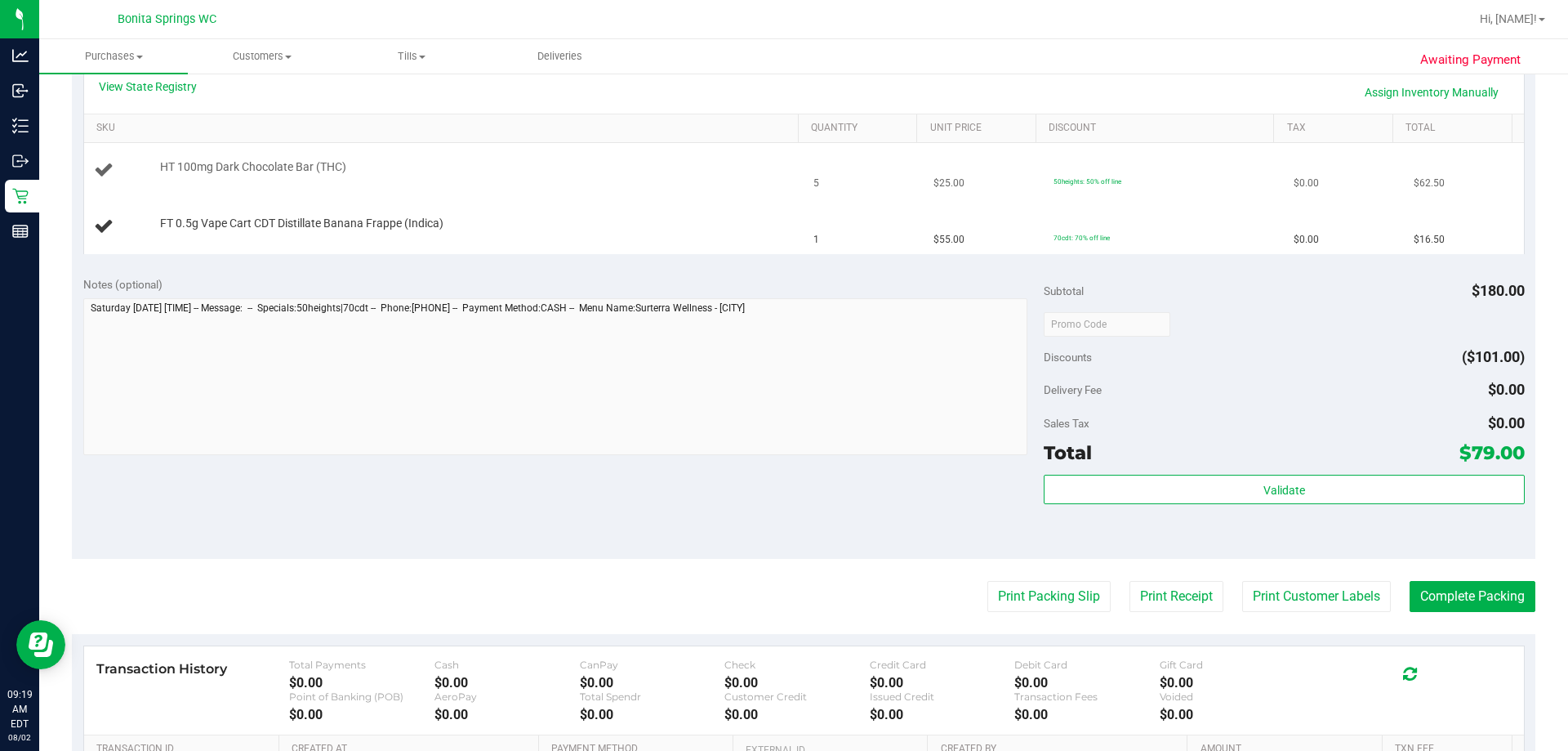 scroll, scrollTop: 245, scrollLeft: 0, axis: vertical 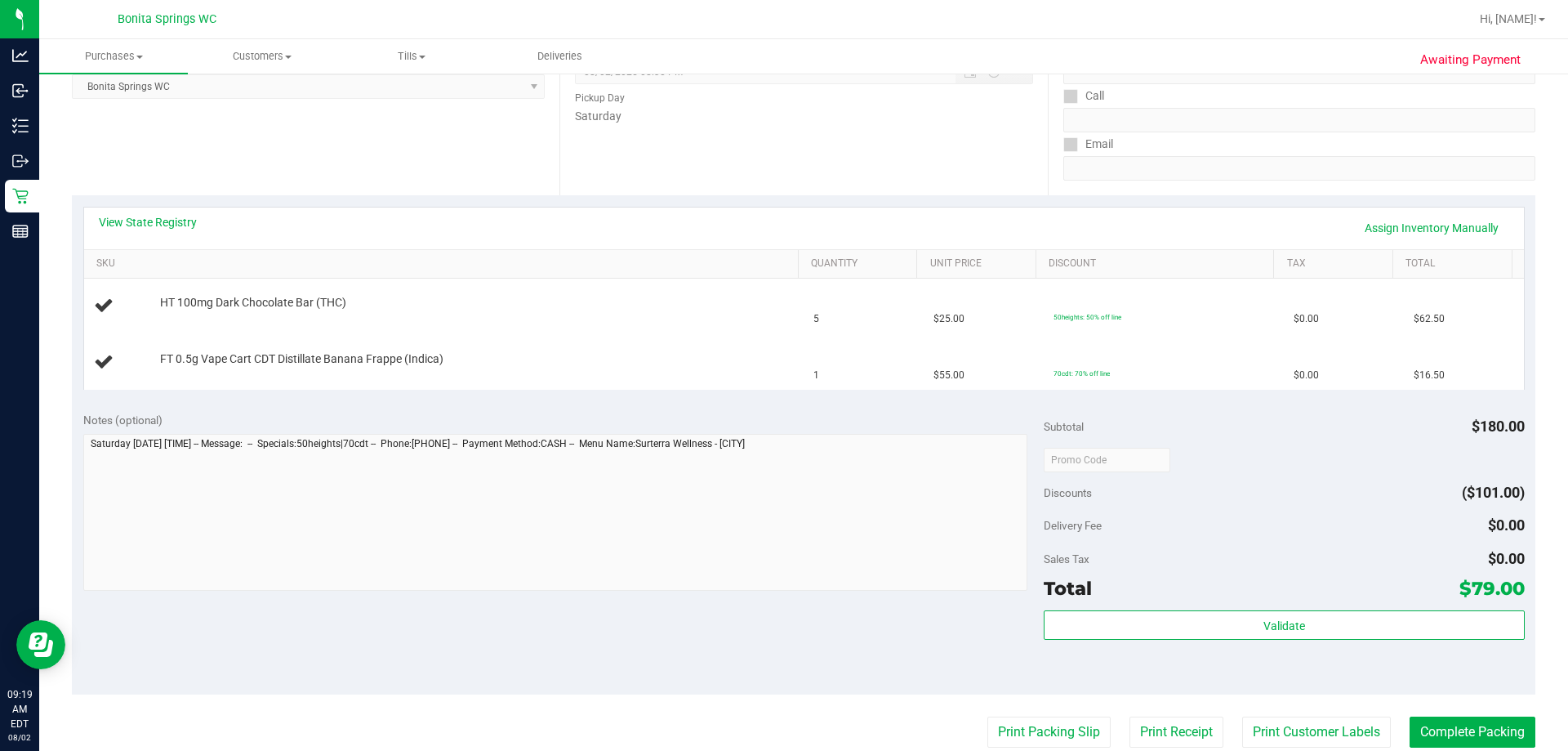 type 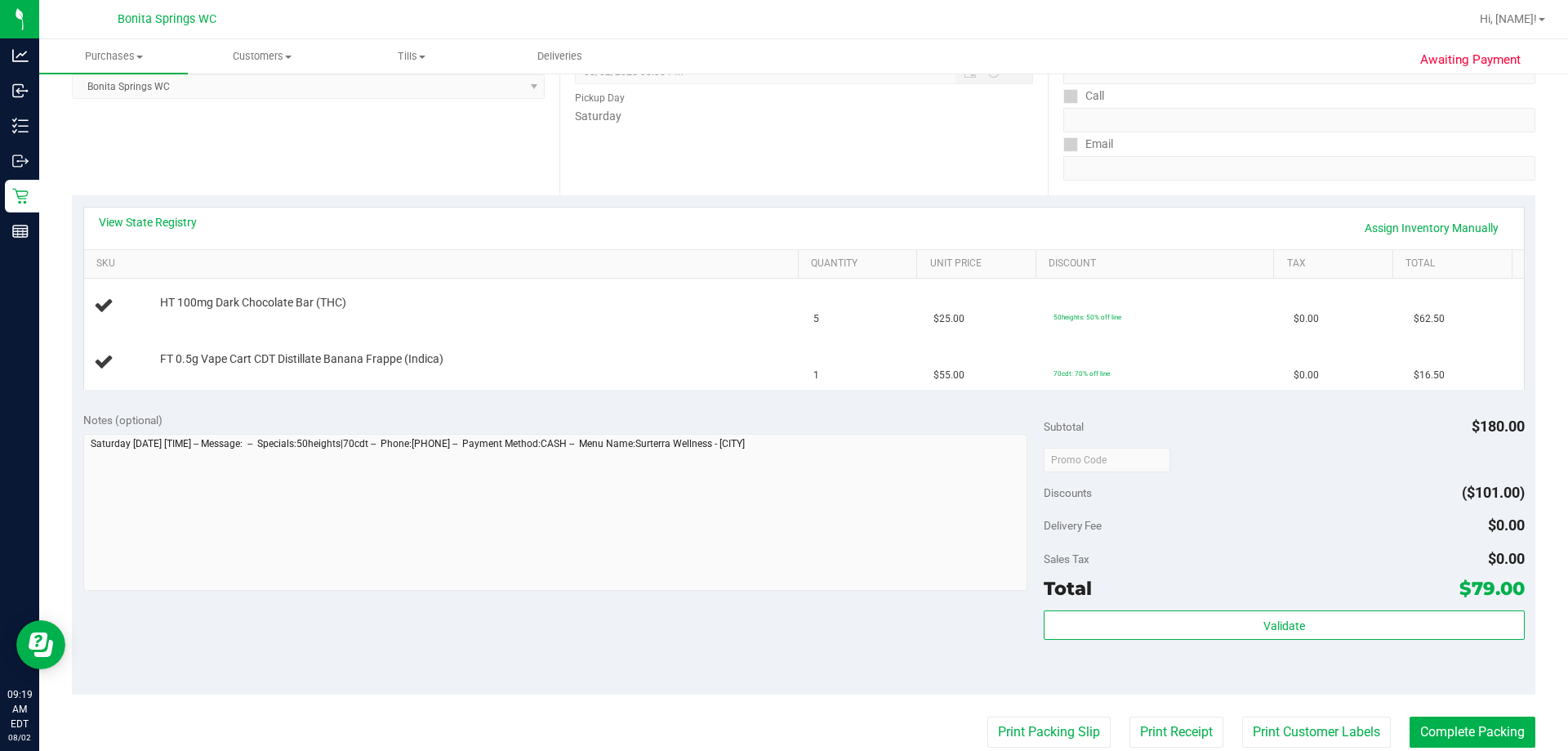 click on "Print Packing Slip" at bounding box center [1049, 732] 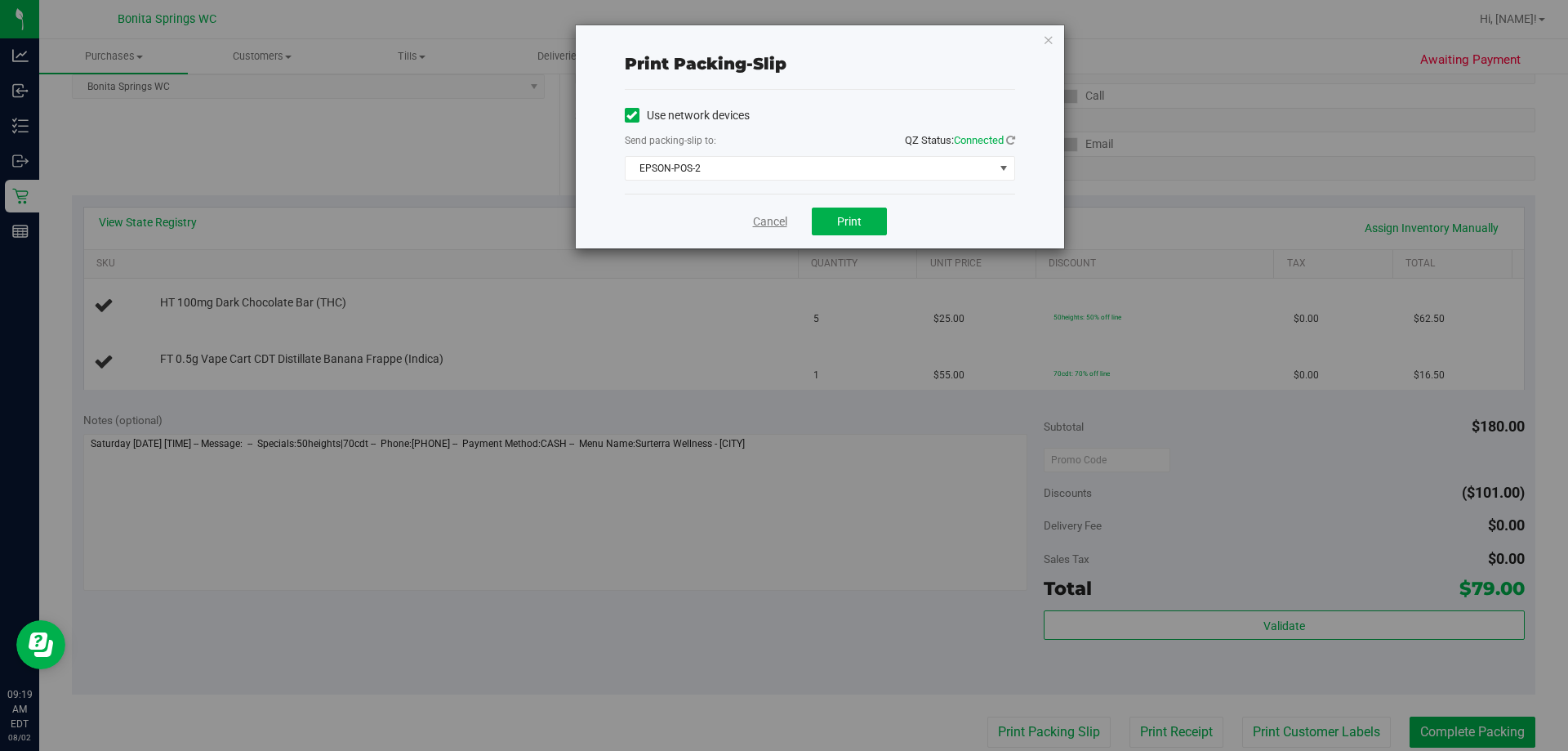 click on "Cancel" at bounding box center [770, 221] 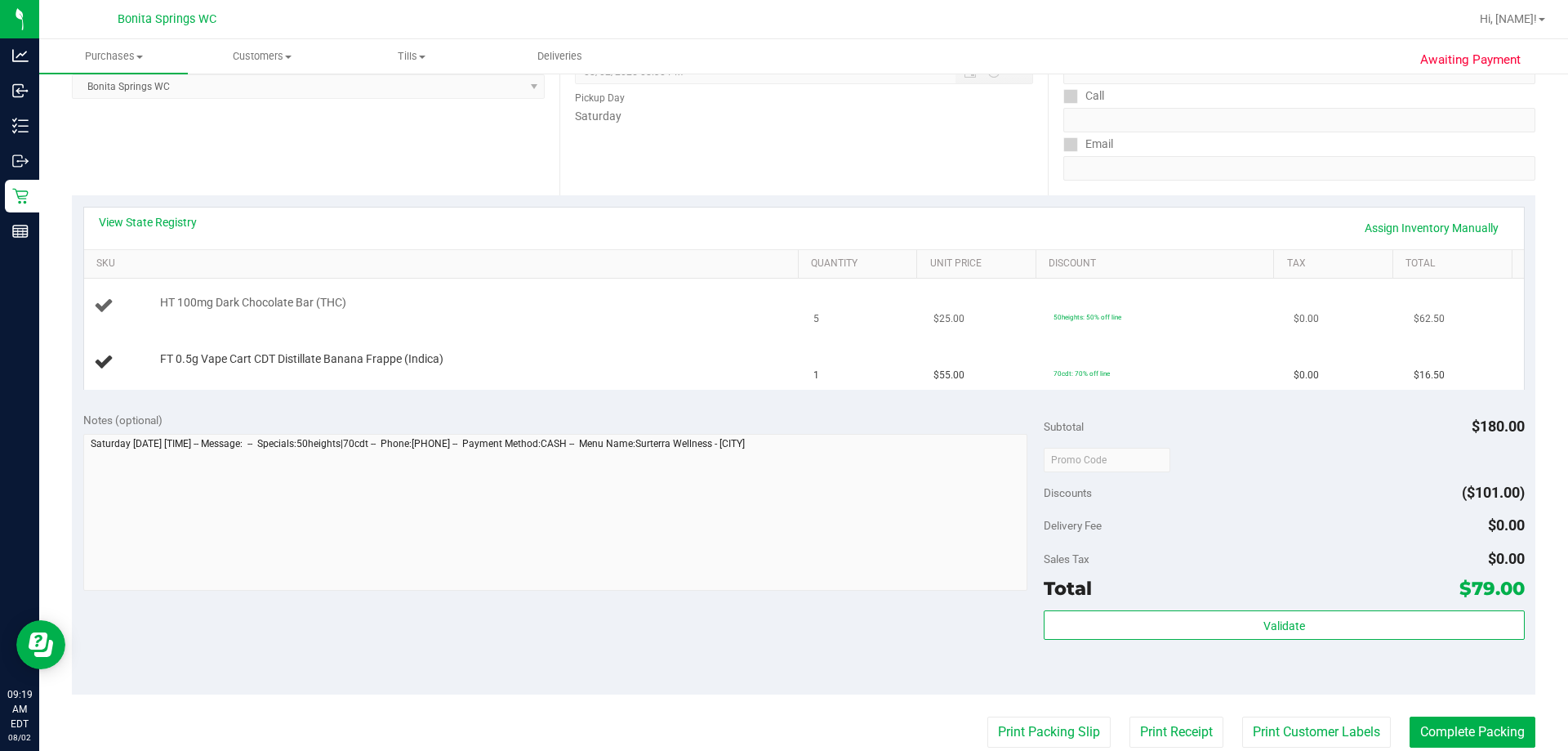 click on "HT 100mg Dark Chocolate Bar (THC)" at bounding box center [471, 303] 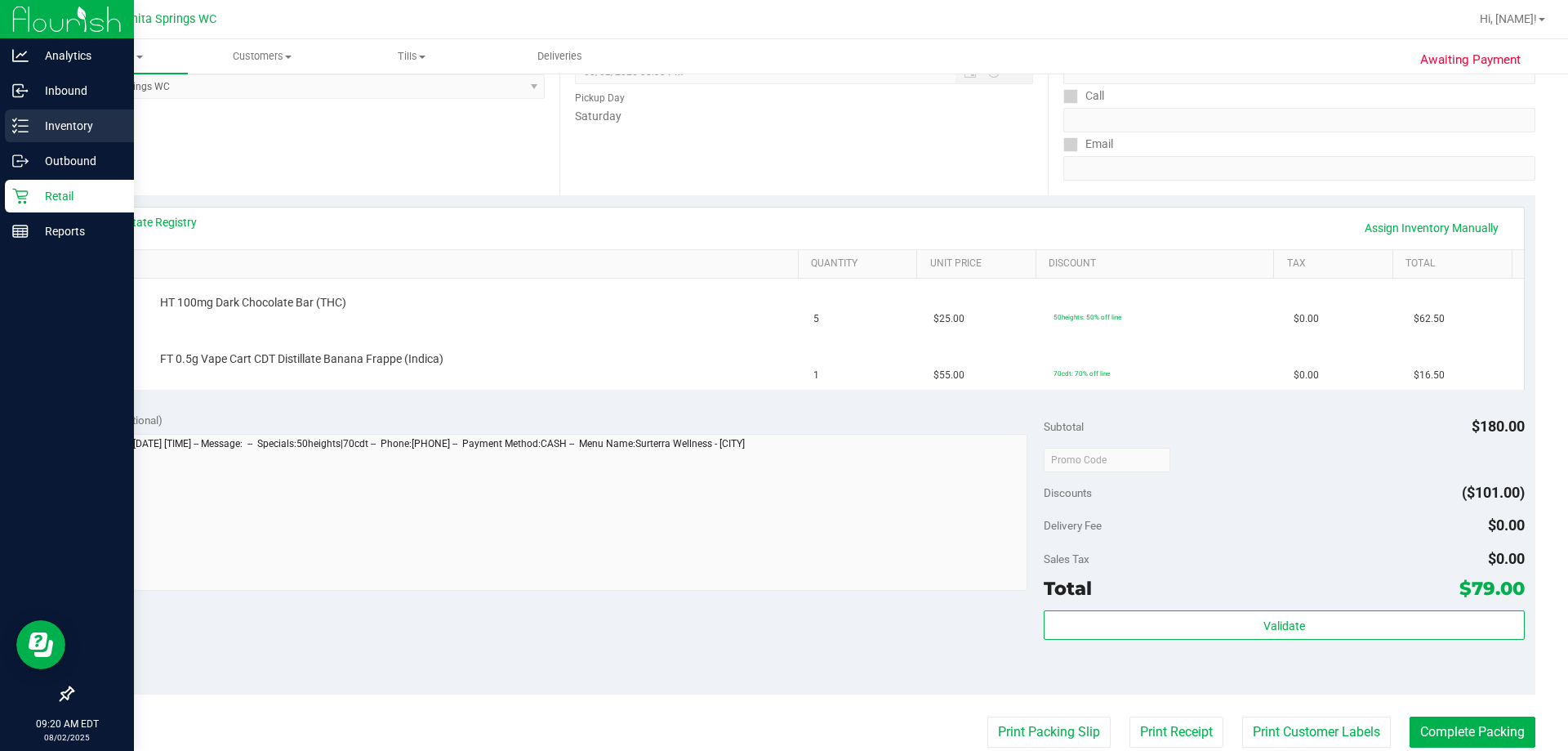 click on "Inventory" at bounding box center (69, 126) 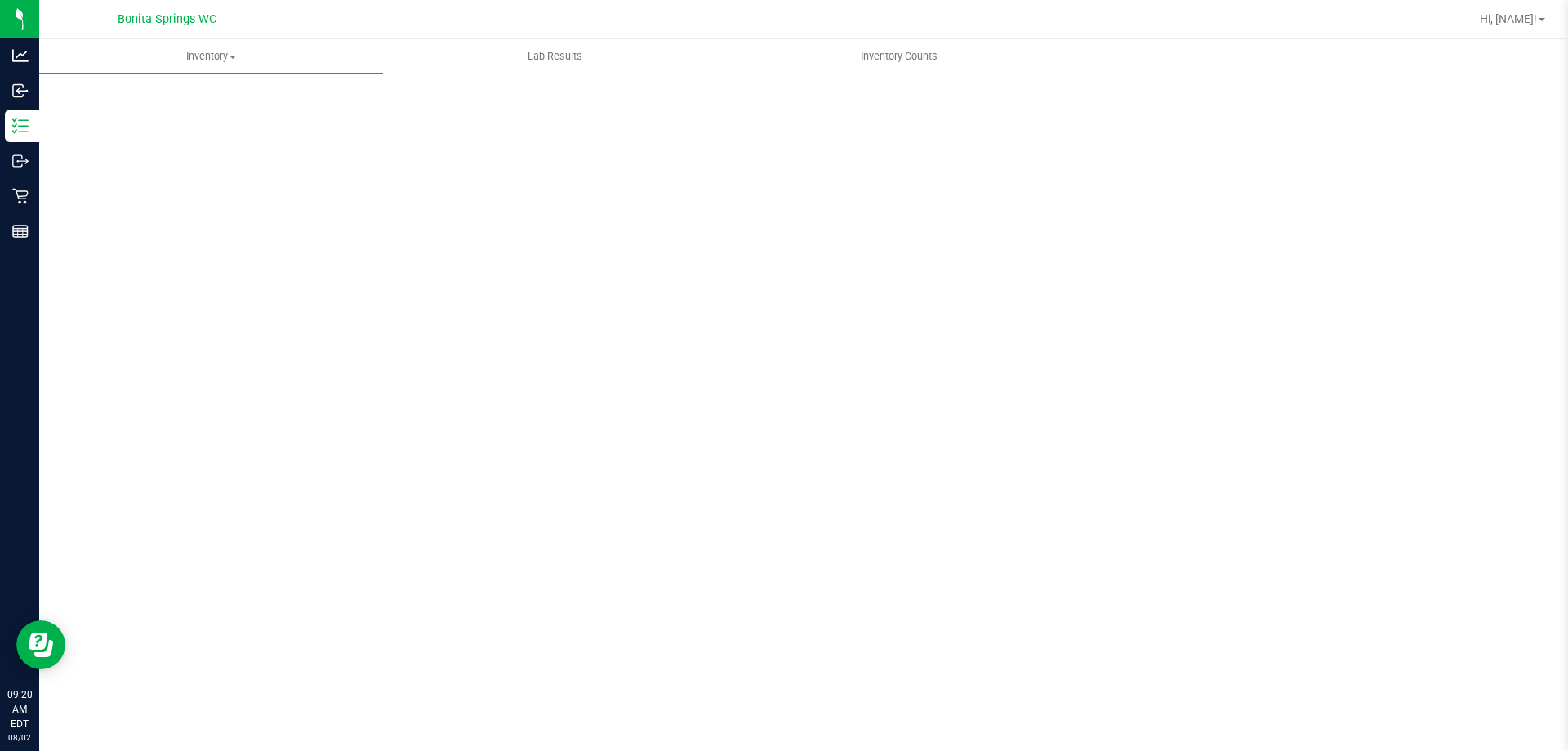 scroll, scrollTop: 0, scrollLeft: 0, axis: both 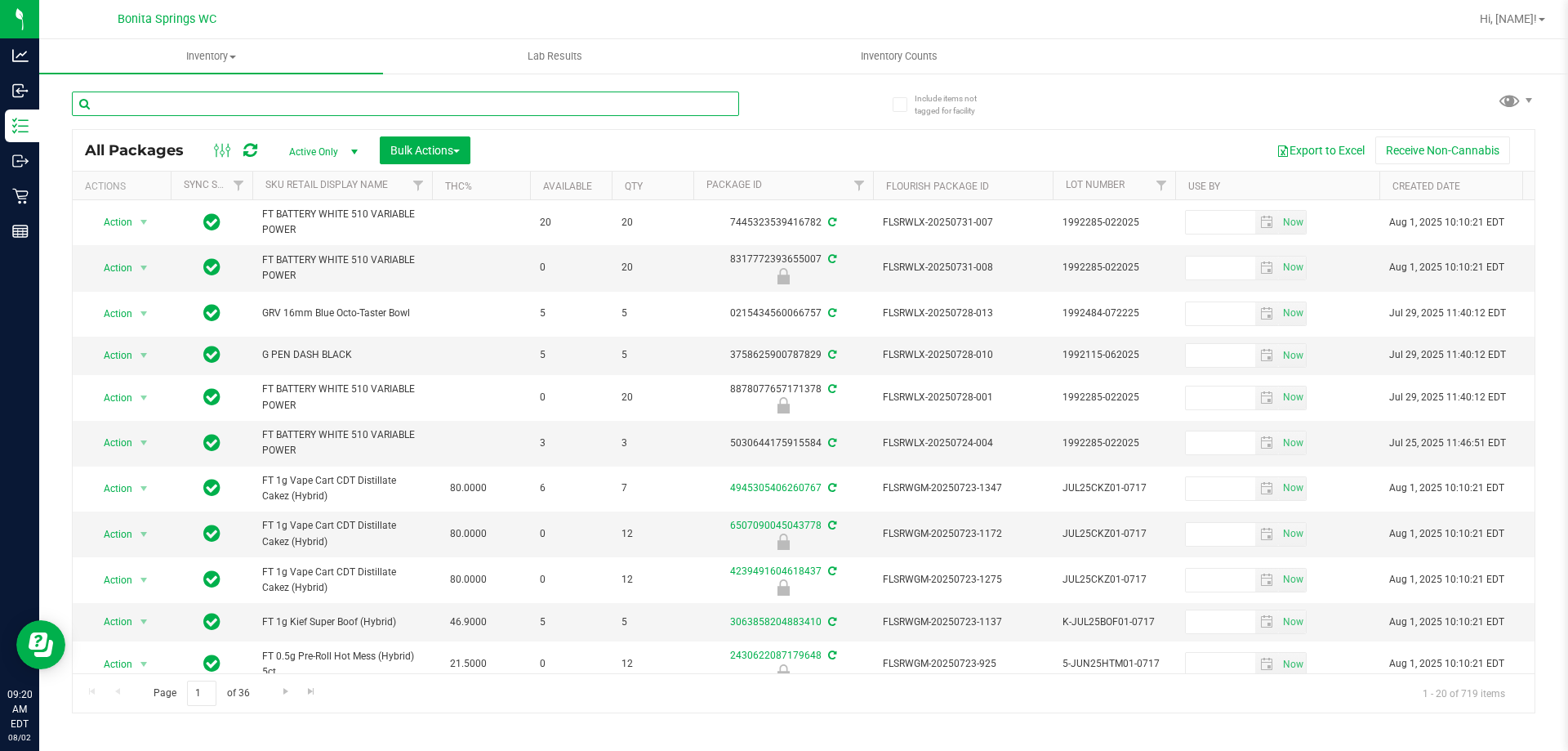 click at bounding box center (405, 104) 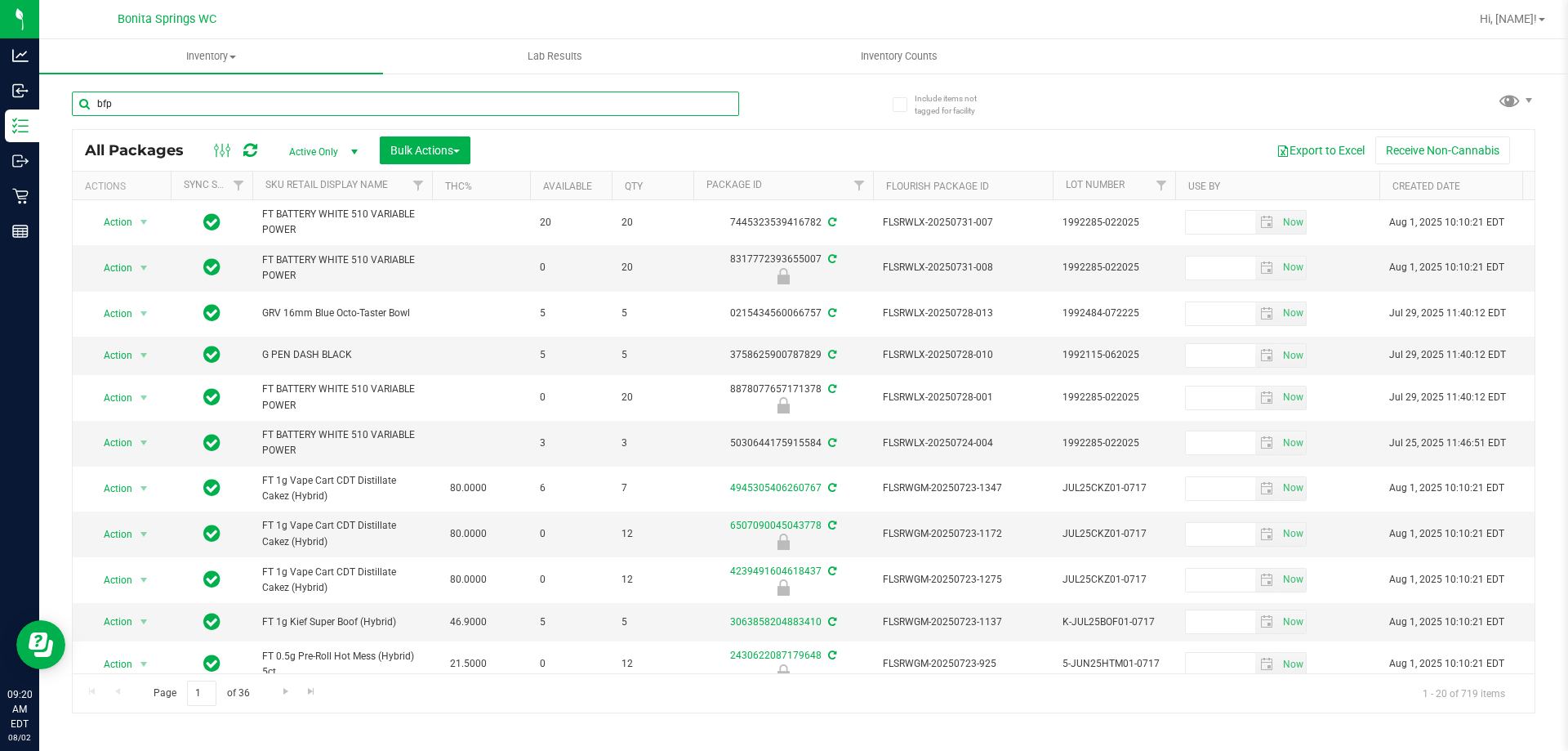 type on "bfp" 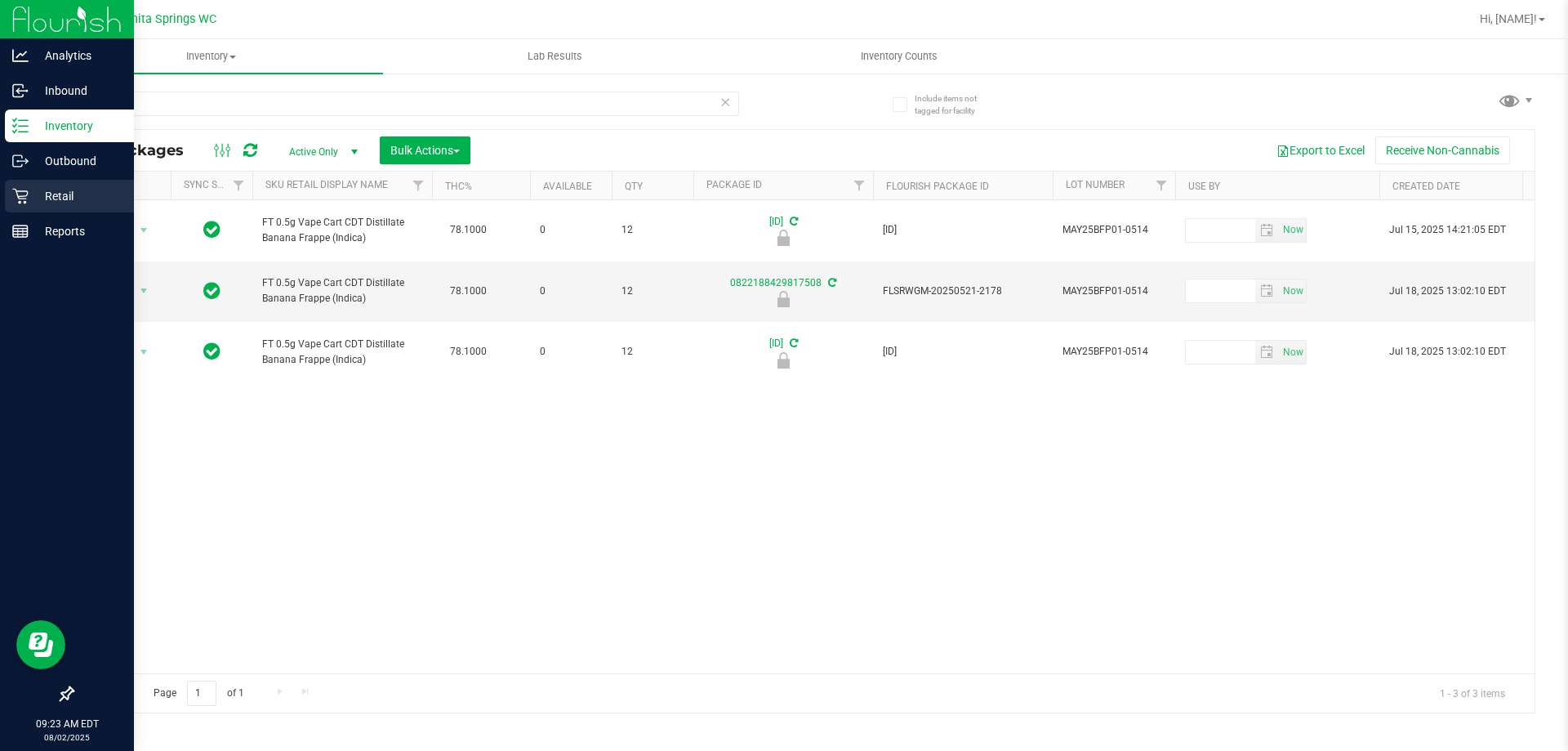 click on "Retail" at bounding box center [78, 196] 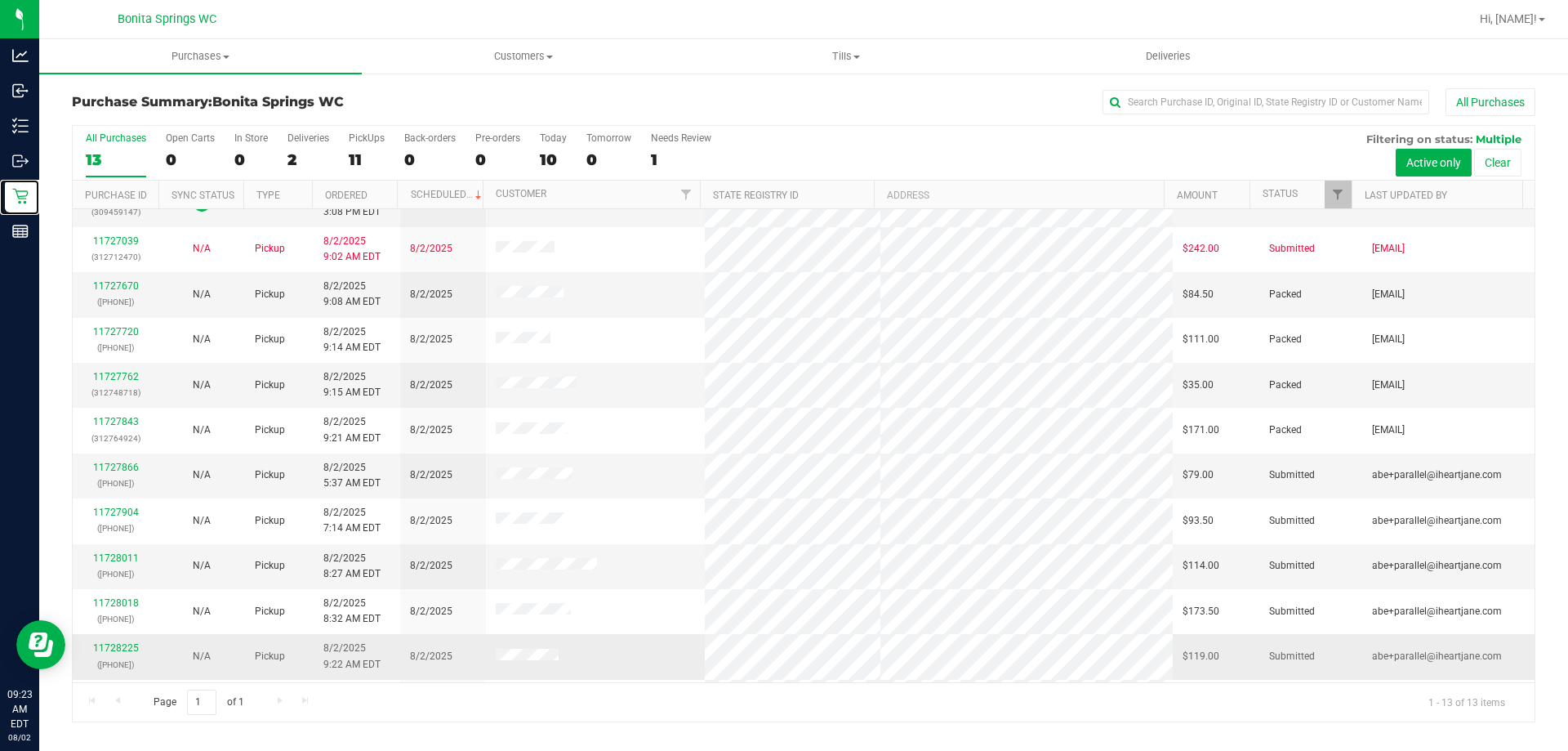 scroll, scrollTop: 0, scrollLeft: 0, axis: both 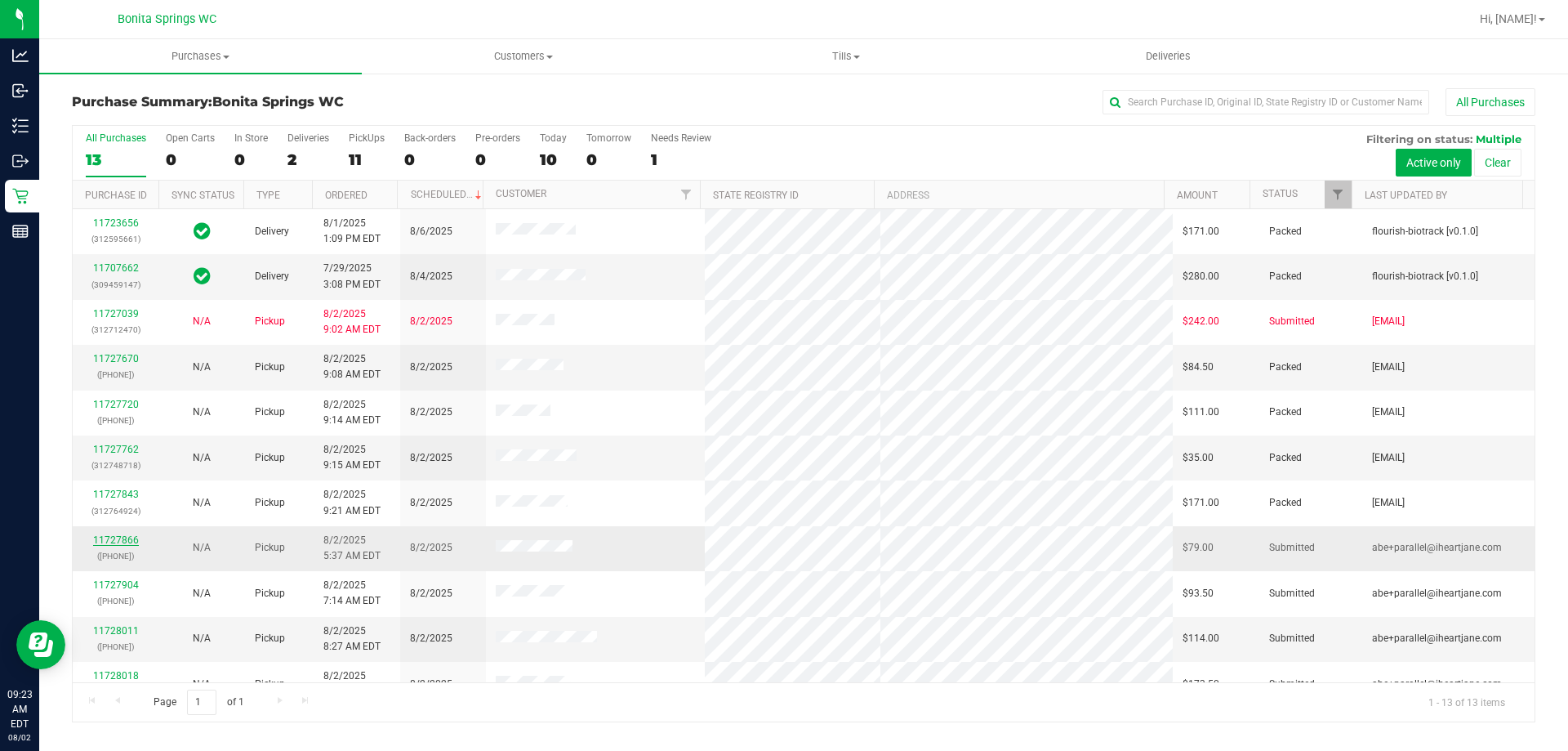 click on "11727866" at bounding box center (116, 540) 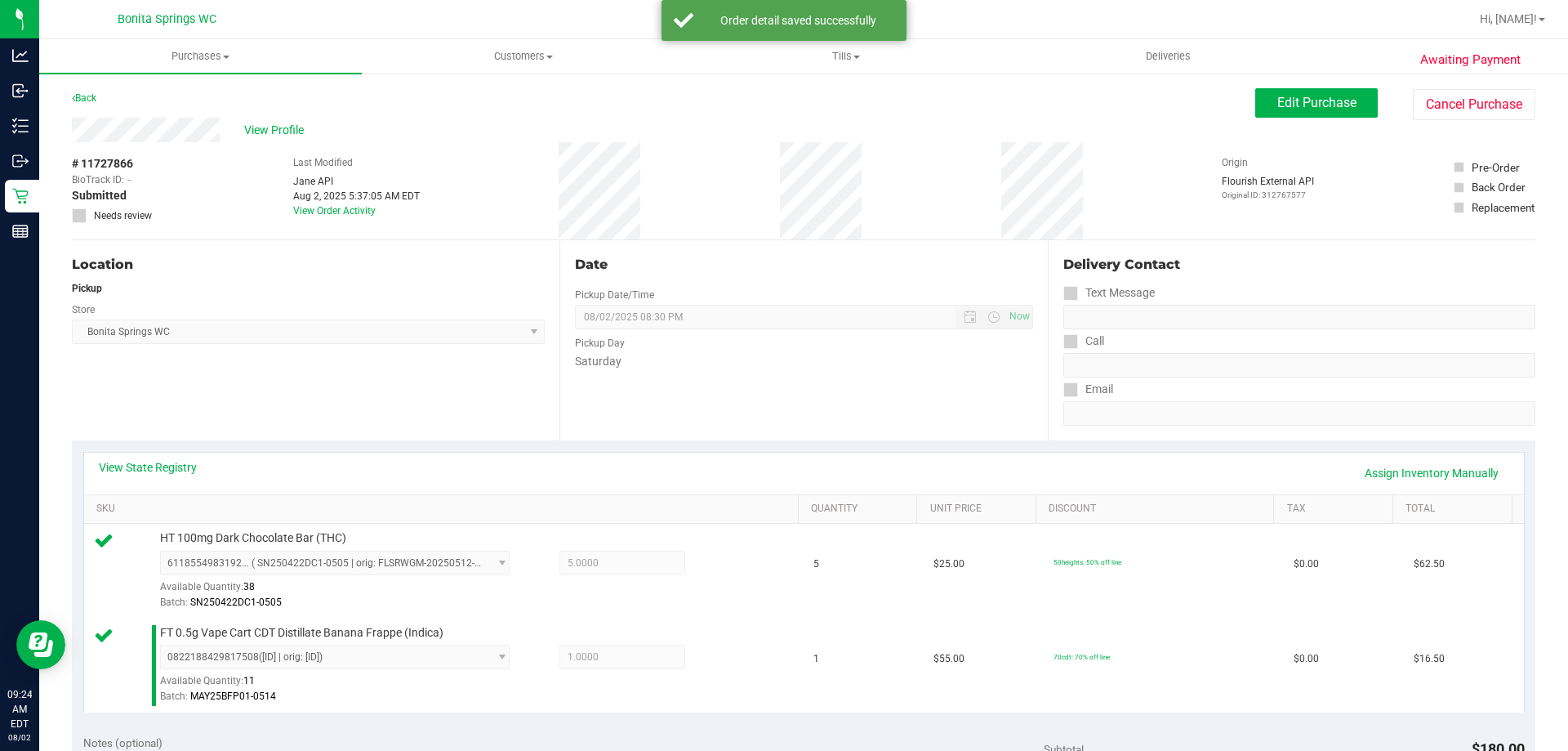 scroll, scrollTop: 327, scrollLeft: 0, axis: vertical 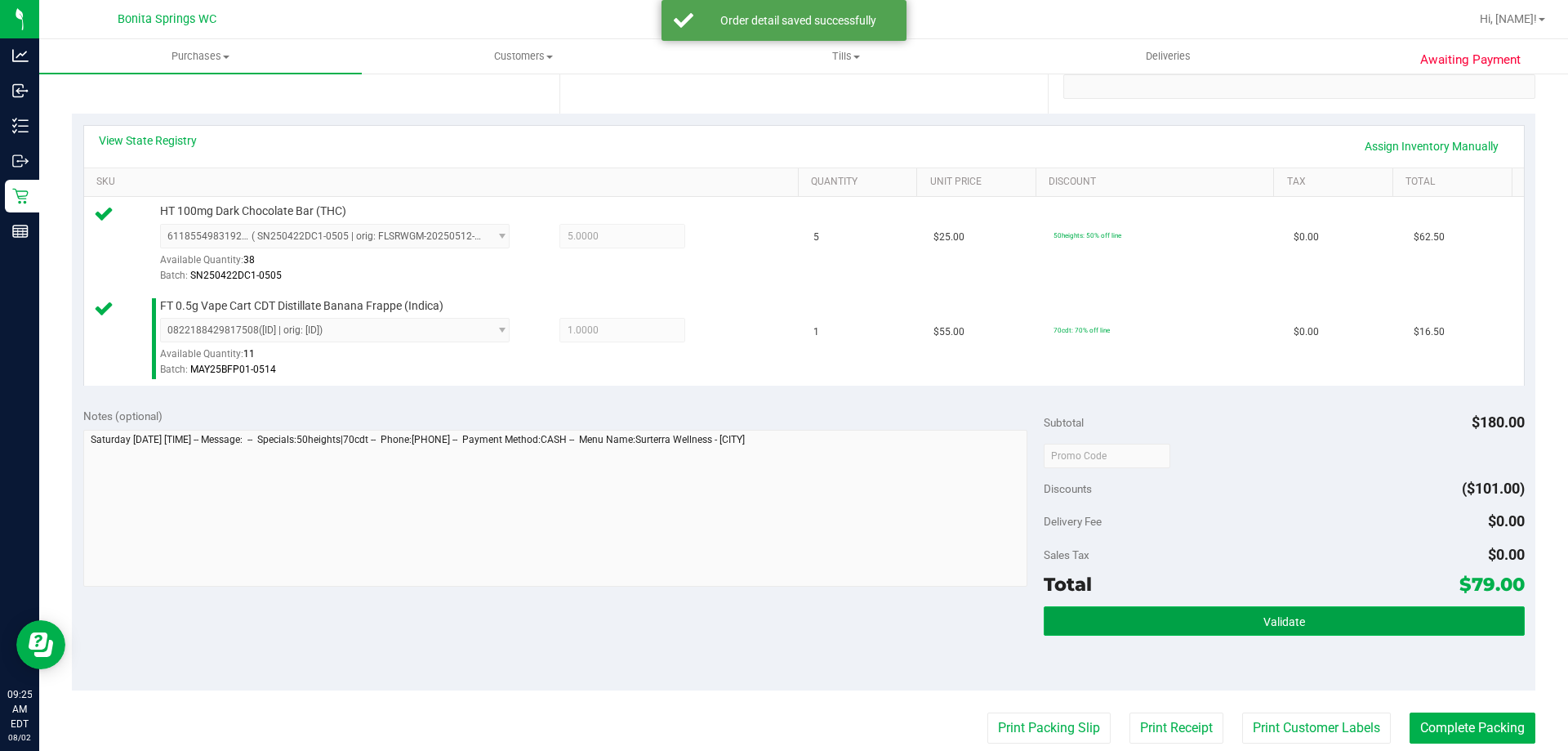 click on "Validate" at bounding box center [1284, 621] 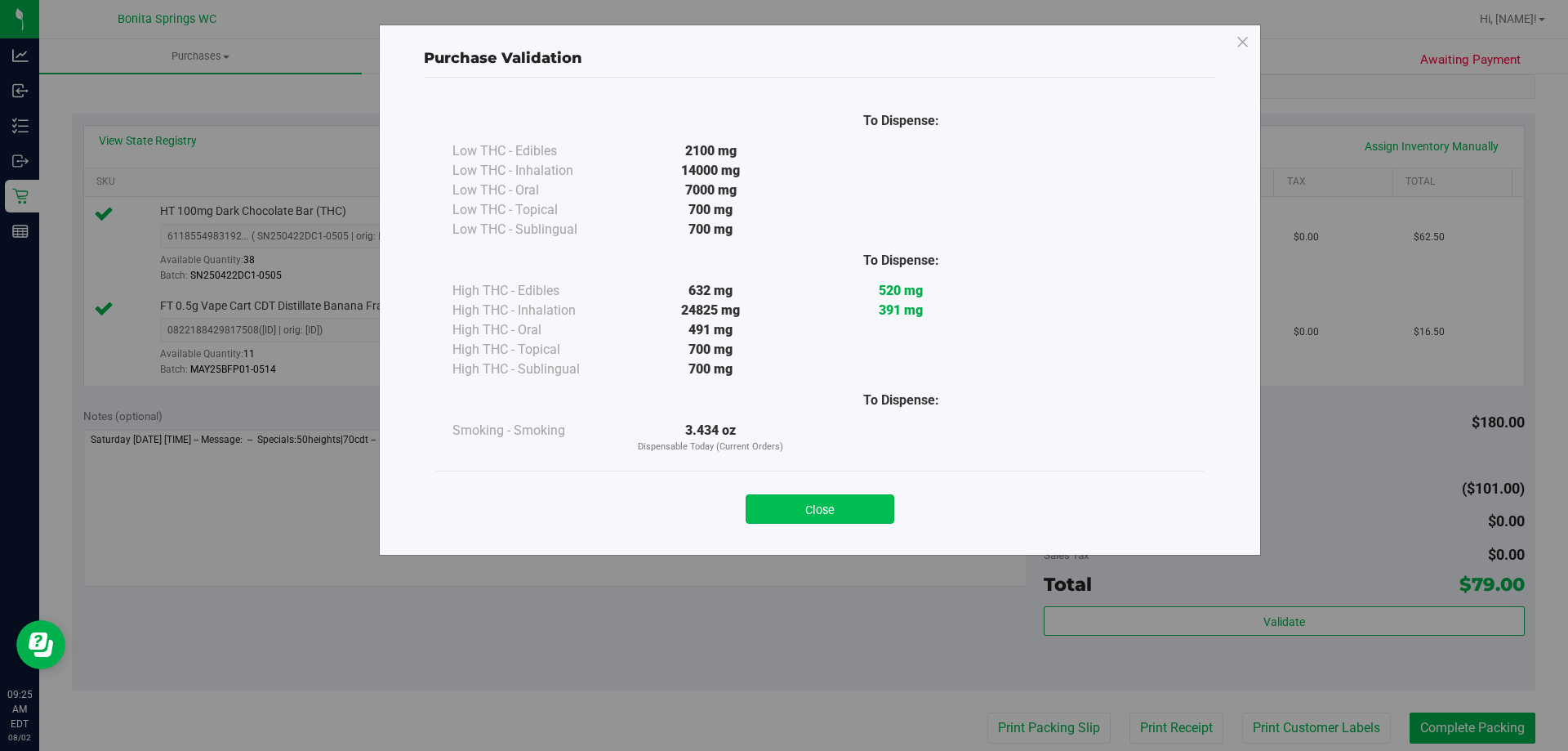 click on "Close" at bounding box center [820, 509] 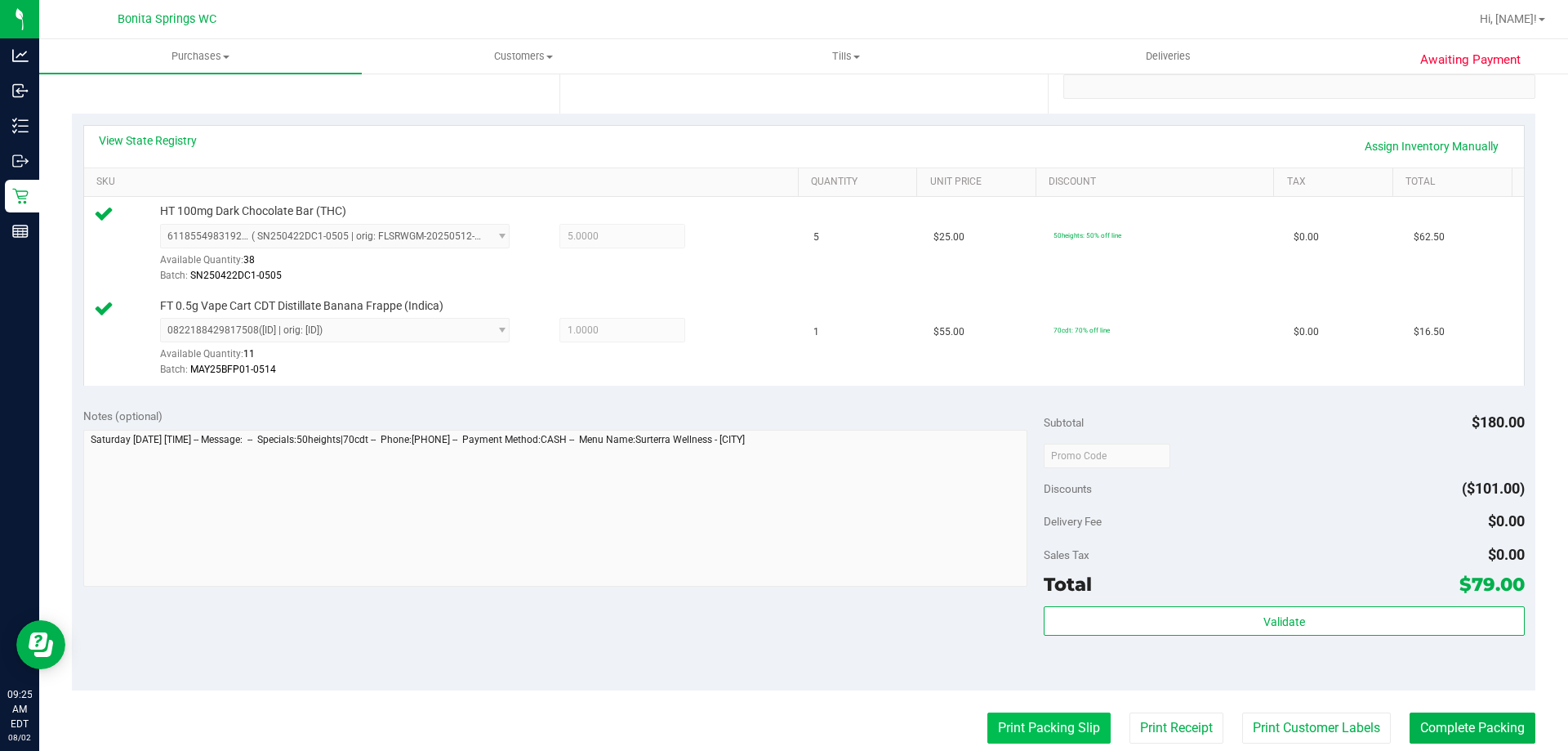 click on "Print Packing Slip" at bounding box center (1049, 728) 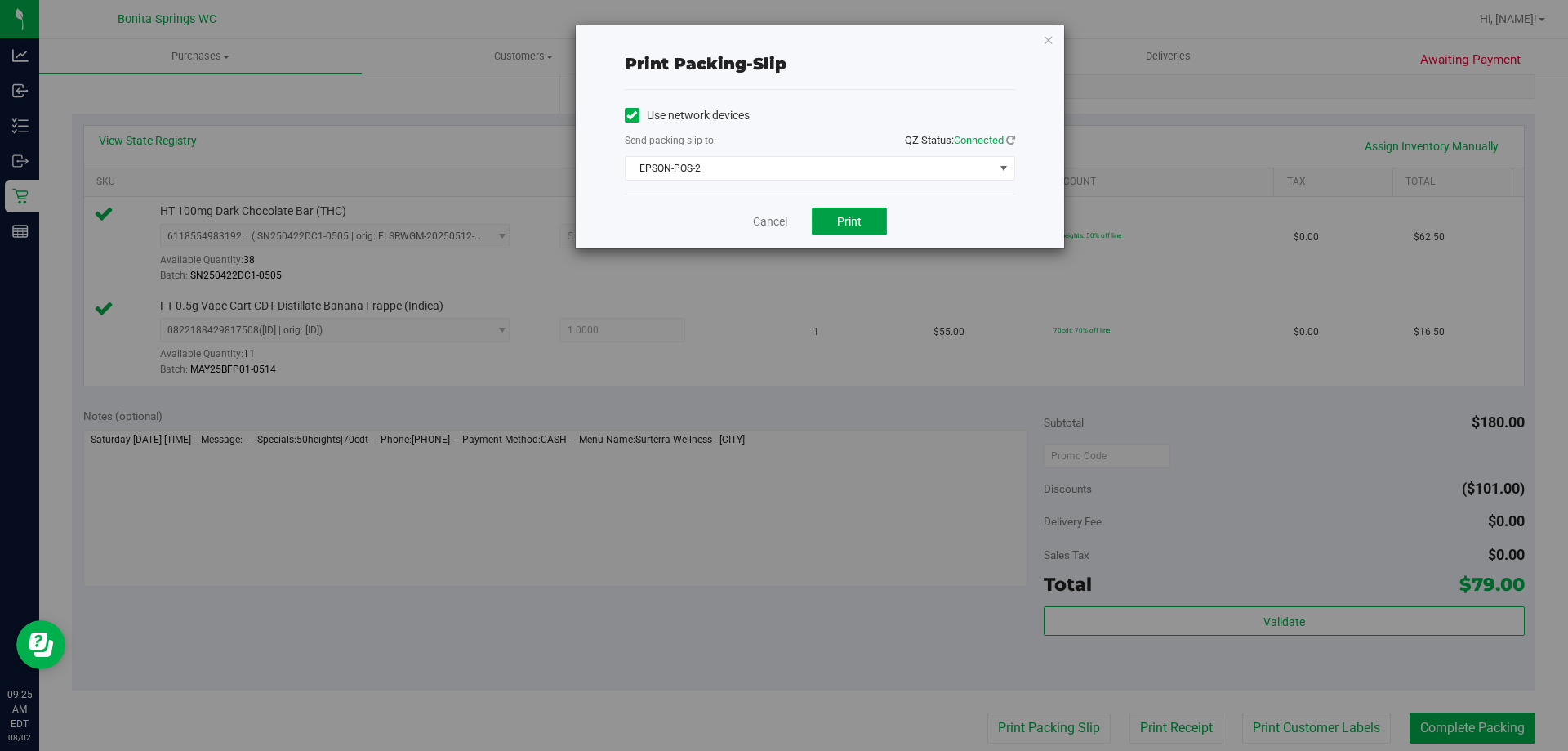 click on "Print" at bounding box center [849, 221] 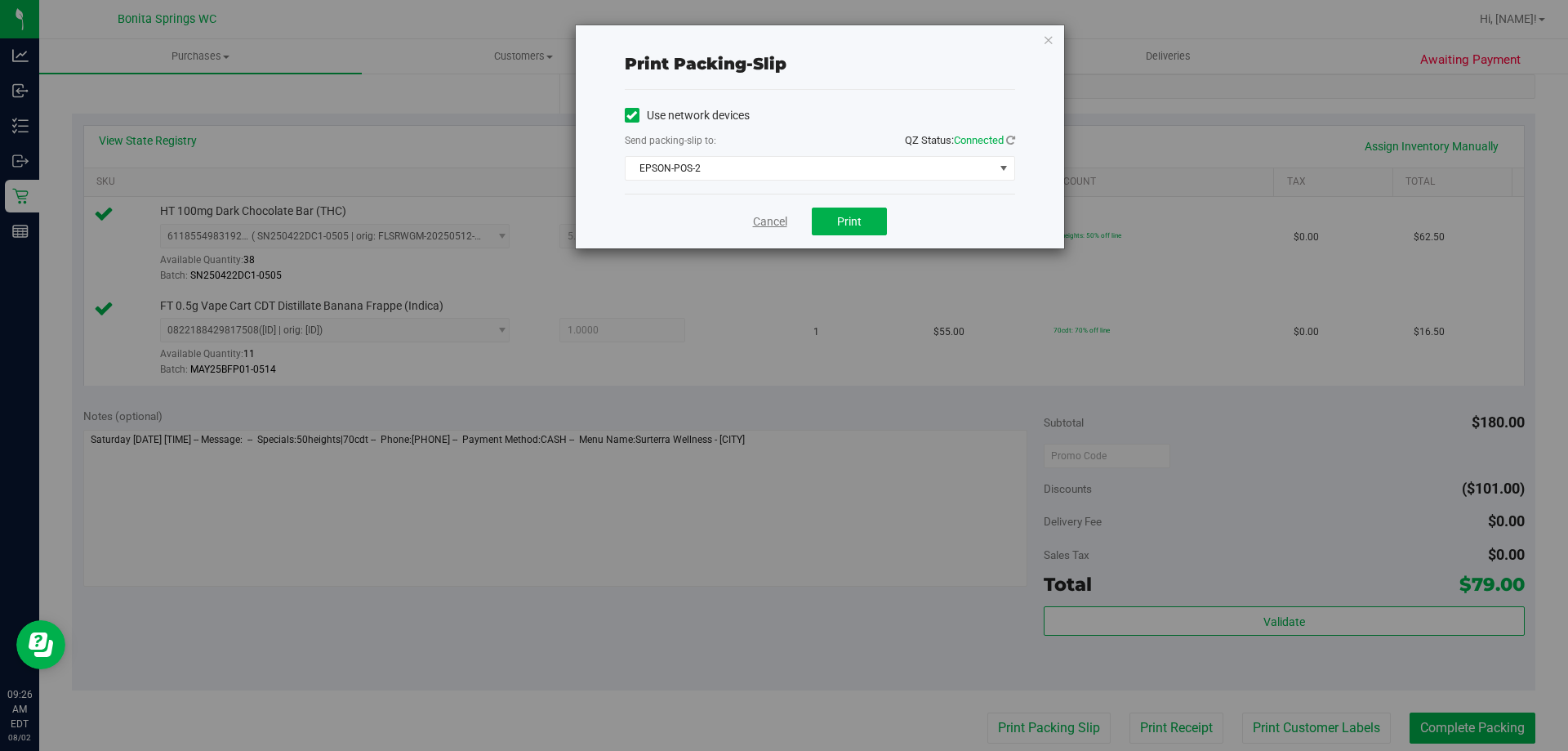 click on "Cancel" at bounding box center [770, 221] 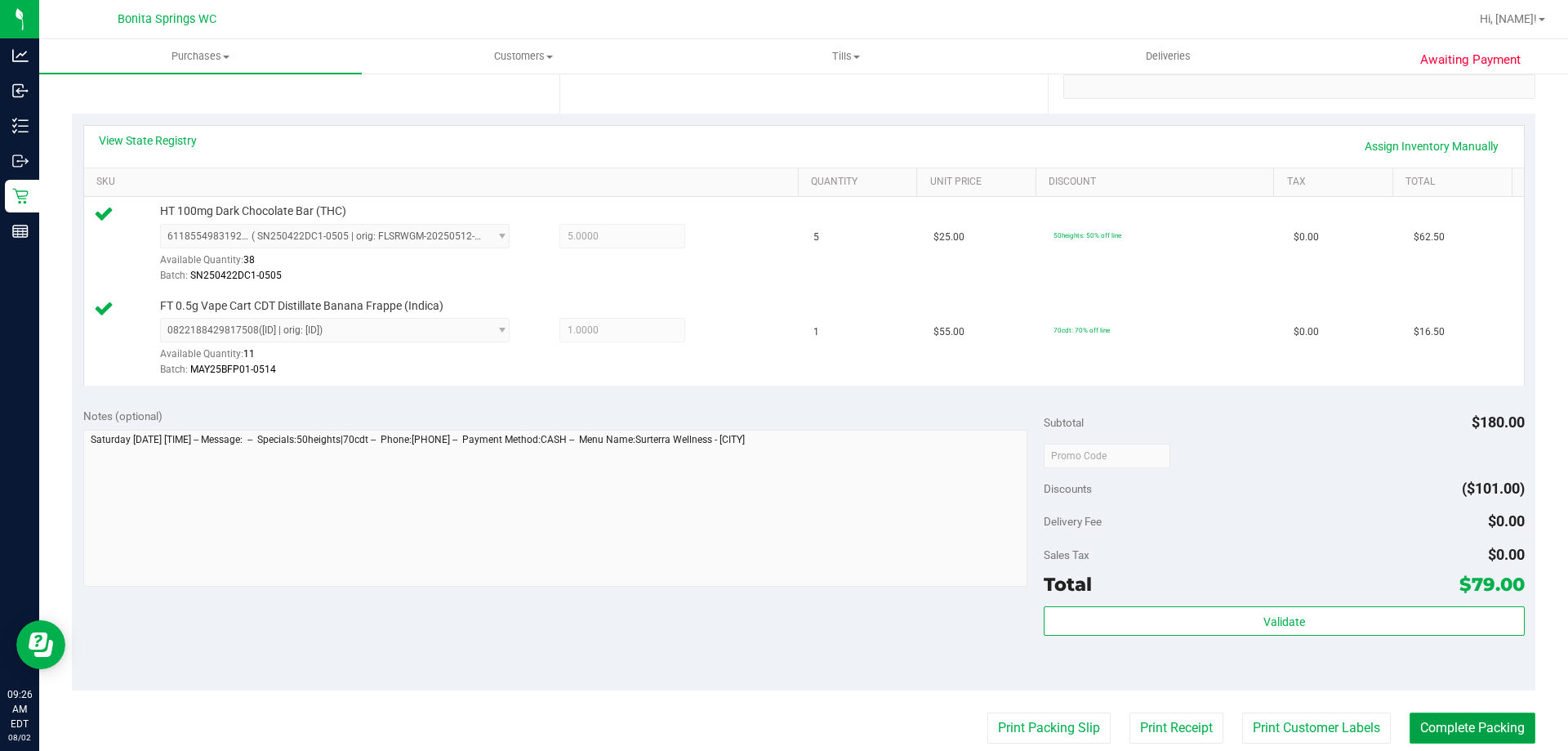 click on "Complete Packing" at bounding box center (1472, 728) 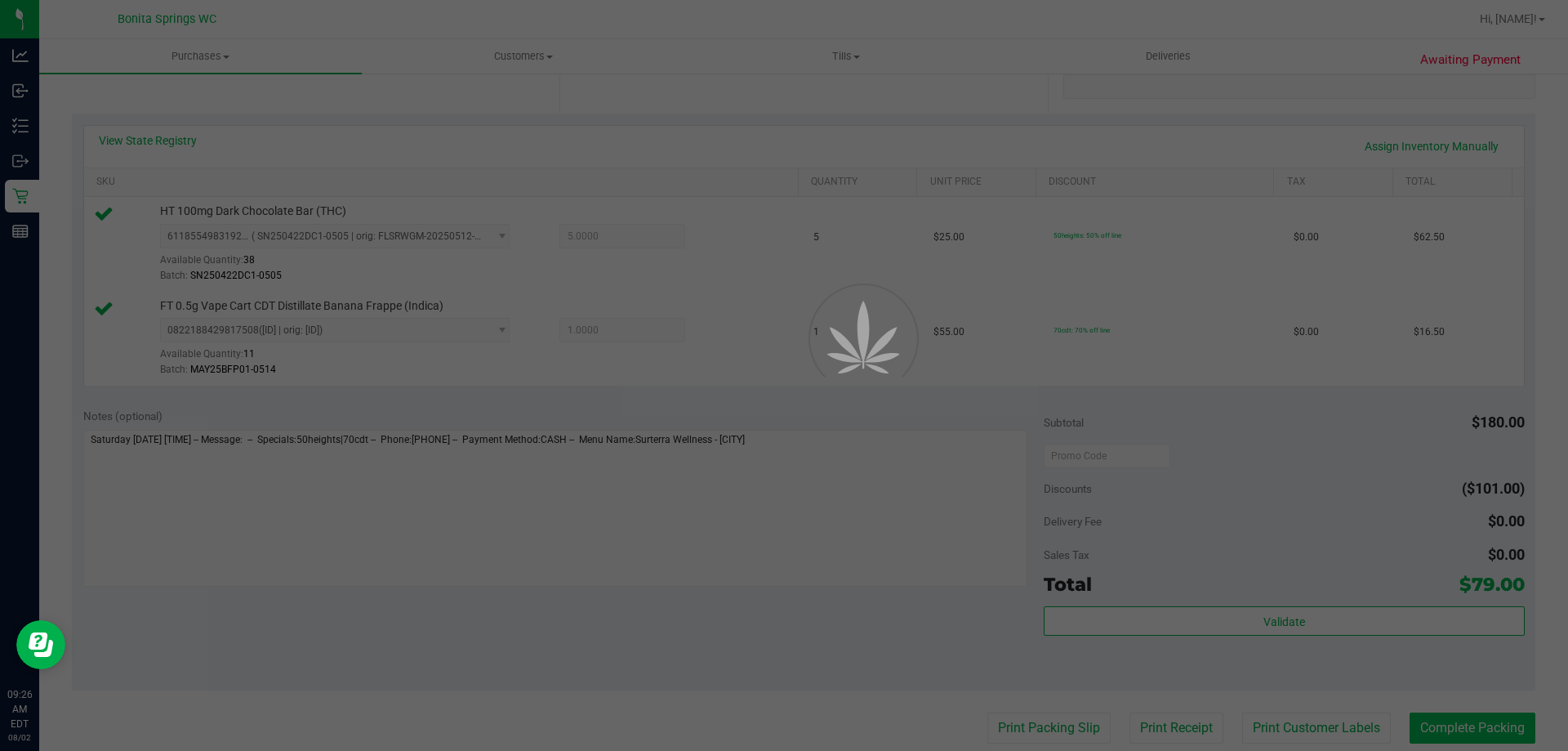 scroll, scrollTop: 0, scrollLeft: 0, axis: both 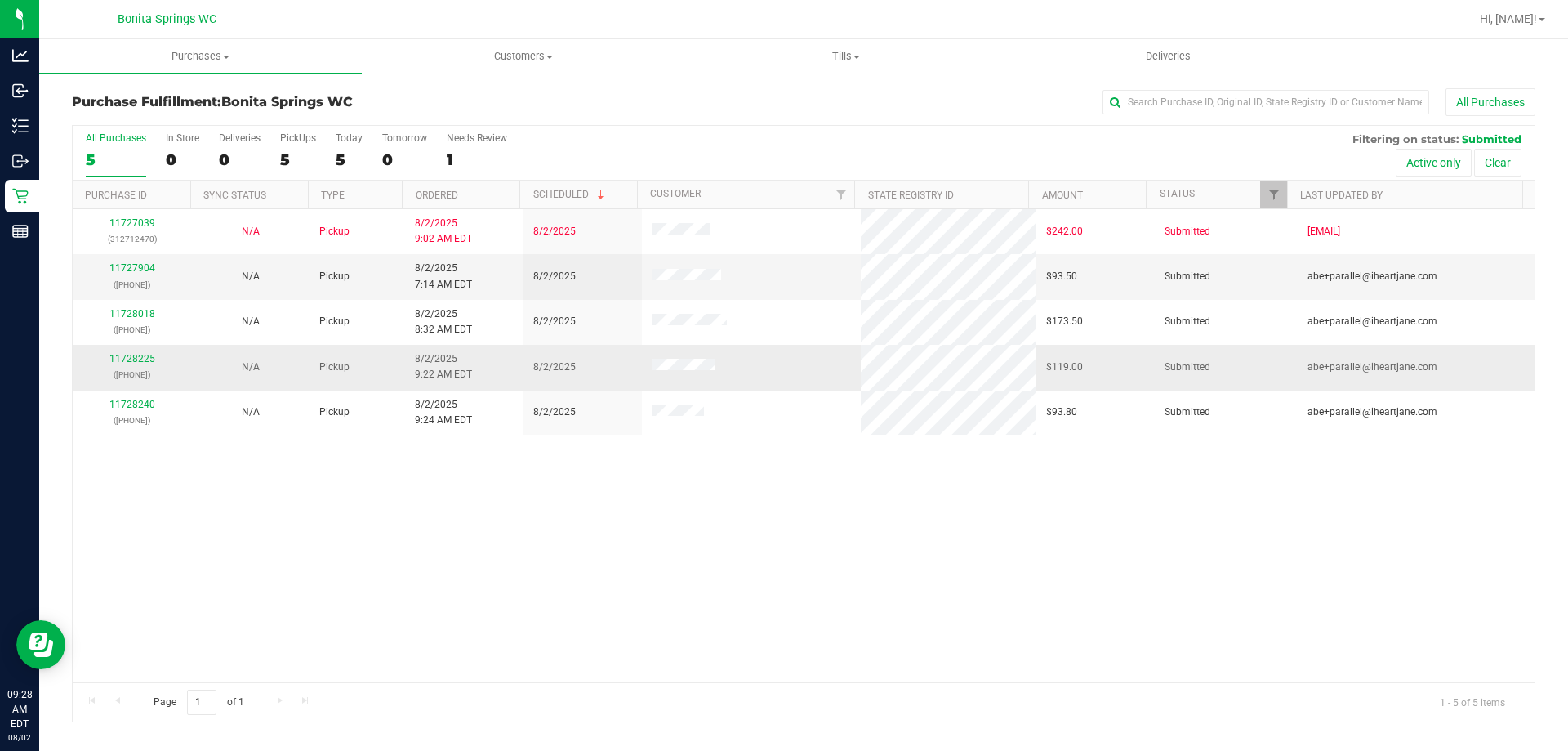 click on "11728225
(312778204)" at bounding box center [131, 367] 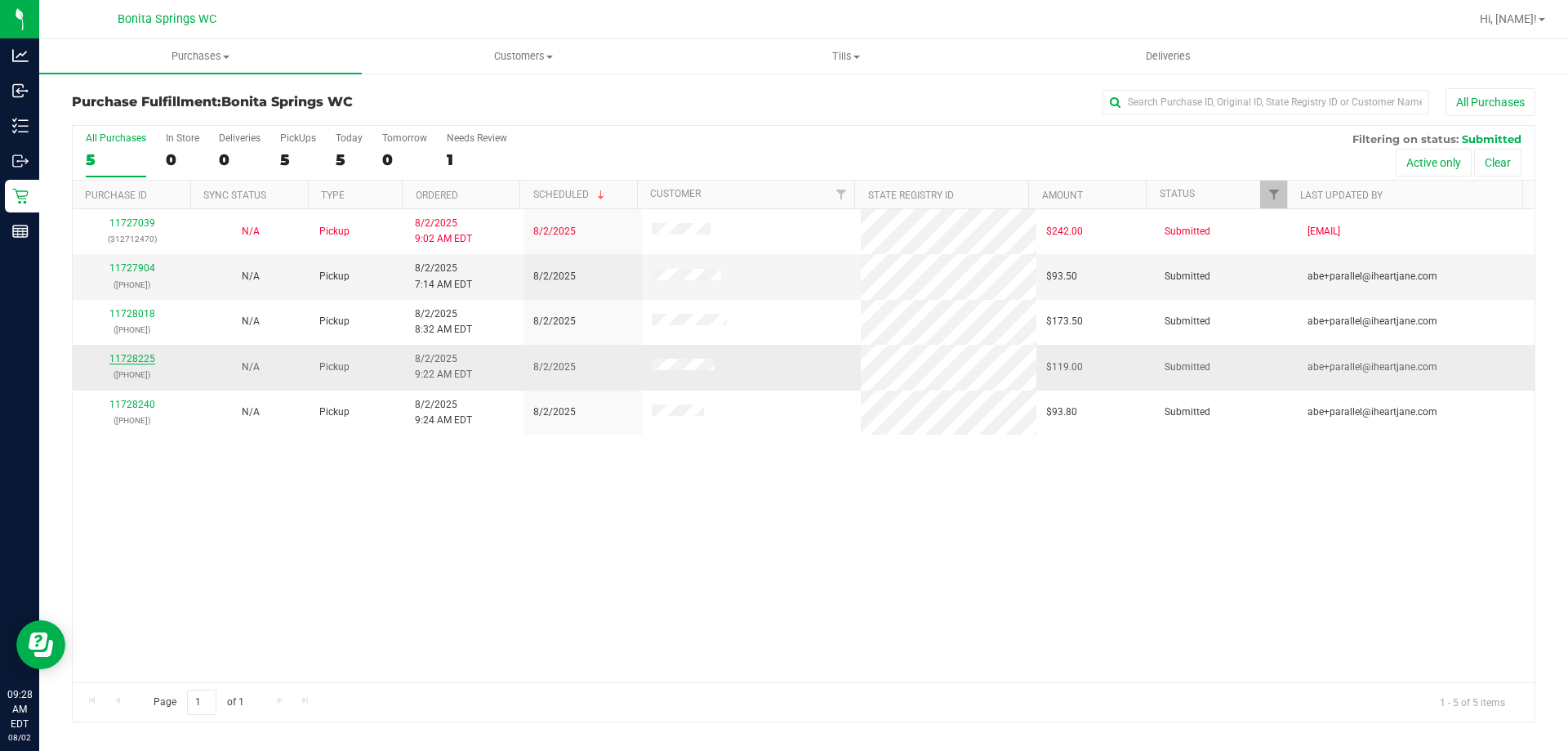 click on "11728225" at bounding box center (132, 359) 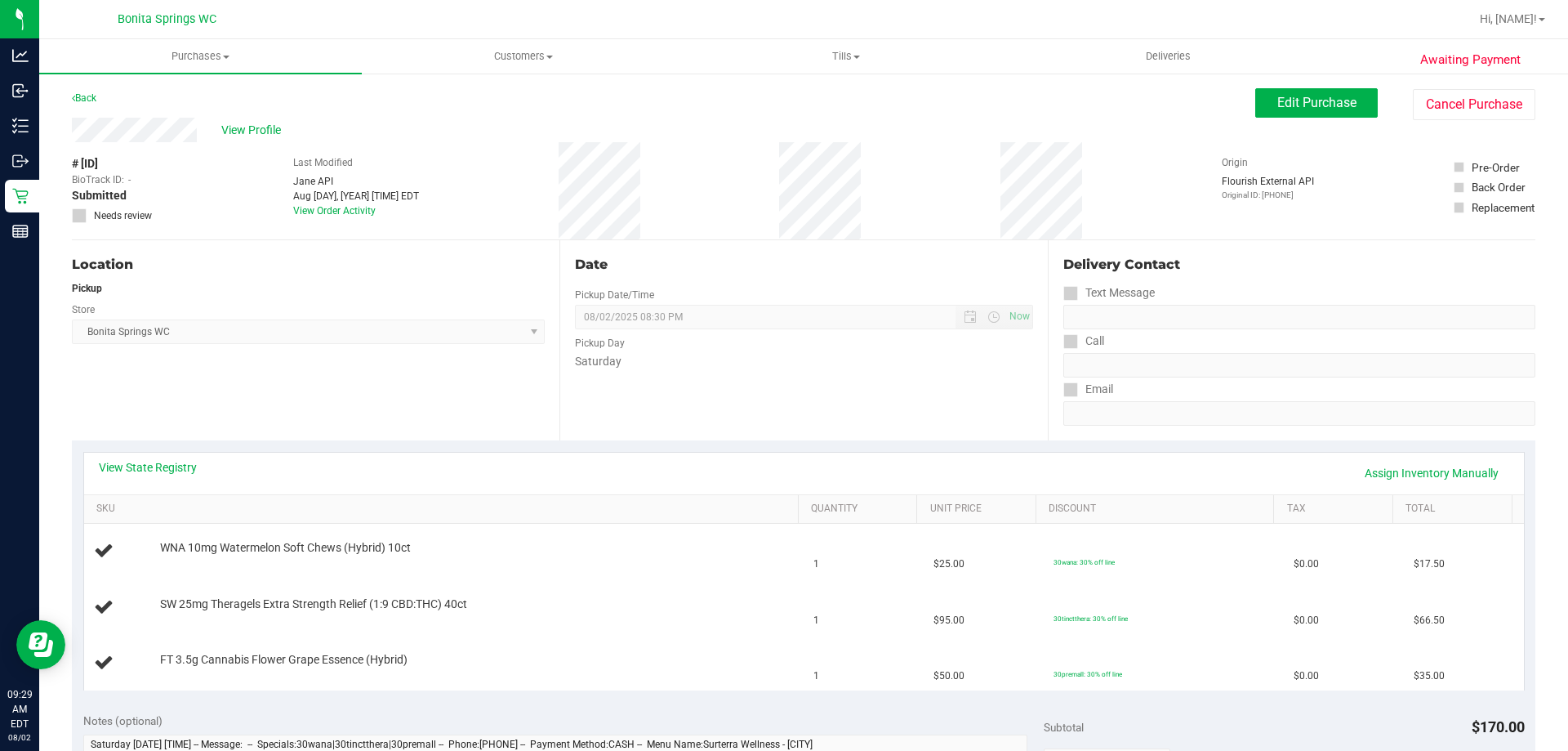 click on "View State Registry
Assign Inventory Manually" at bounding box center (804, 473) 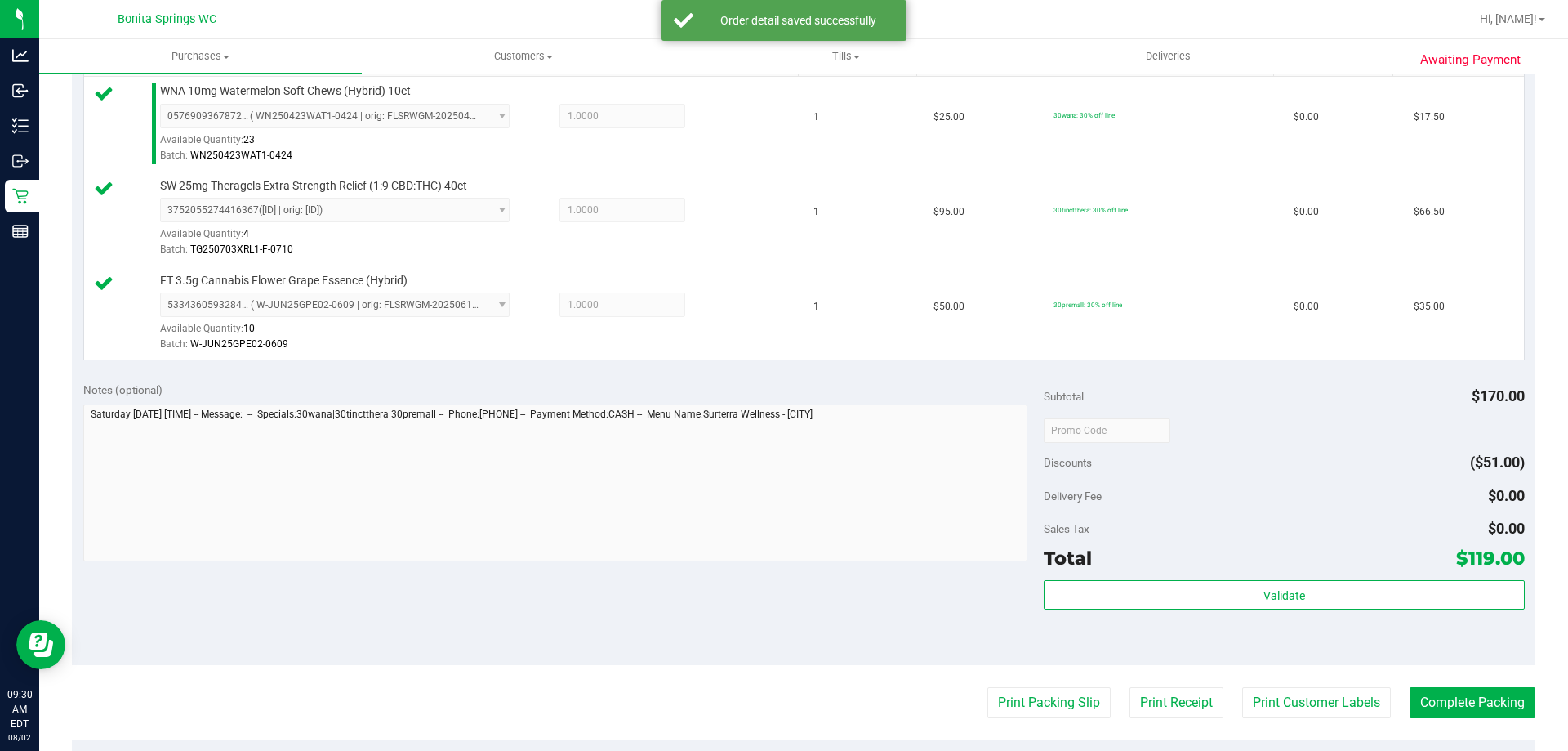 scroll, scrollTop: 572, scrollLeft: 0, axis: vertical 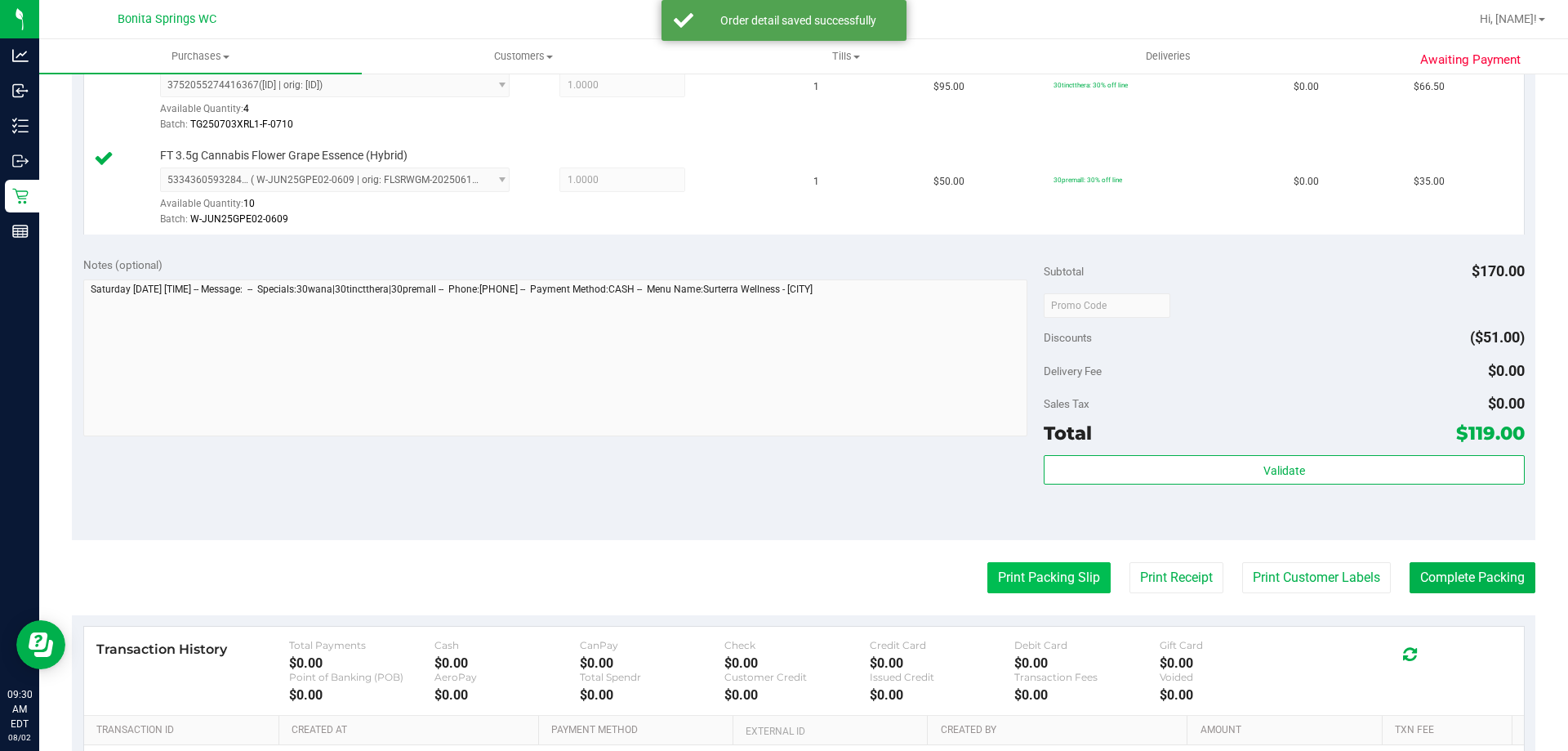 click on "Print Packing Slip" at bounding box center (1049, 578) 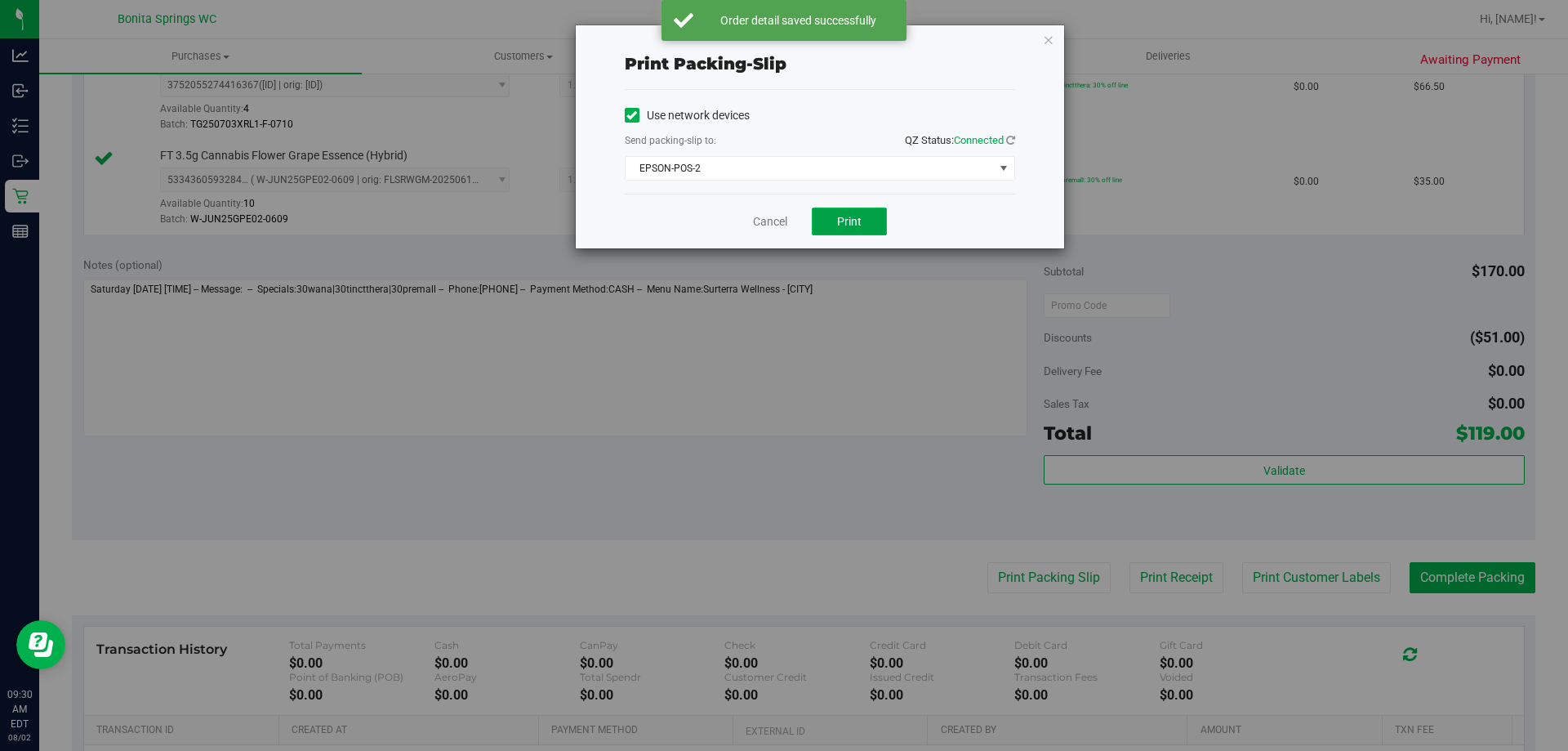 click on "Print" at bounding box center (849, 221) 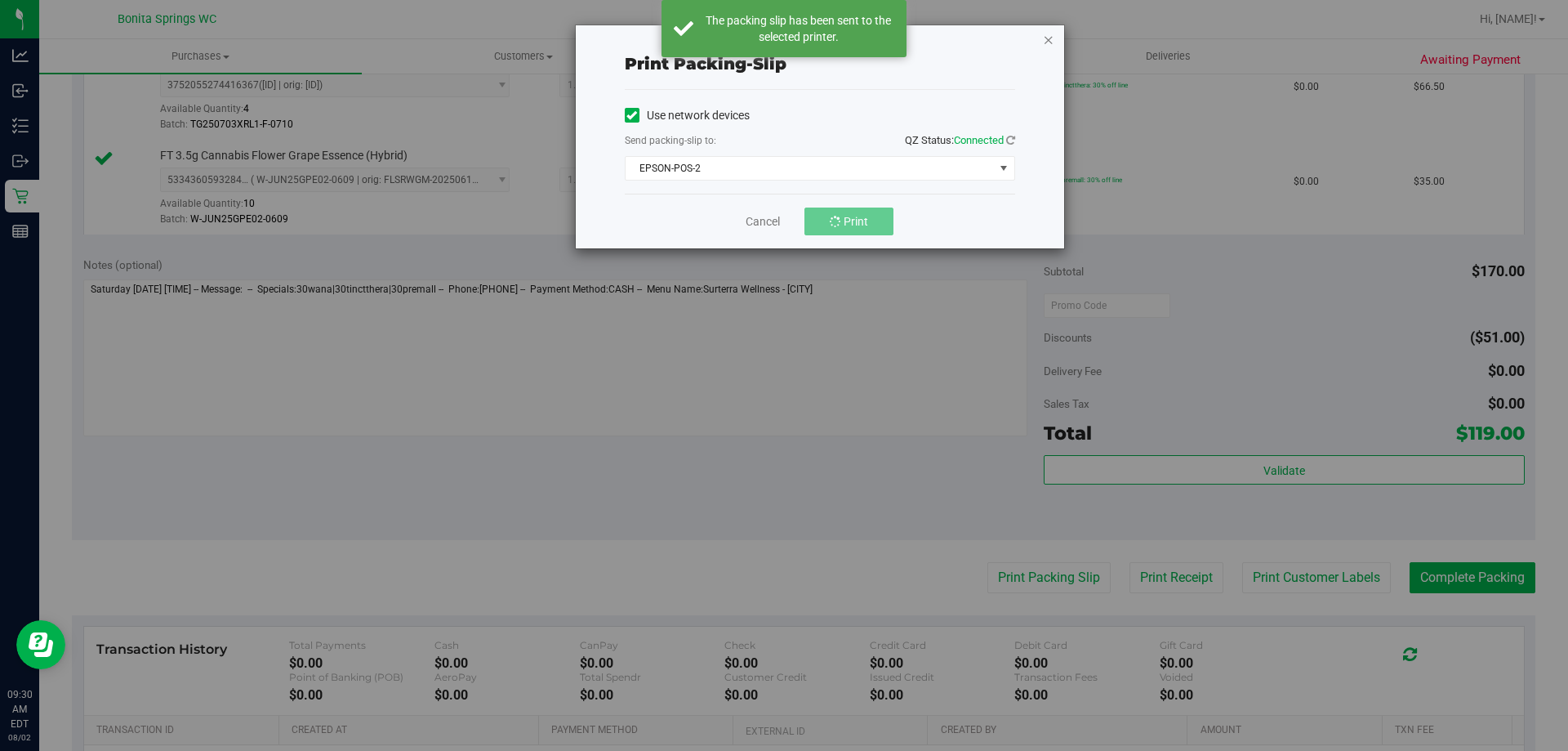click at bounding box center (1049, 39) 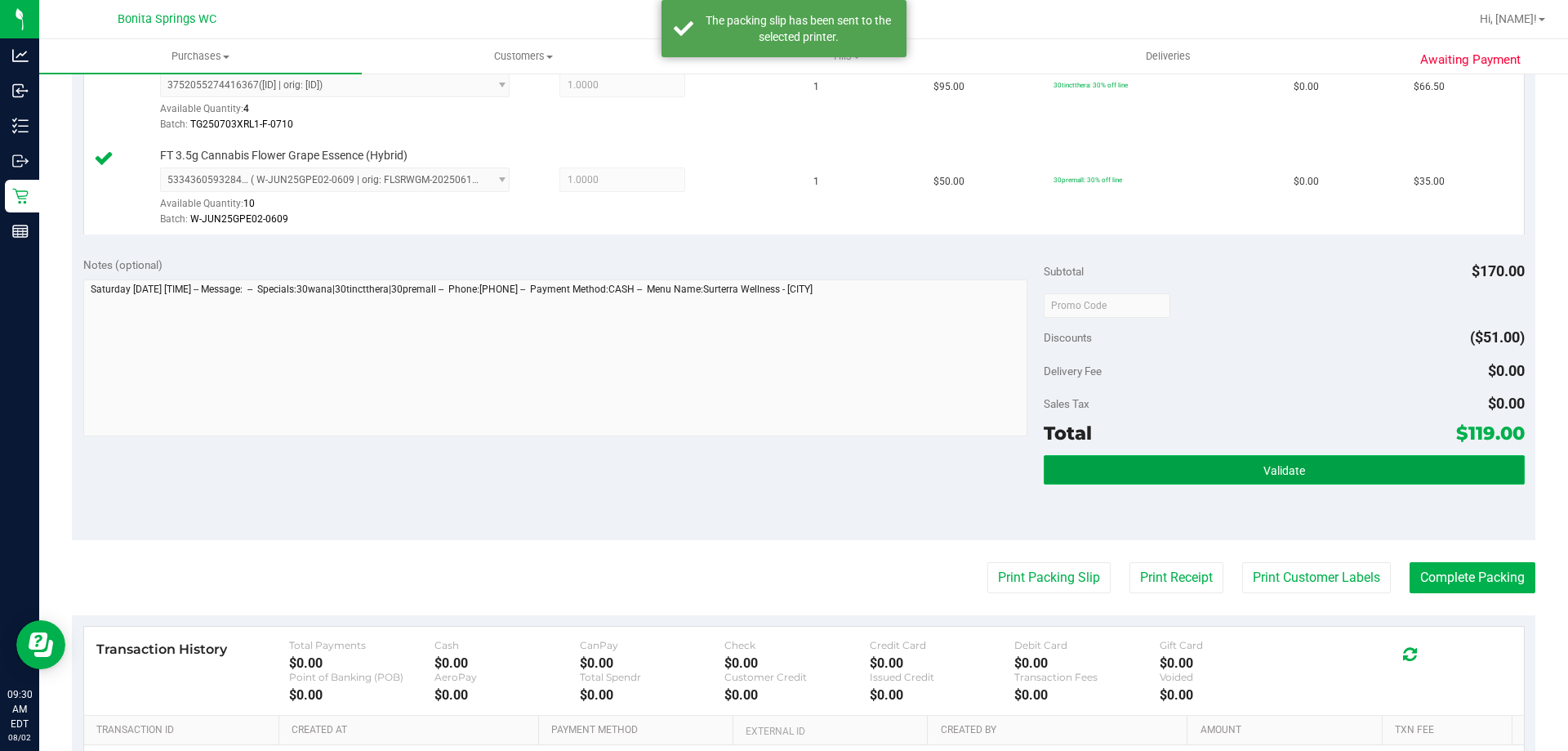 click on "Validate" at bounding box center [1284, 470] 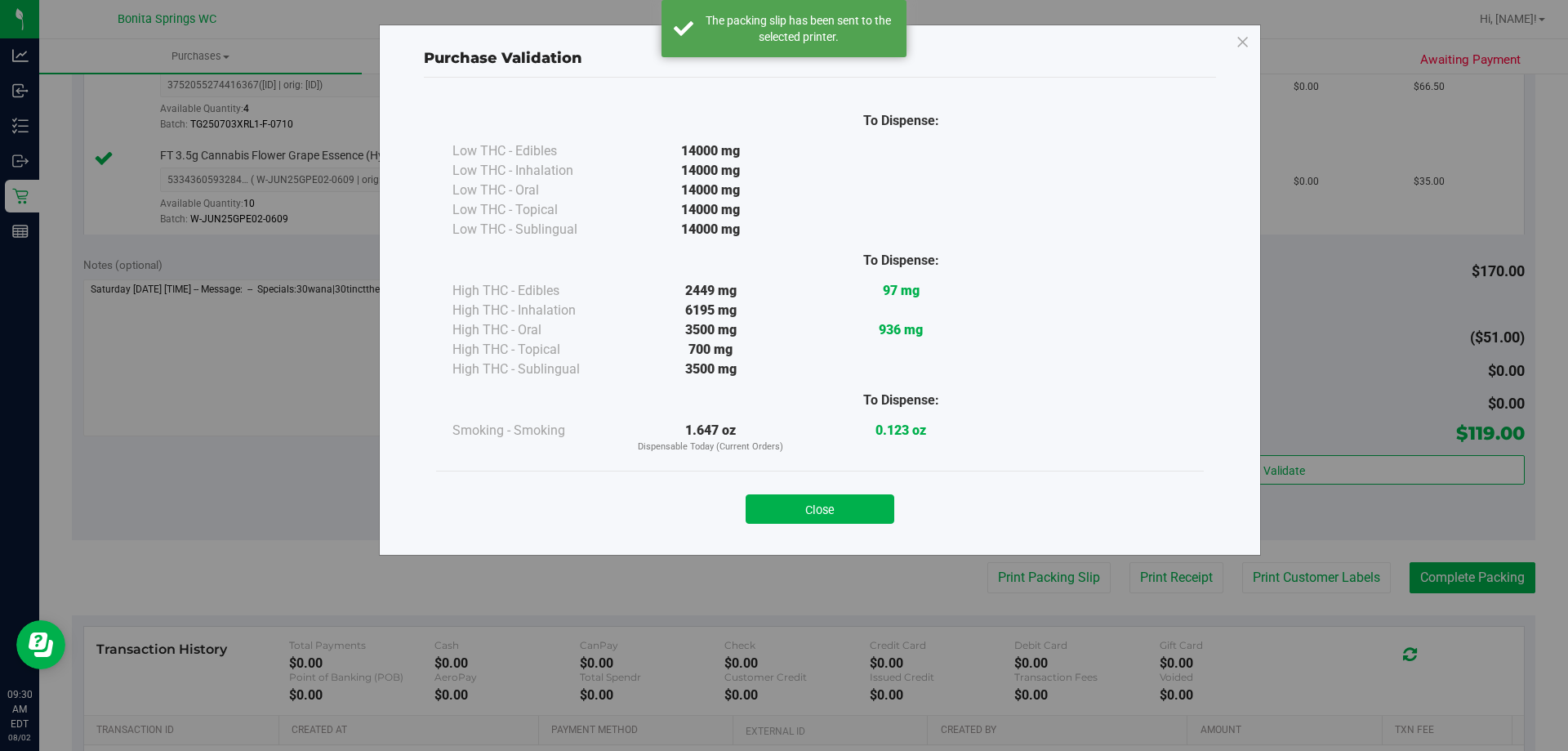 click on "Close" at bounding box center (820, 503) 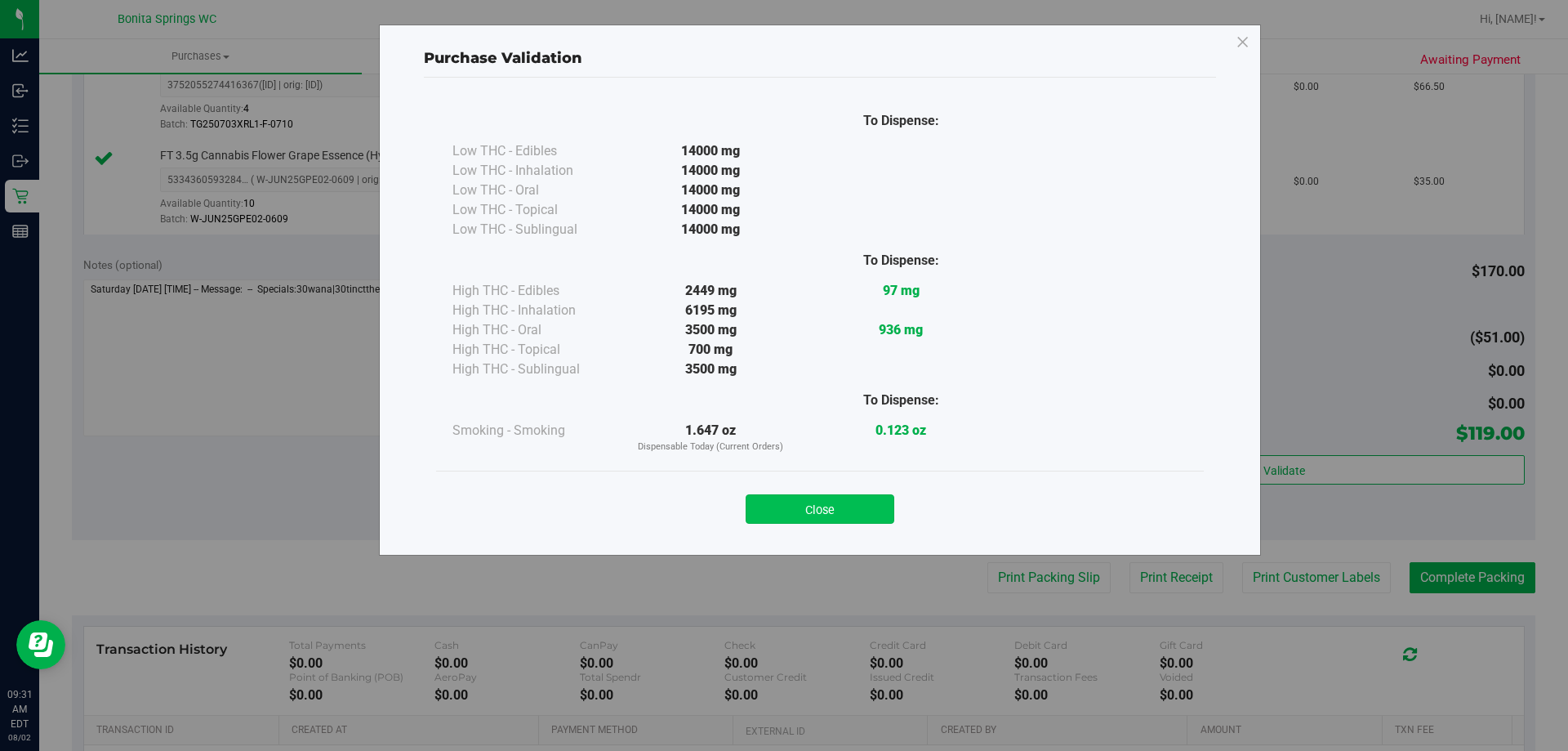 click on "Close" at bounding box center (820, 509) 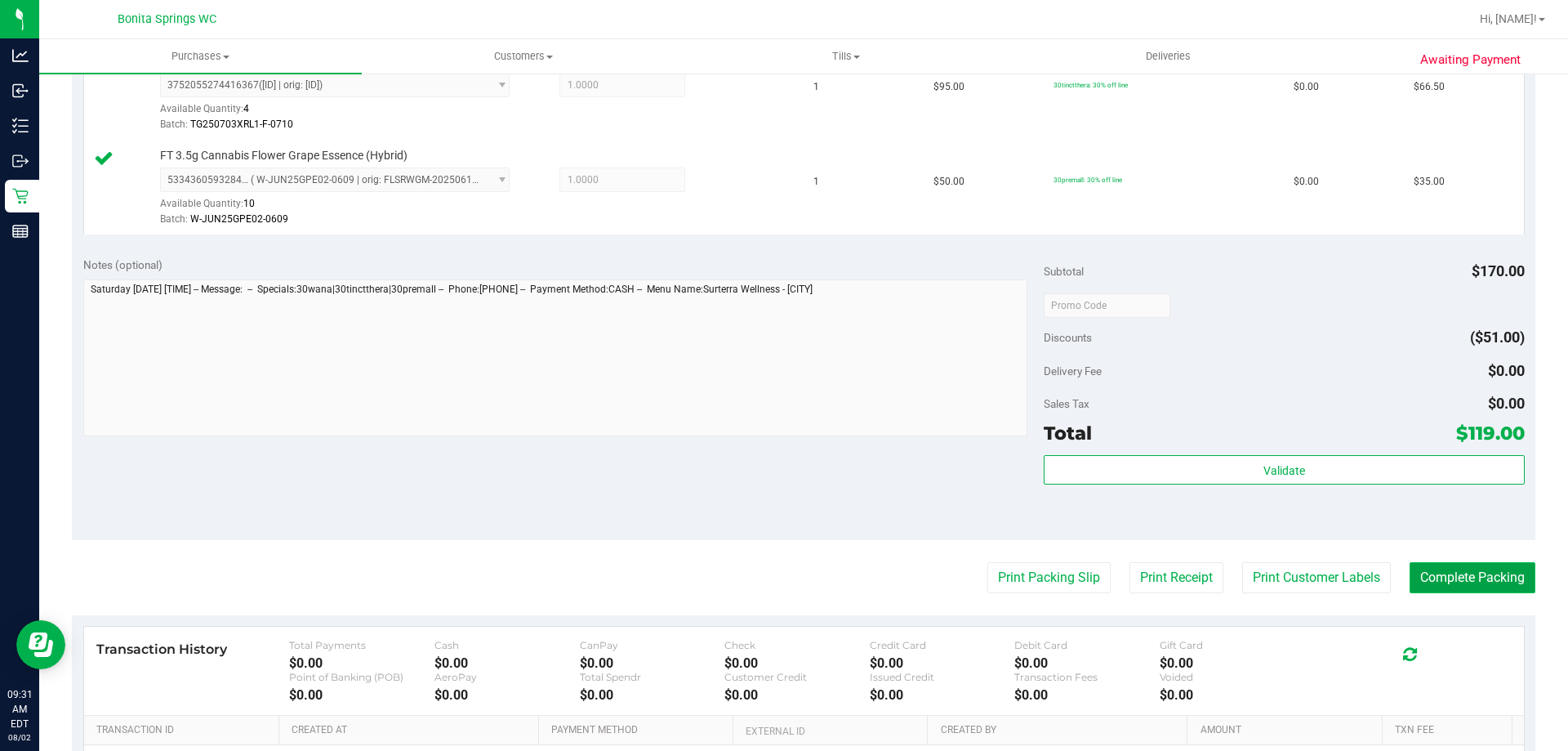 click on "Complete Packing" at bounding box center (1472, 578) 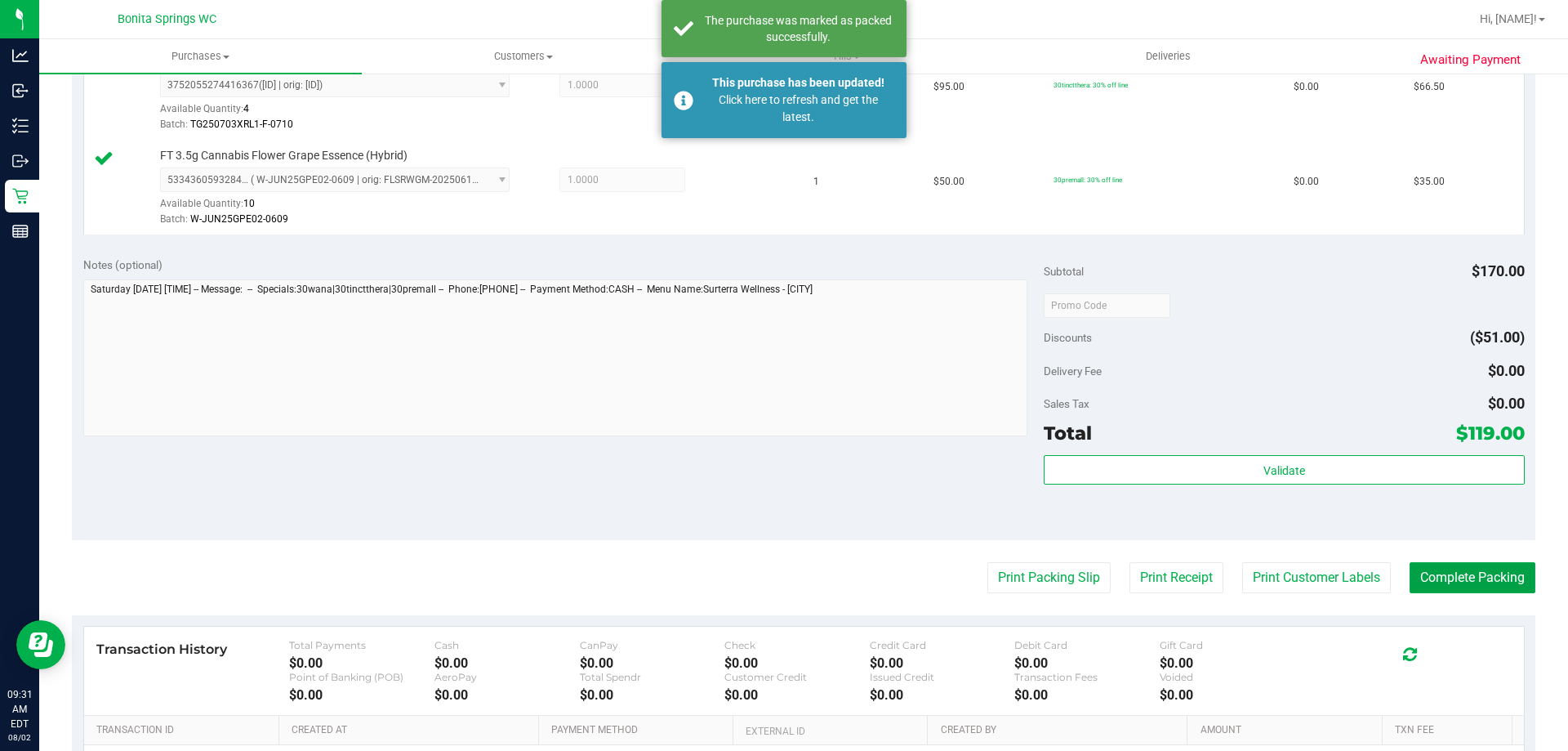 scroll, scrollTop: 518, scrollLeft: 0, axis: vertical 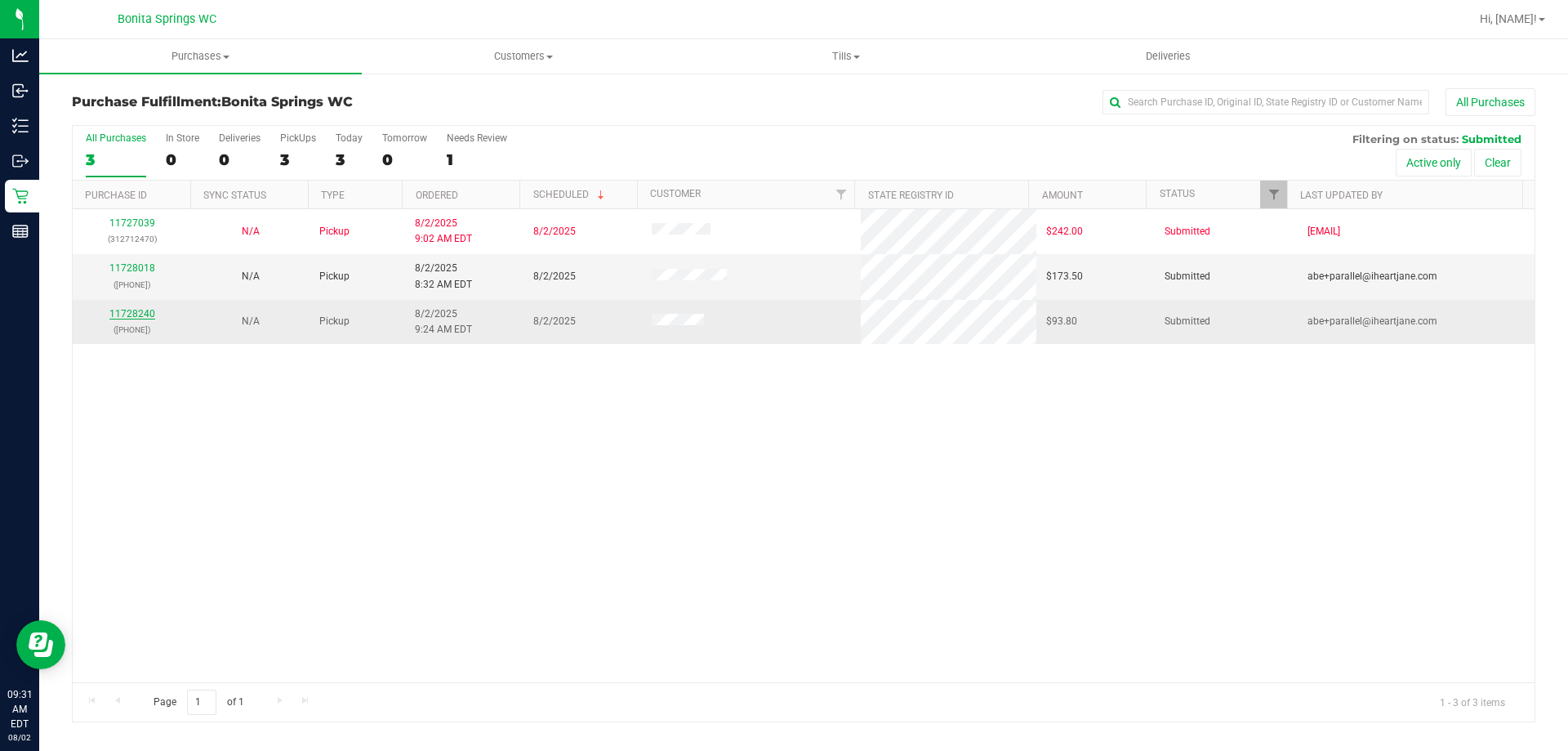 click on "11728240" at bounding box center (132, 314) 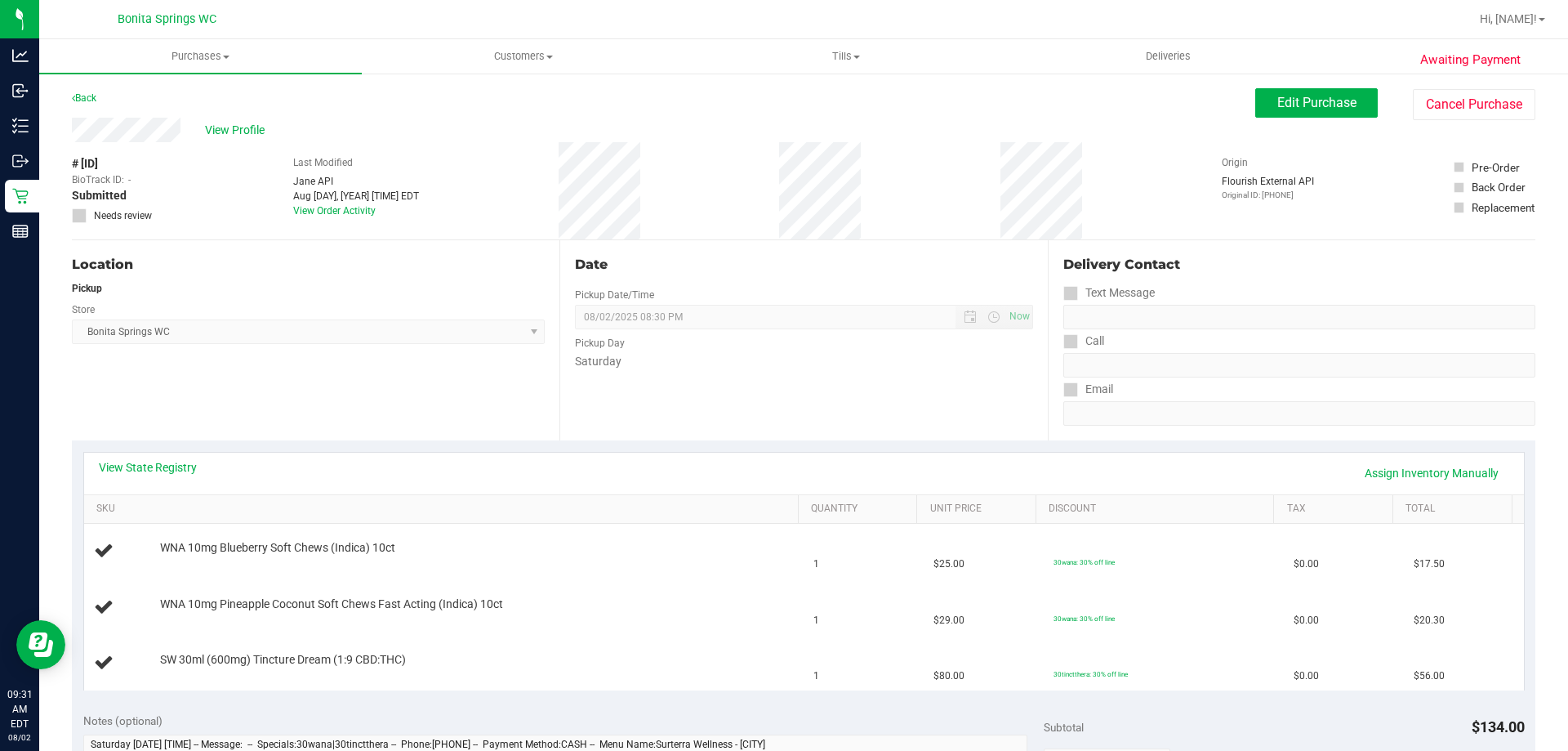 scroll, scrollTop: 409, scrollLeft: 0, axis: vertical 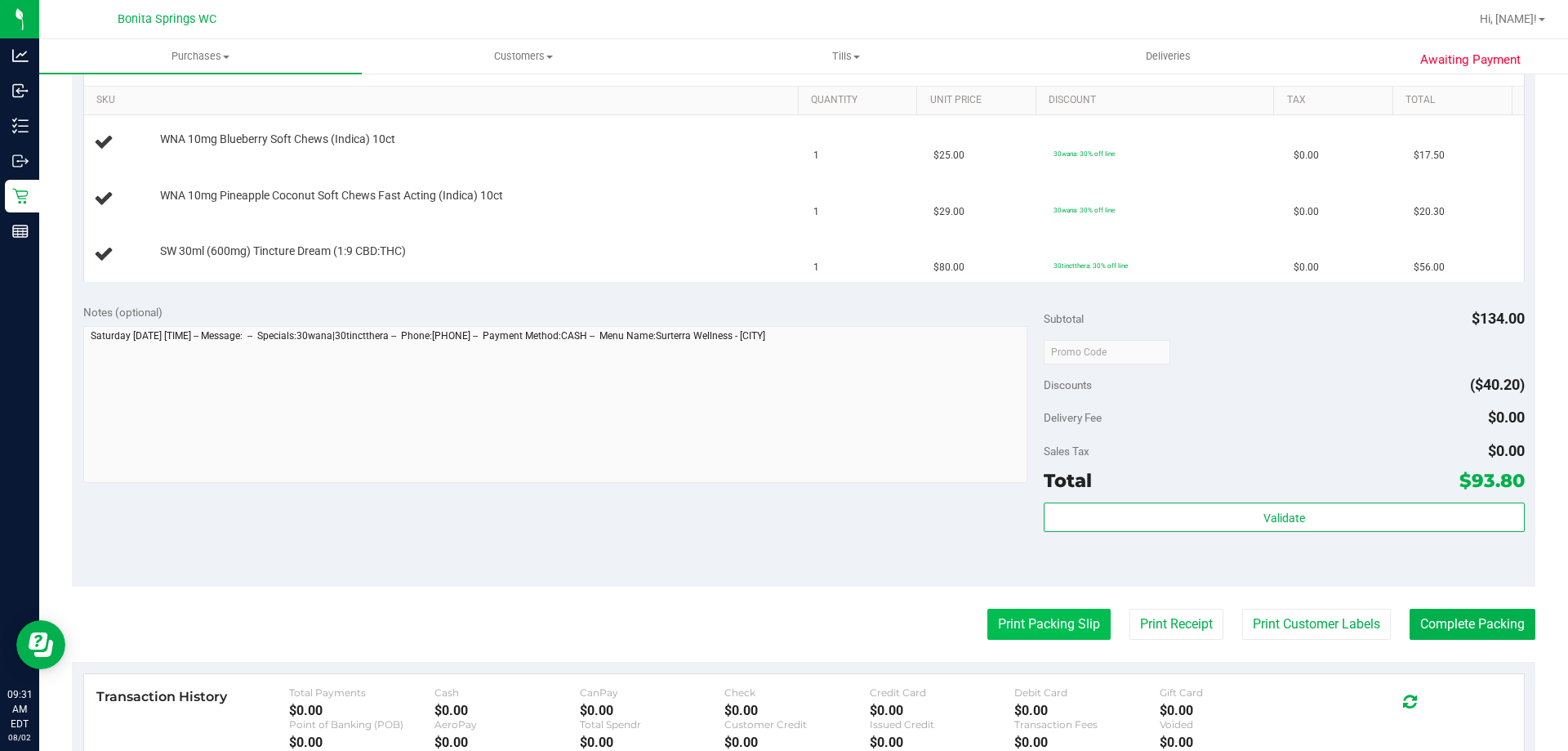 click on "Print Packing Slip" at bounding box center [1049, 624] 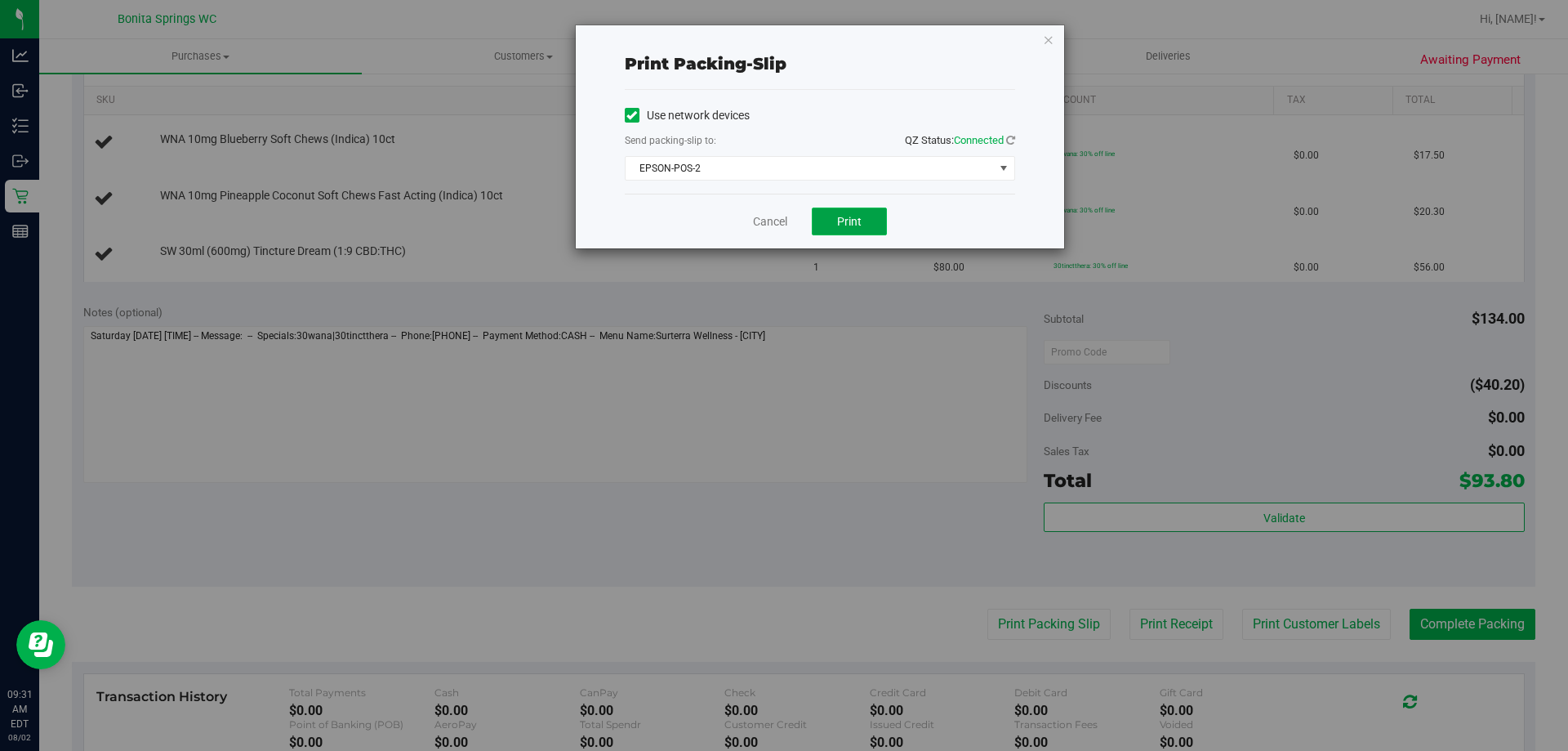 click on "Print" at bounding box center (849, 221) 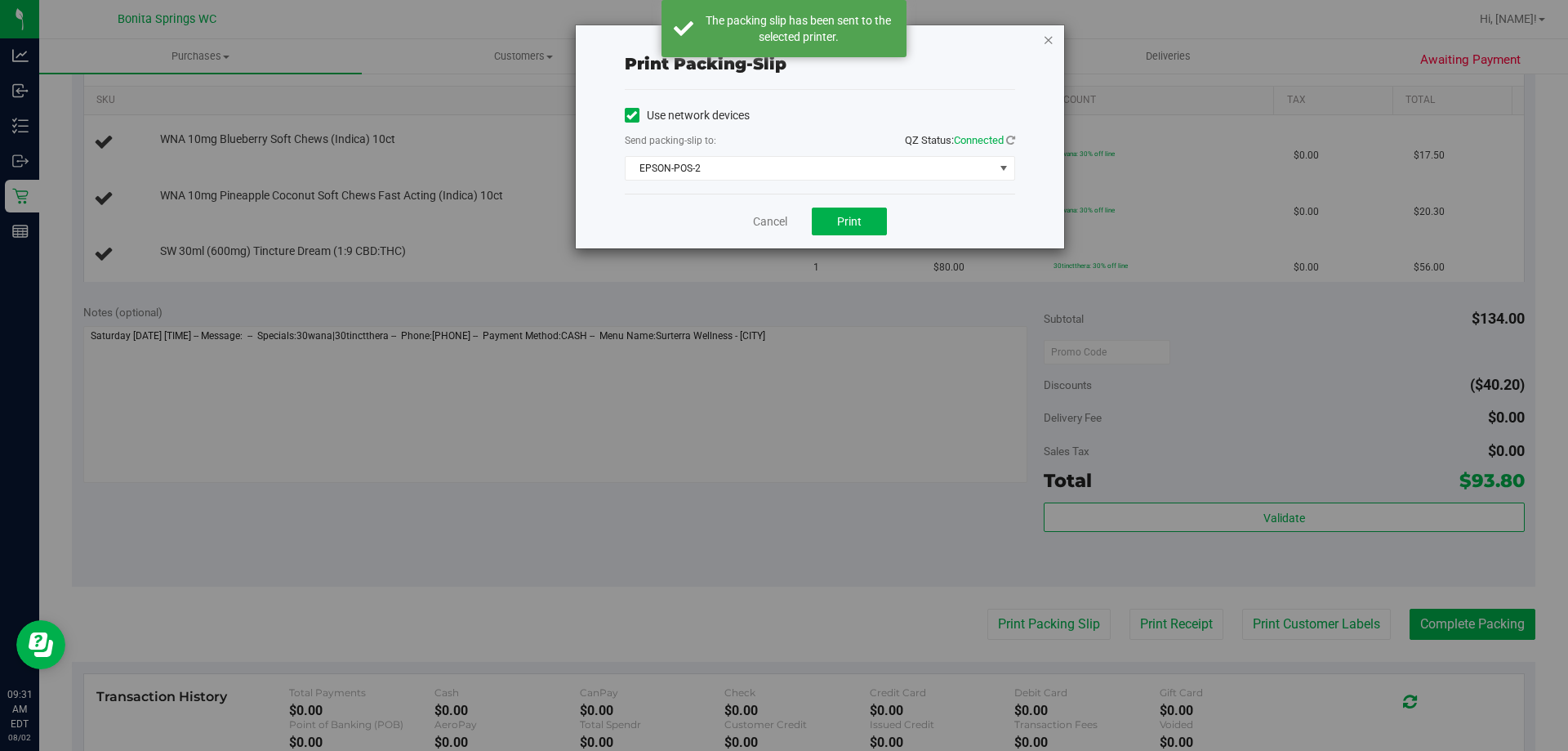click at bounding box center [1049, 39] 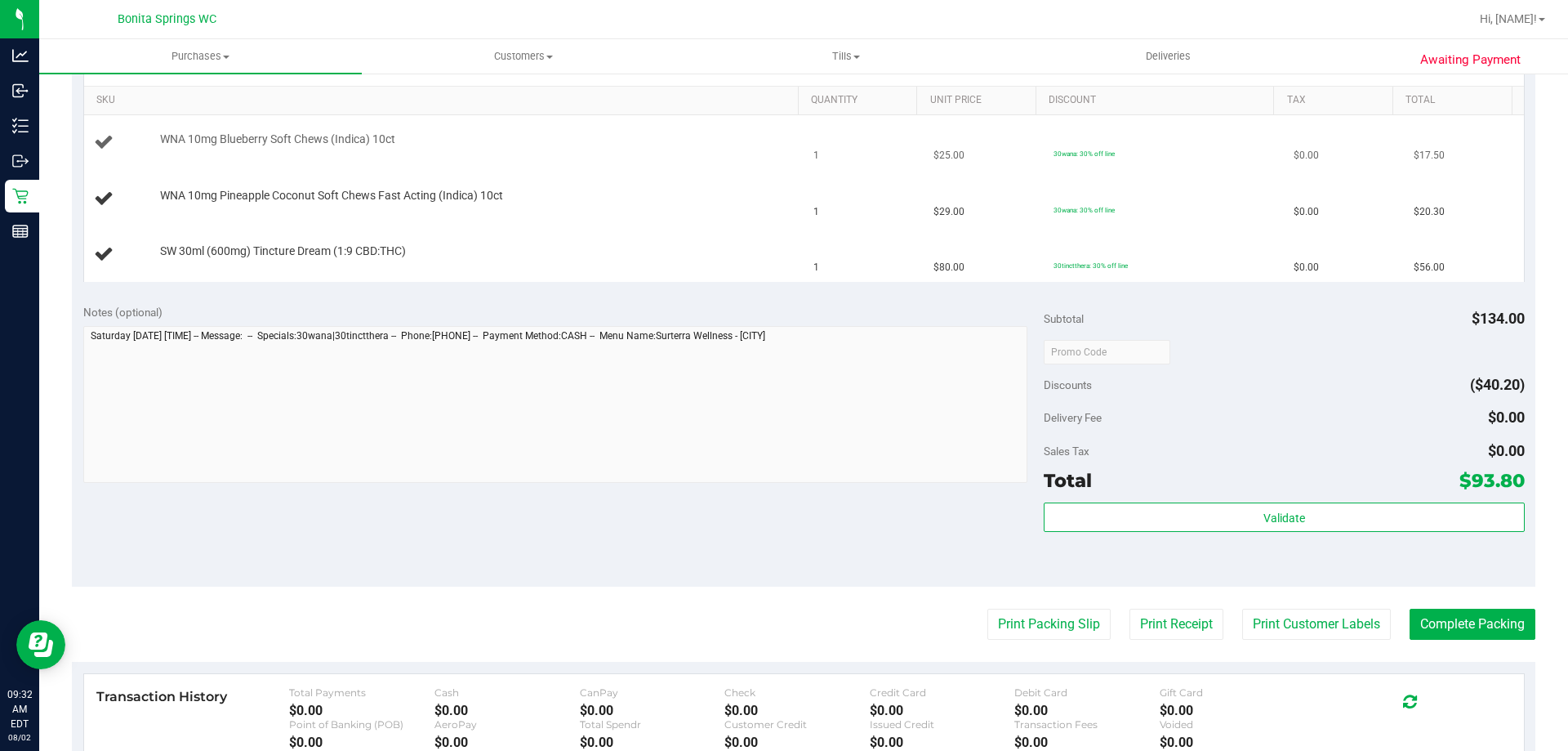 type 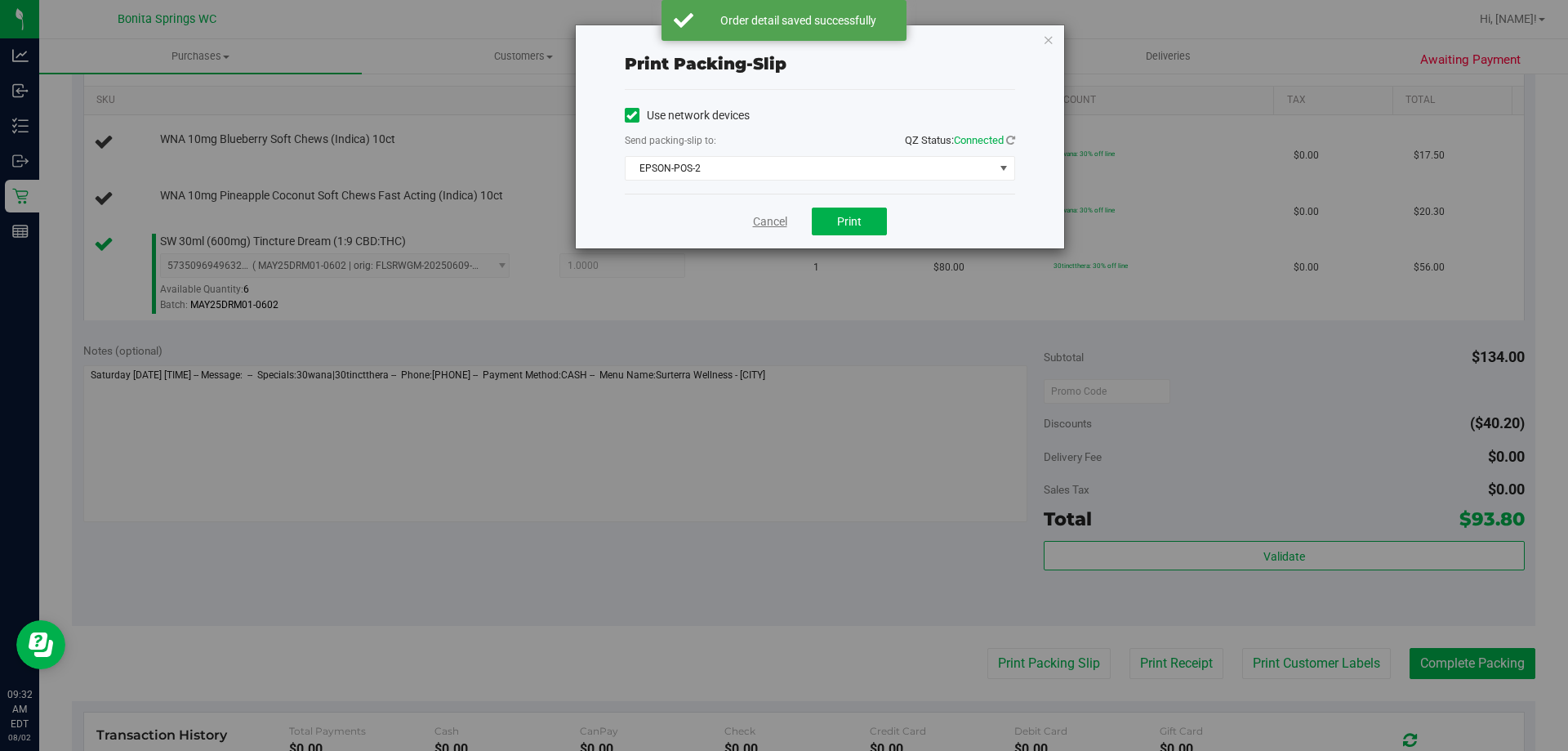 click on "Cancel" at bounding box center (770, 221) 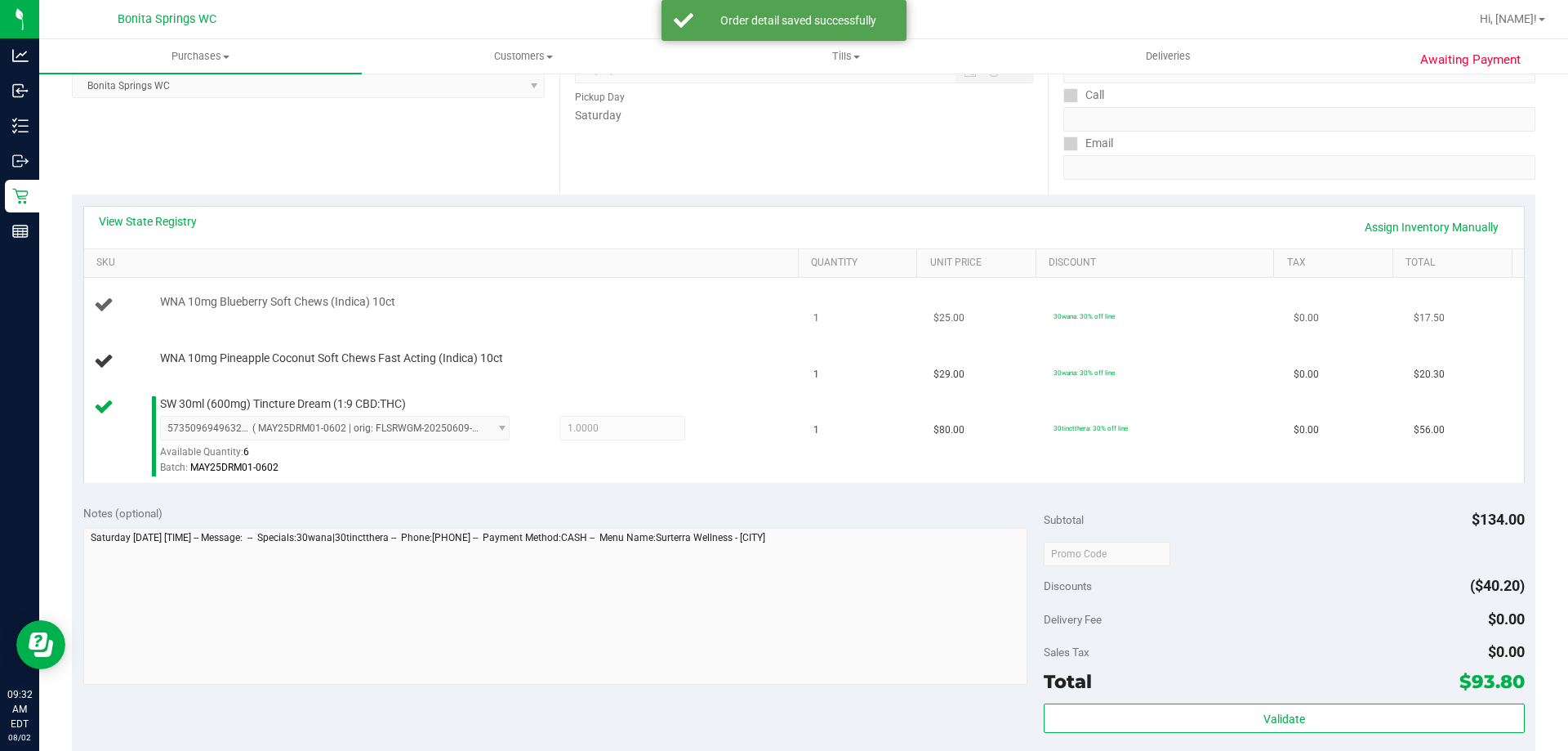 scroll, scrollTop: 245, scrollLeft: 0, axis: vertical 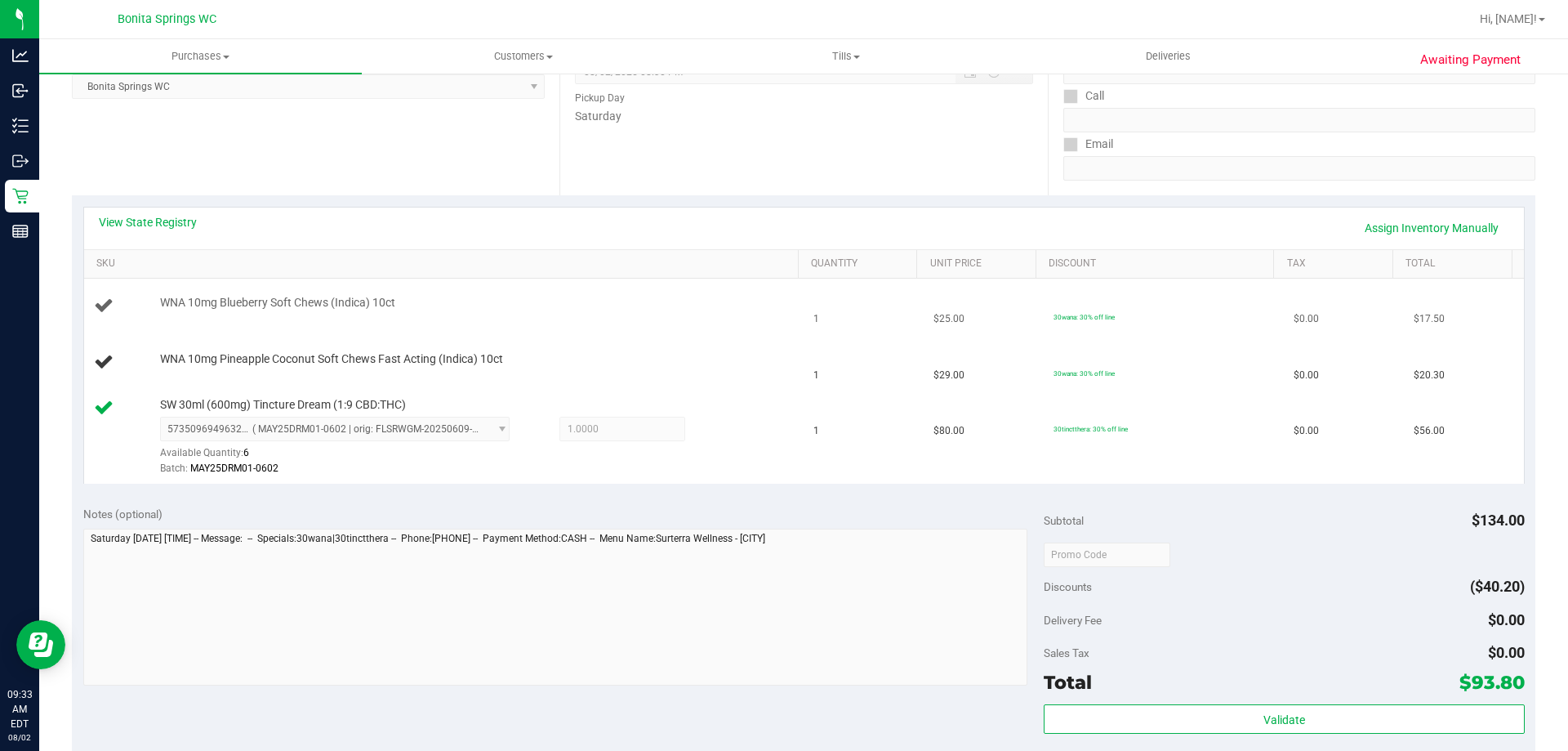 click on "Print Packing Slip" at bounding box center (1049, 827) 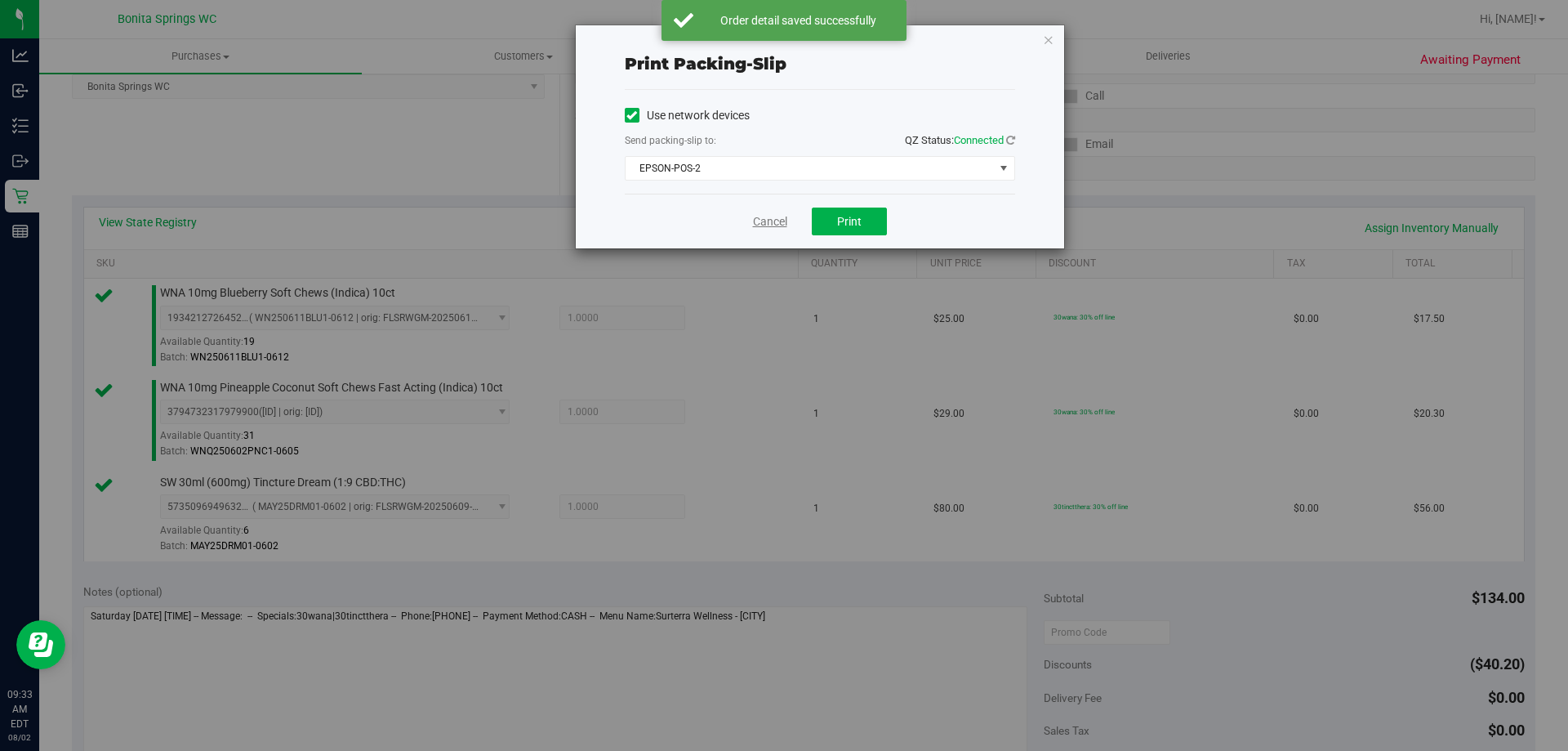 click on "Cancel" at bounding box center [770, 221] 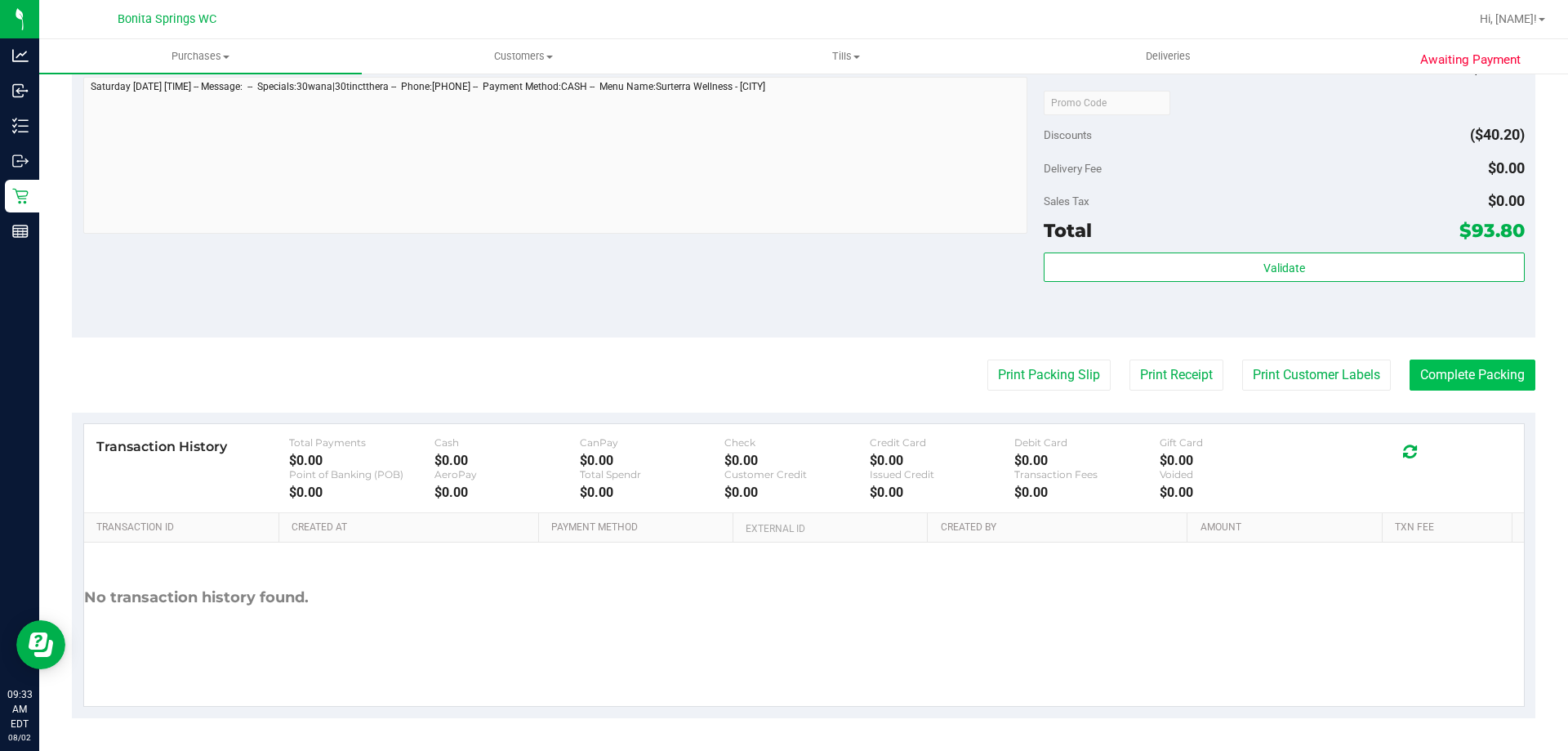 scroll, scrollTop: 693, scrollLeft: 0, axis: vertical 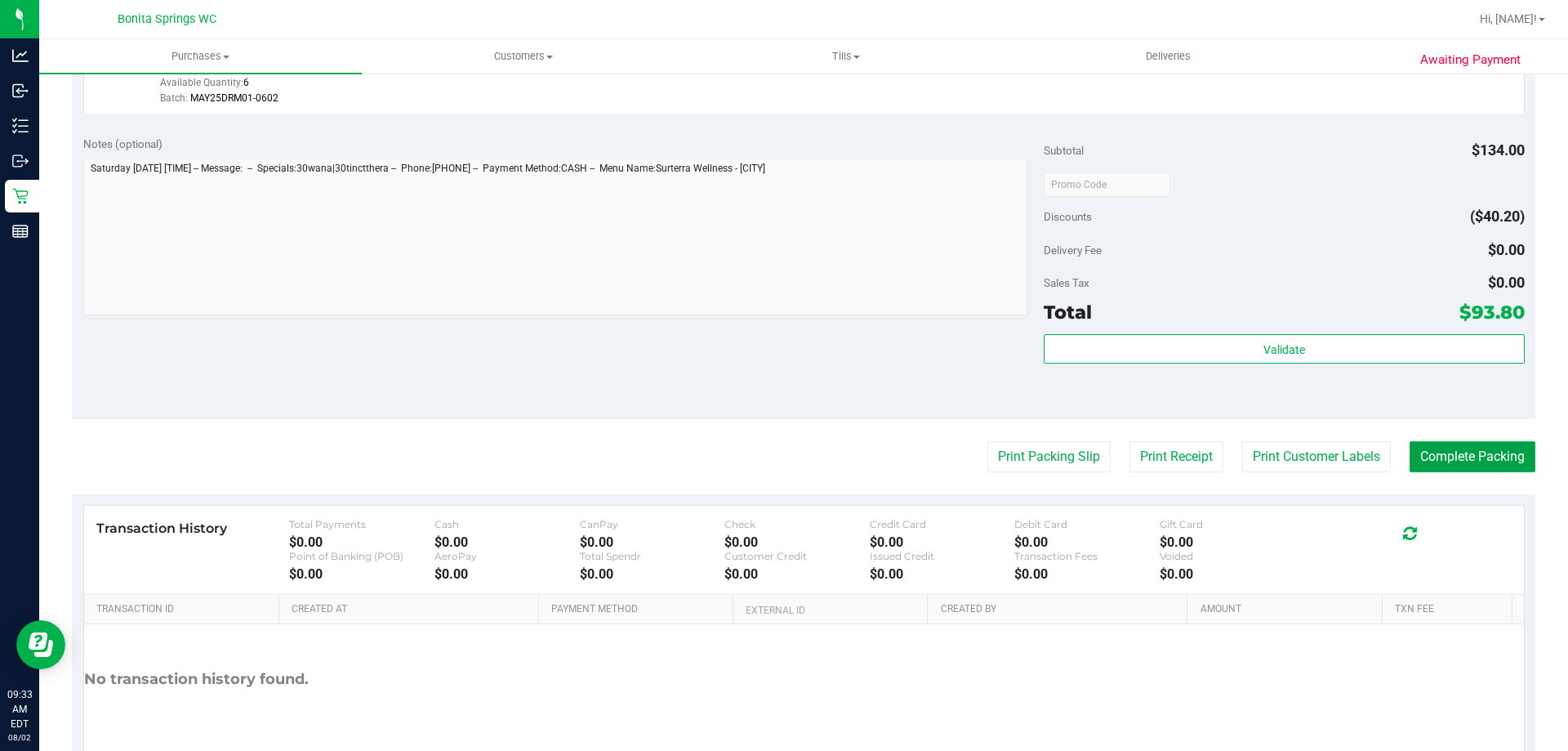 click on "Complete Packing" at bounding box center (1472, 457) 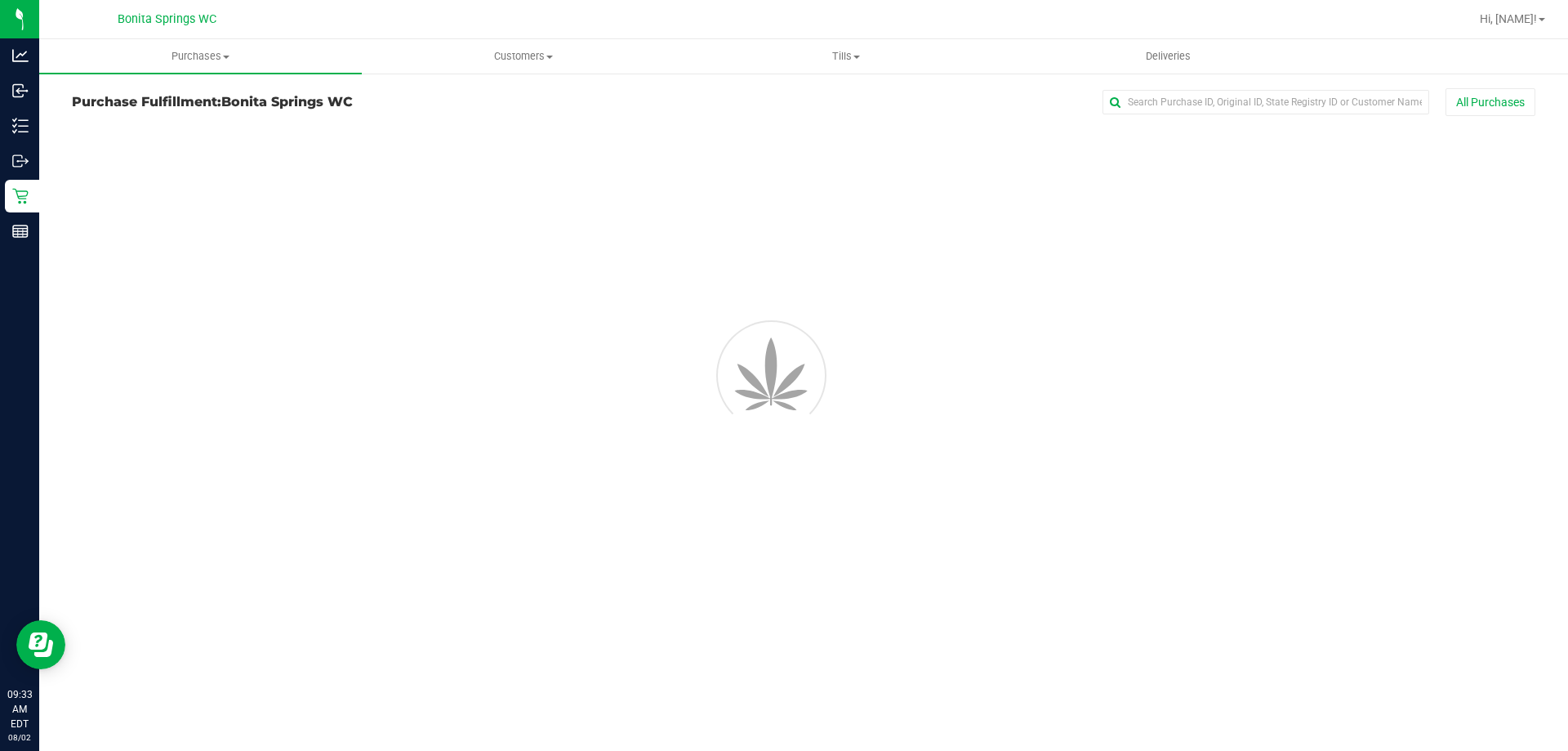 scroll, scrollTop: 0, scrollLeft: 0, axis: both 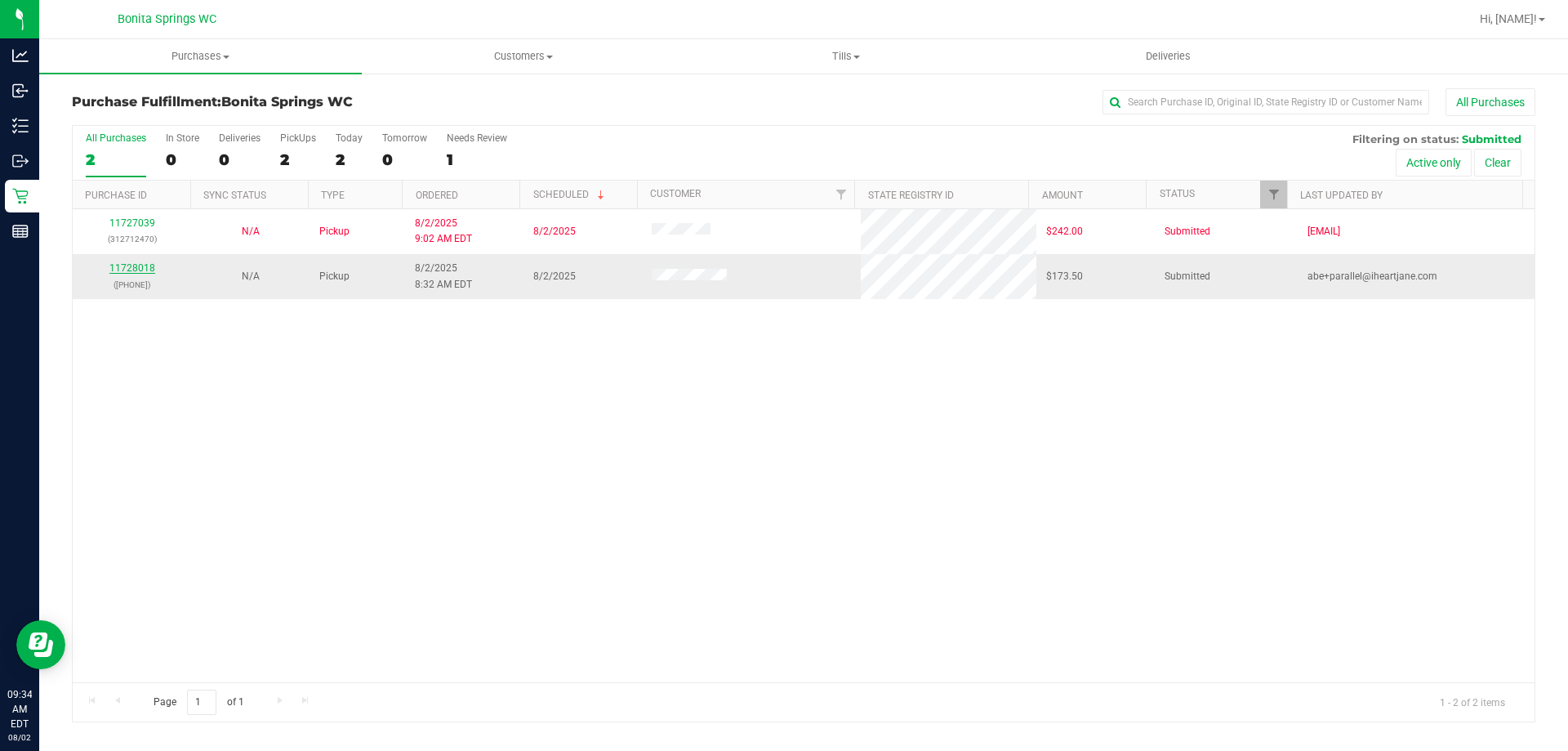 click on "11728018" at bounding box center (132, 268) 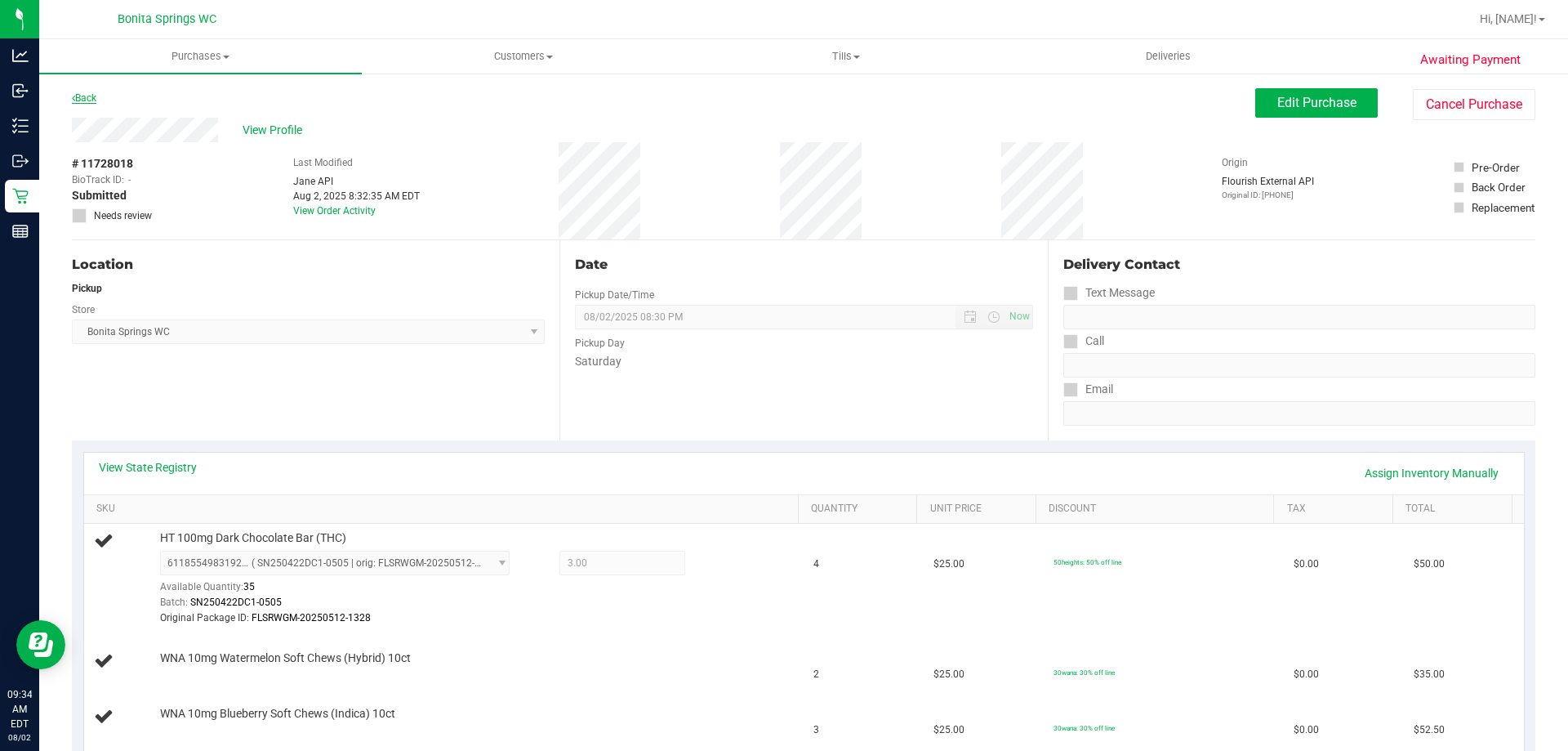 click on "Back" at bounding box center (84, 98) 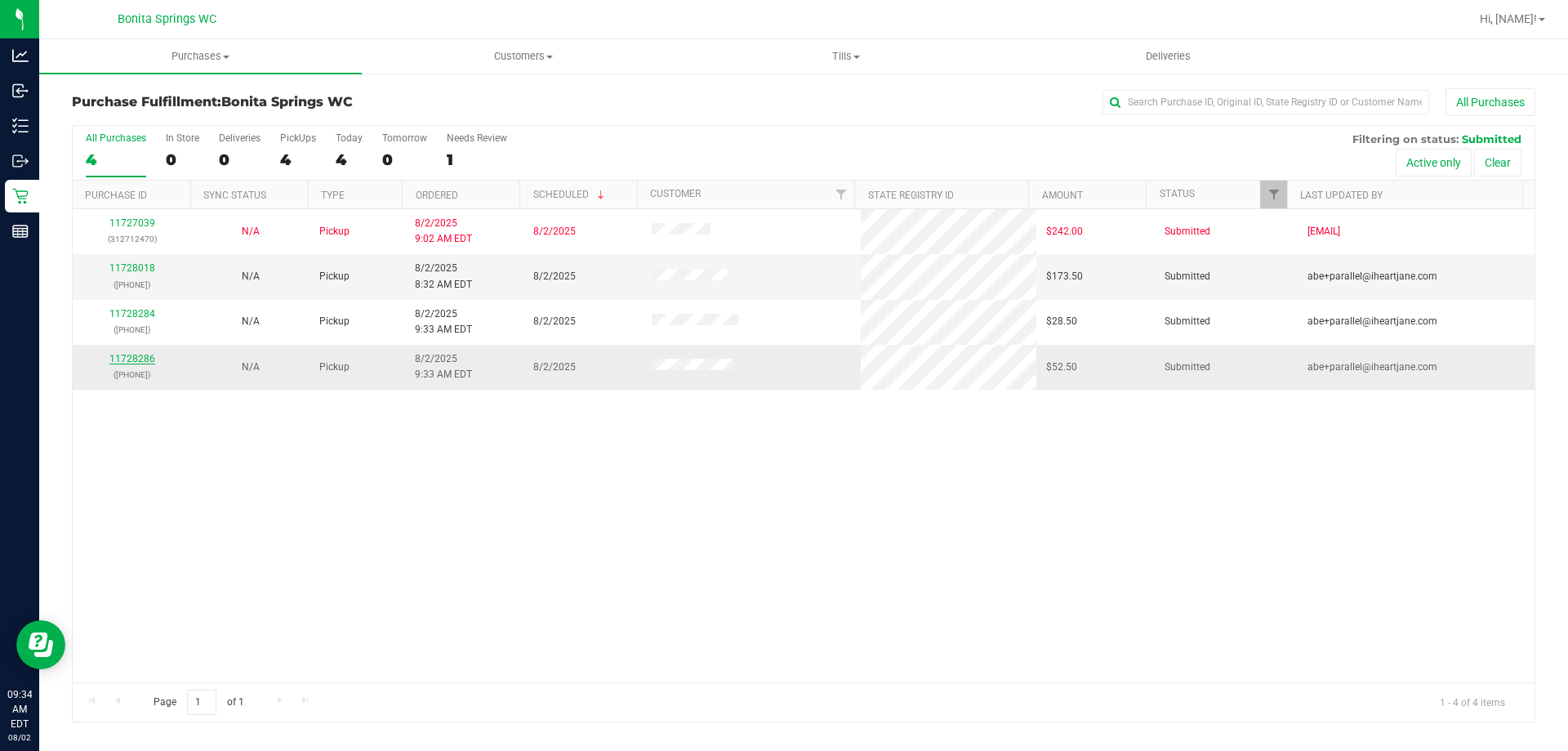 click on "11728286" at bounding box center [132, 359] 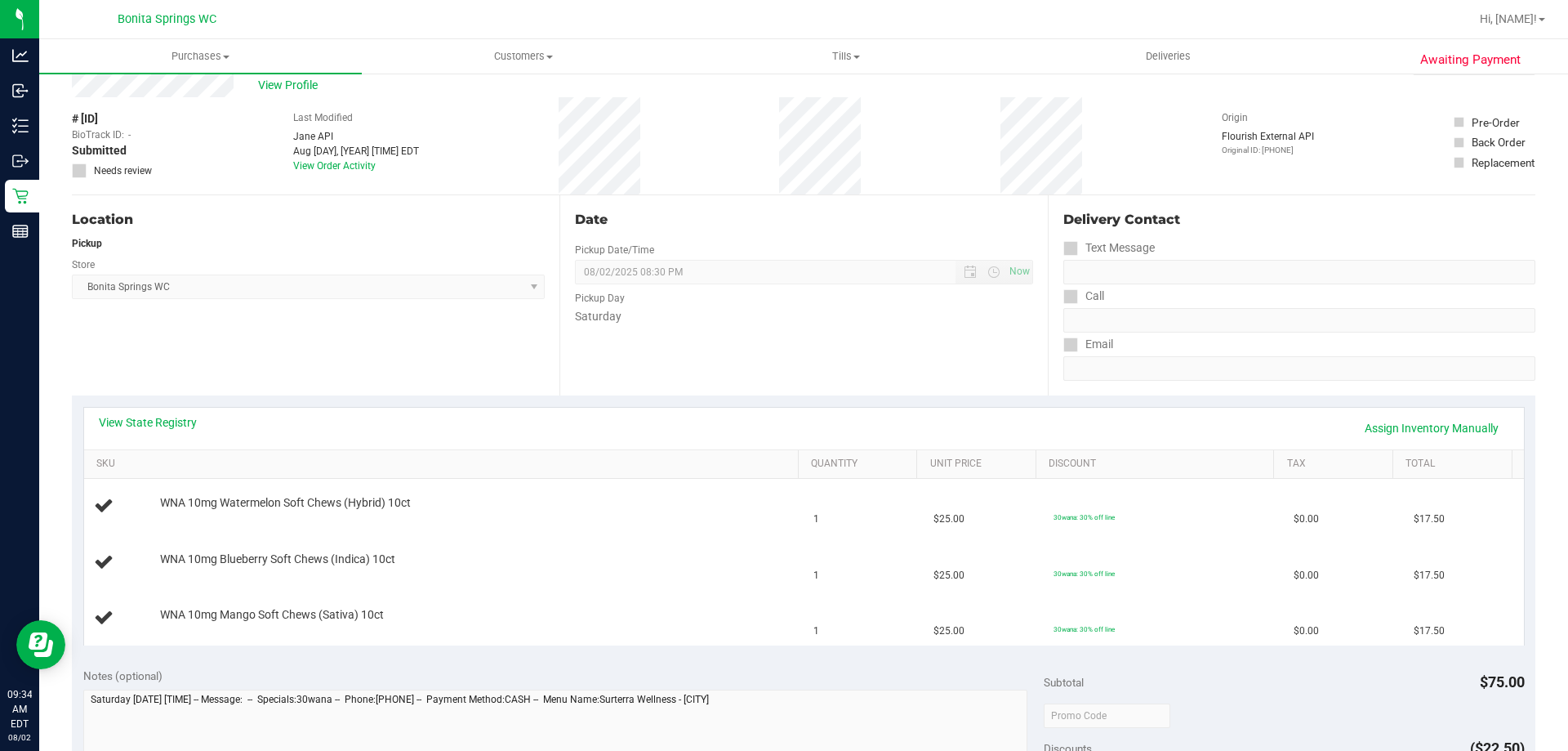 scroll, scrollTop: 82, scrollLeft: 0, axis: vertical 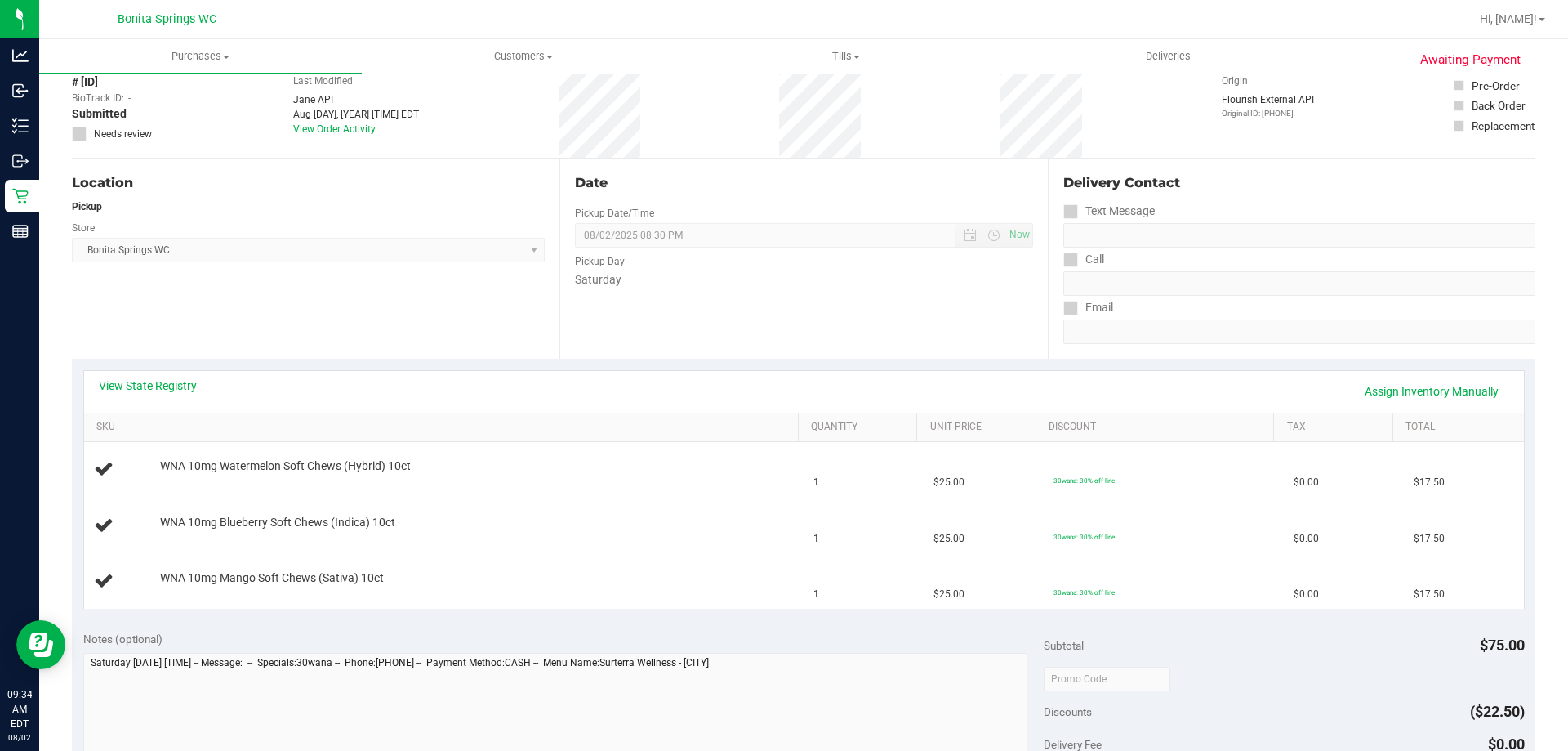 click on "View State Registry
Assign Inventory Manually" at bounding box center (804, 391) 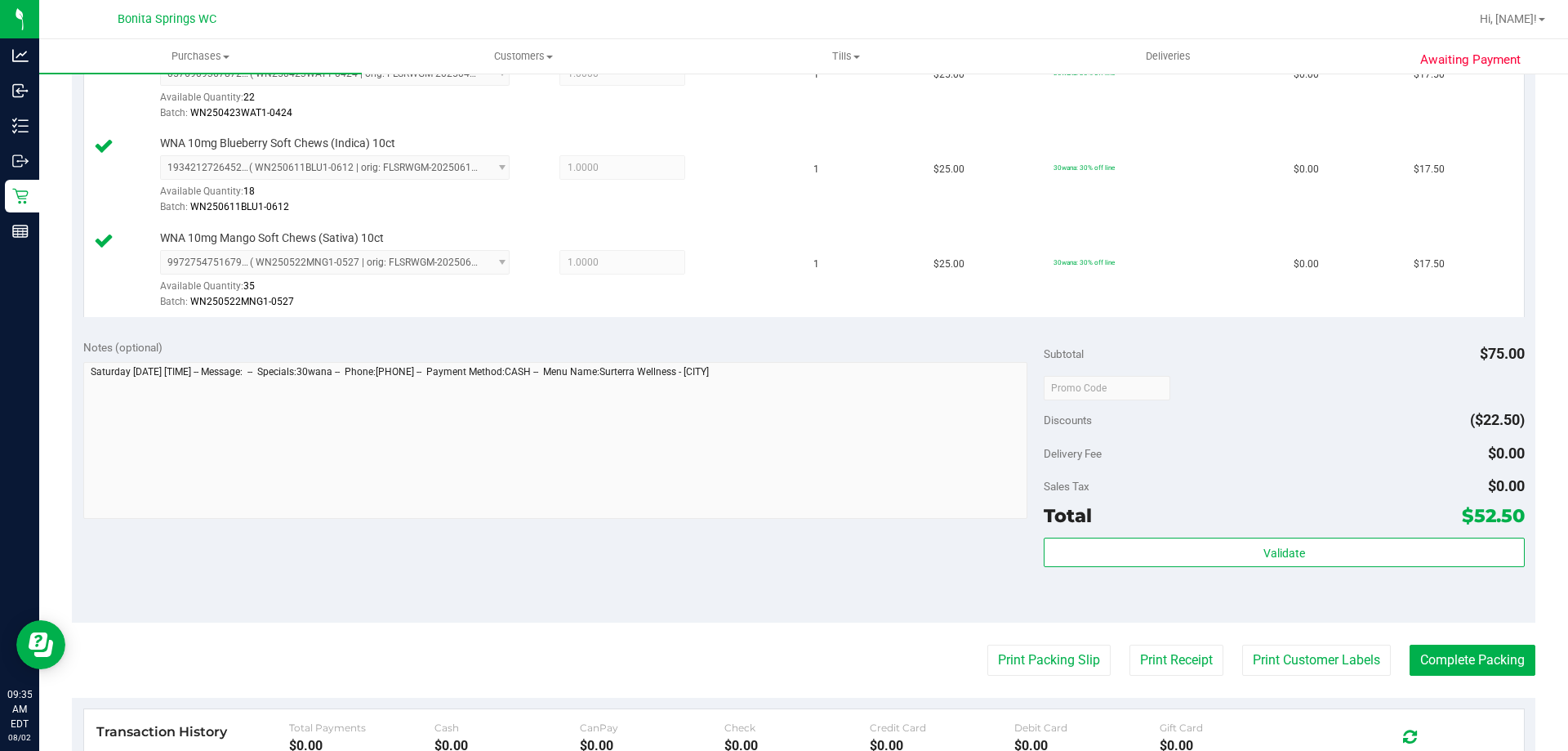 scroll, scrollTop: 490, scrollLeft: 0, axis: vertical 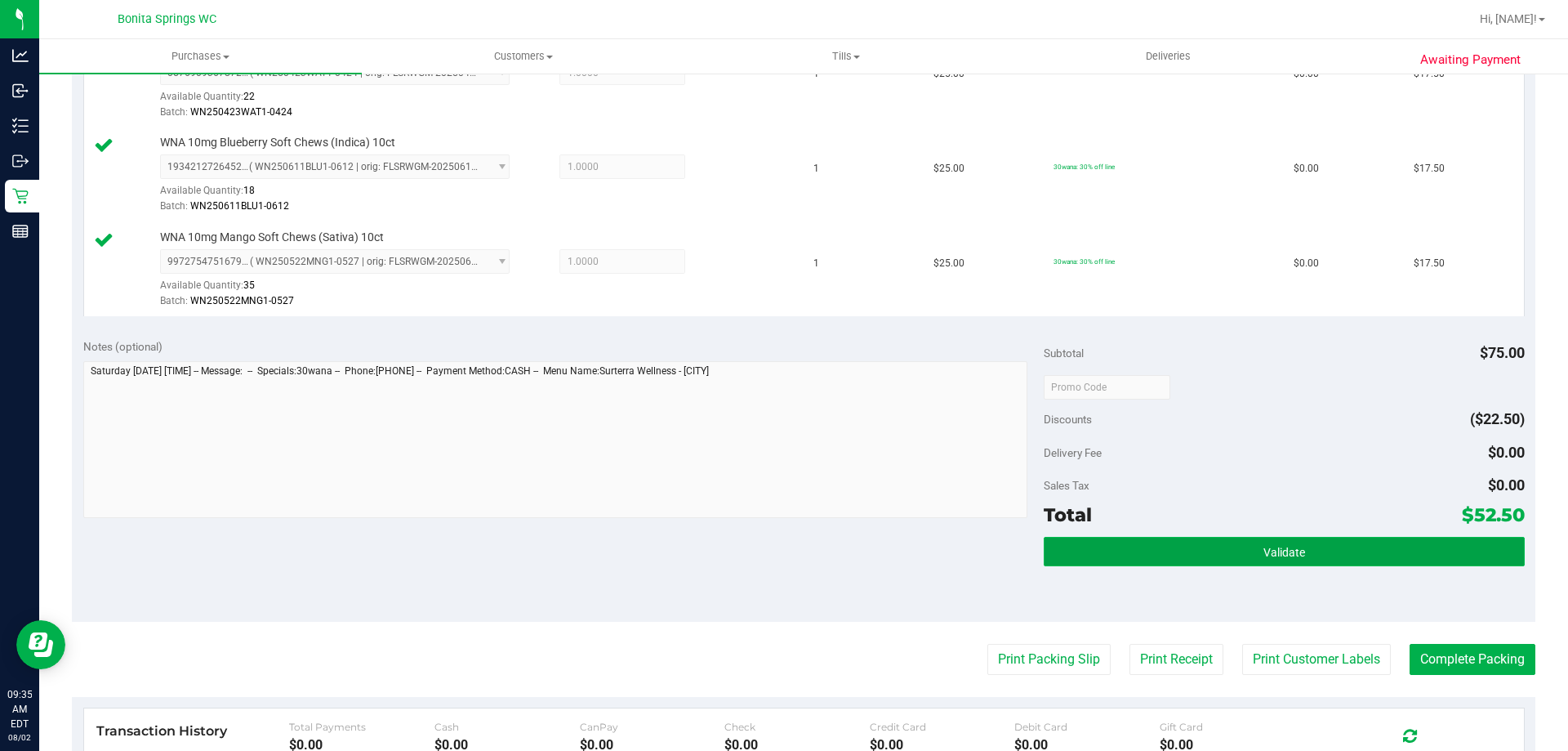 click on "Validate" at bounding box center [1284, 552] 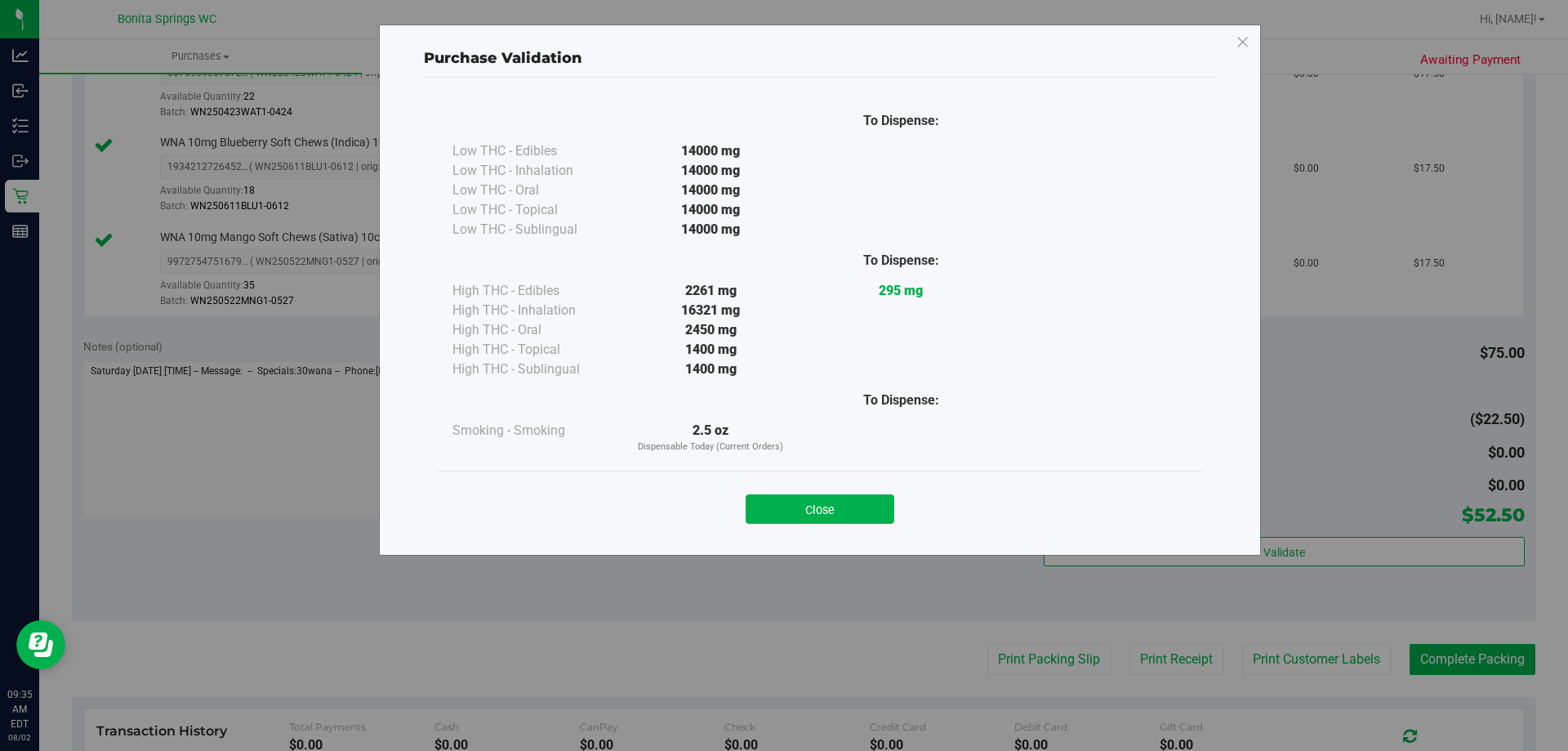 click on "Close" at bounding box center [820, 509] 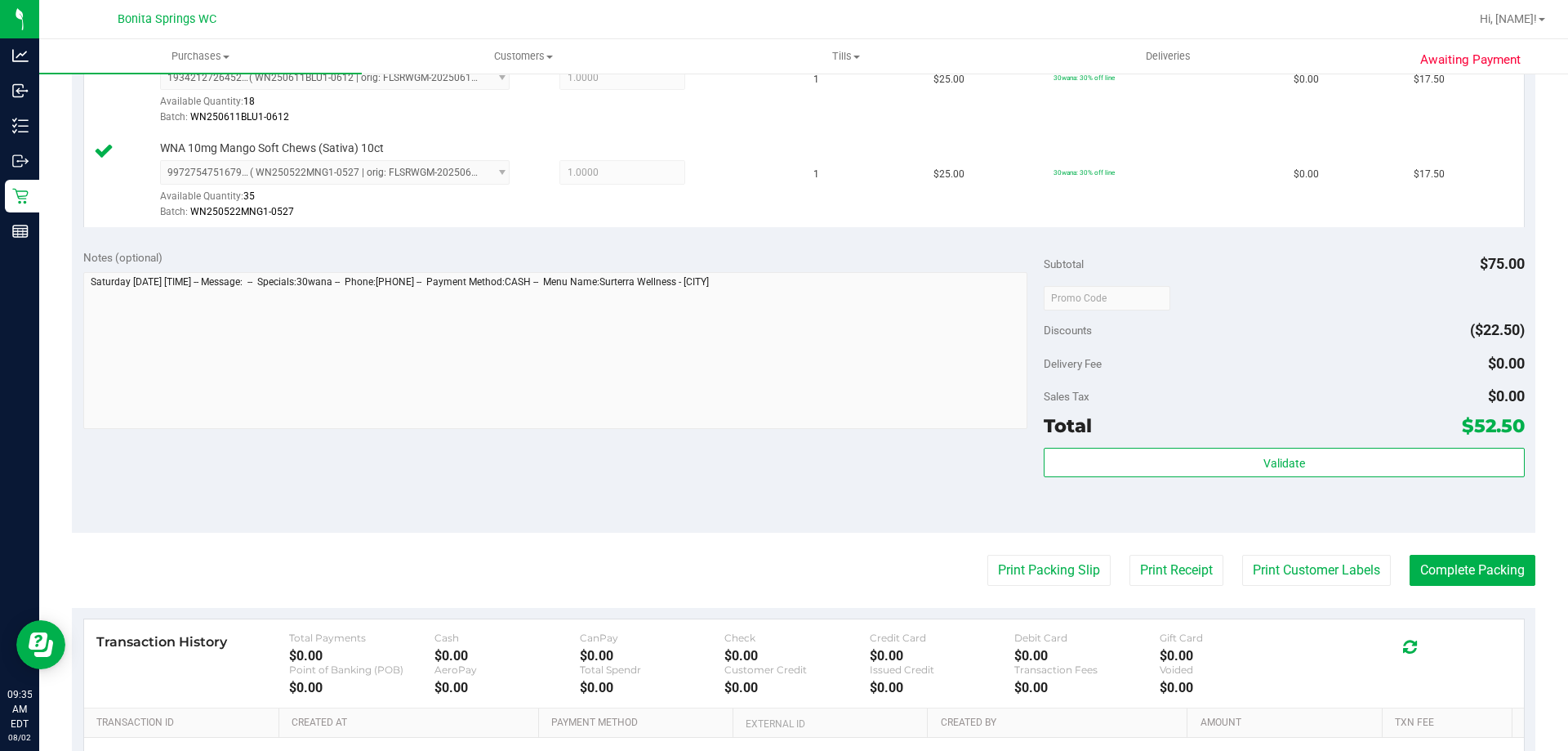 scroll, scrollTop: 735, scrollLeft: 0, axis: vertical 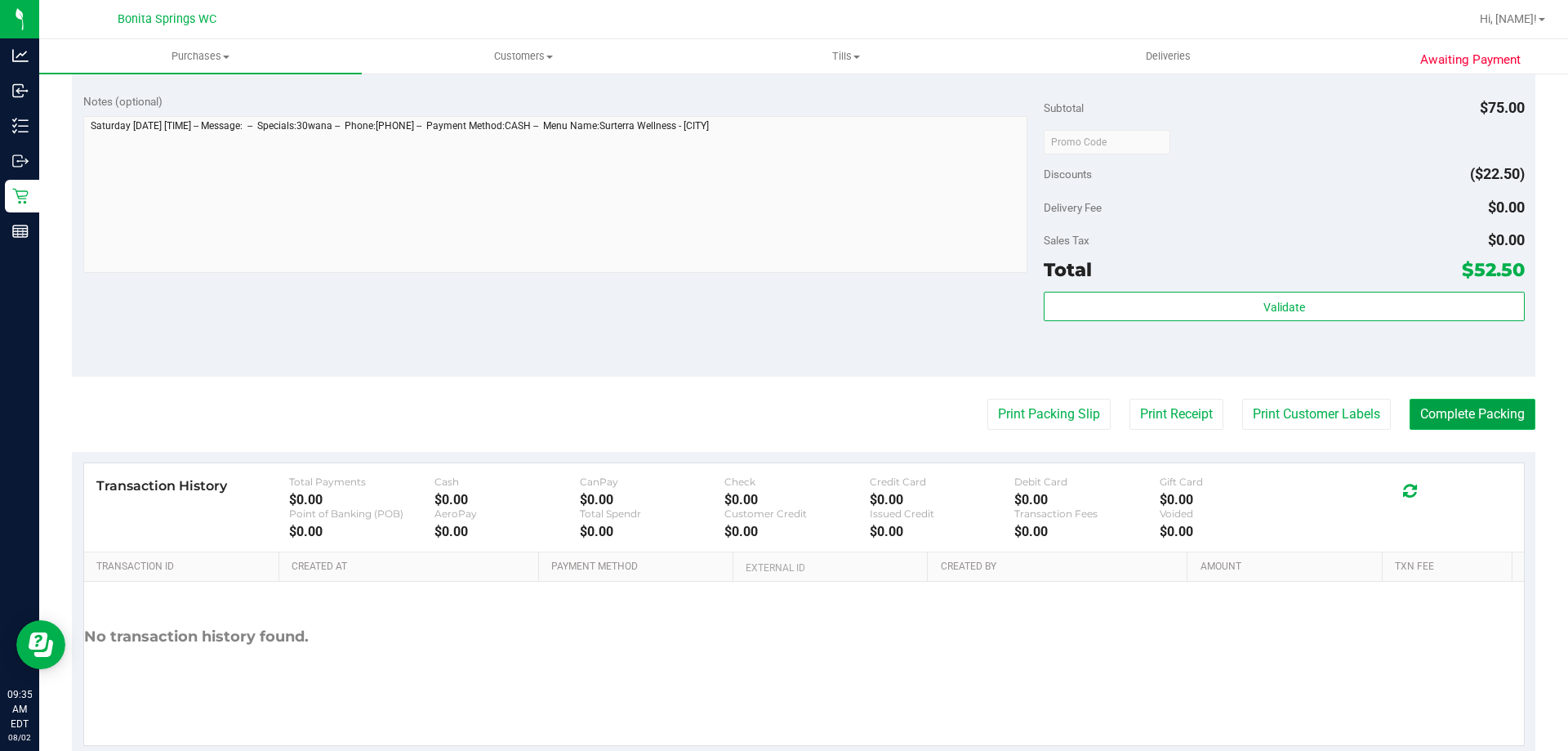 click on "Complete Packing" at bounding box center [1472, 414] 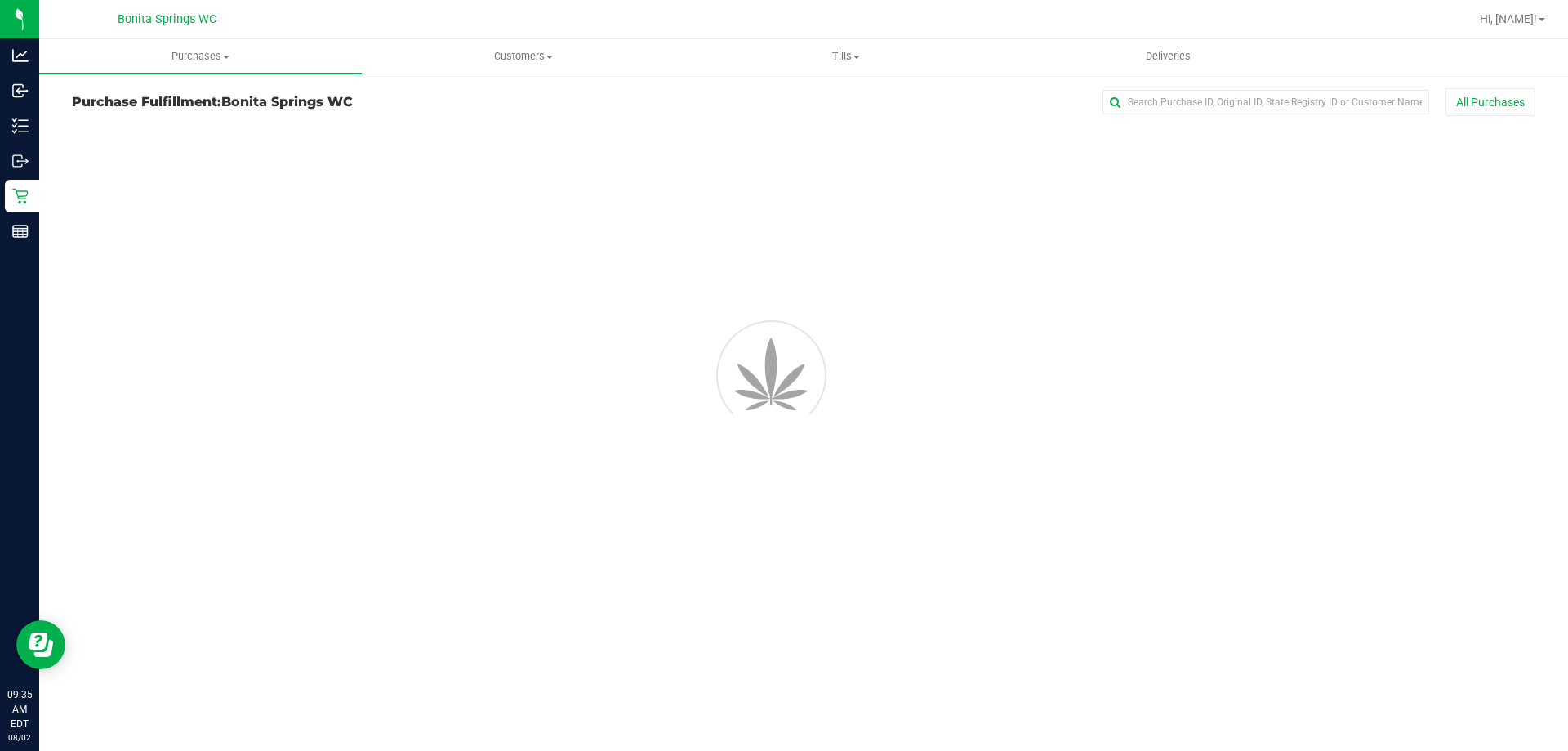scroll, scrollTop: 0, scrollLeft: 0, axis: both 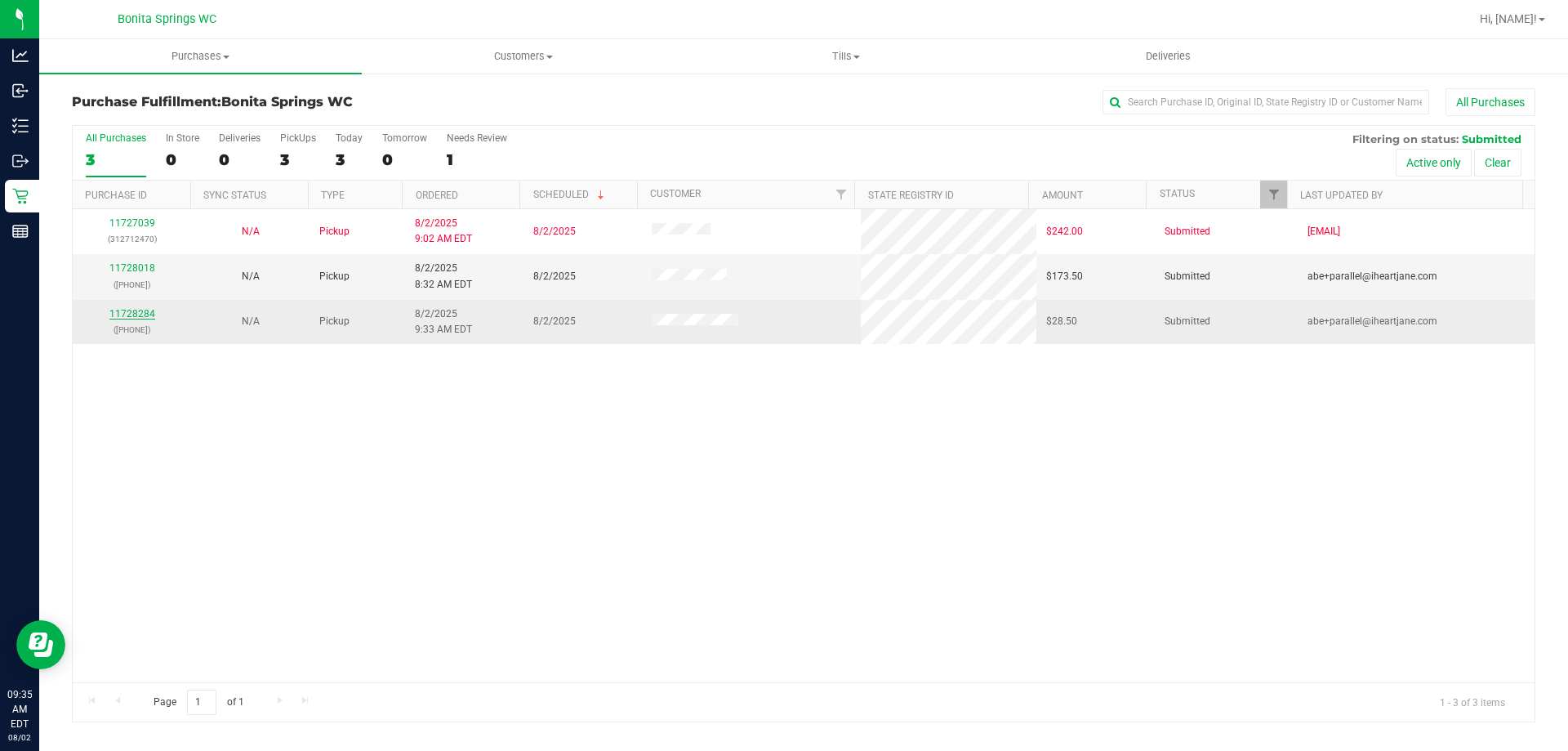 click on "11728284" at bounding box center (132, 314) 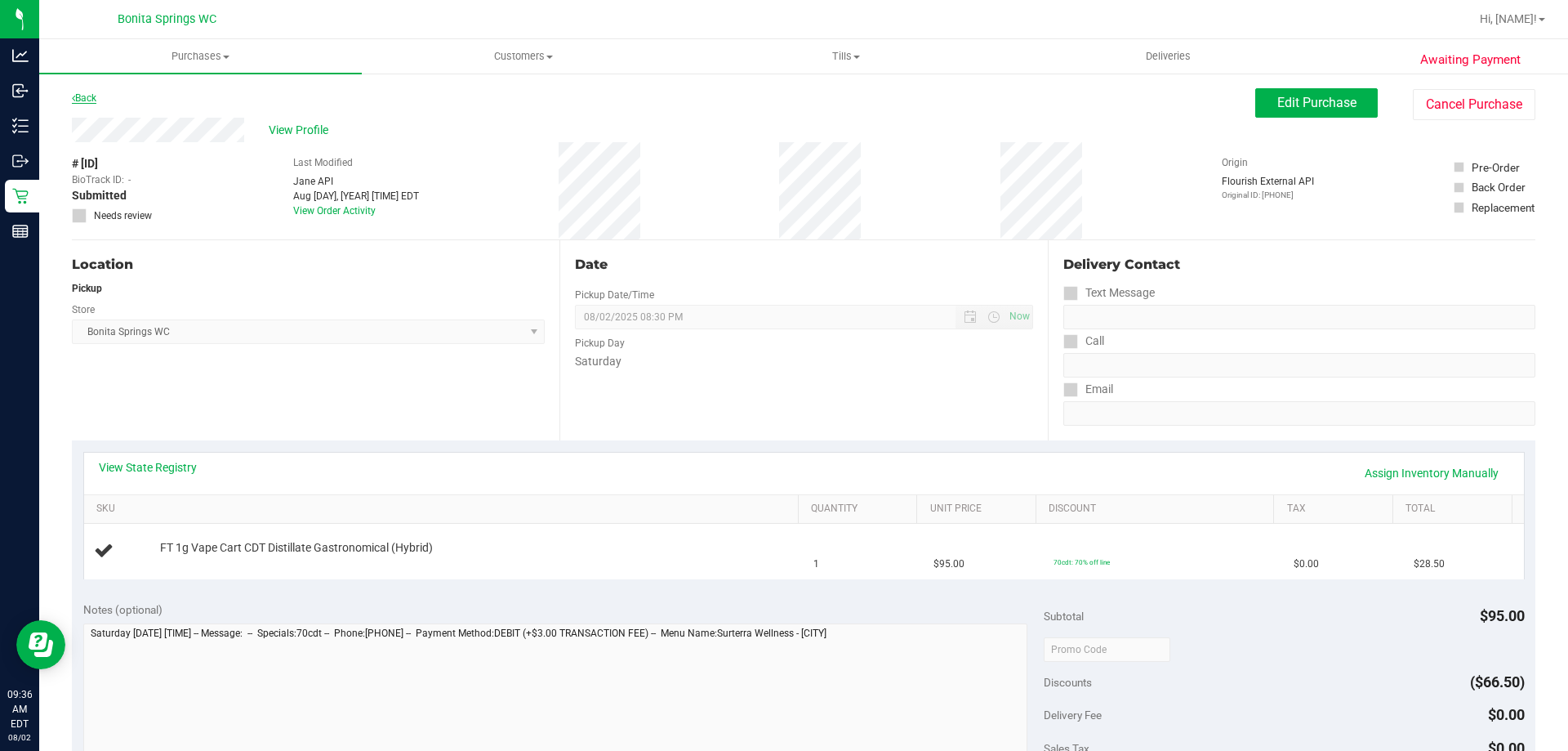 click on "Back" at bounding box center [84, 98] 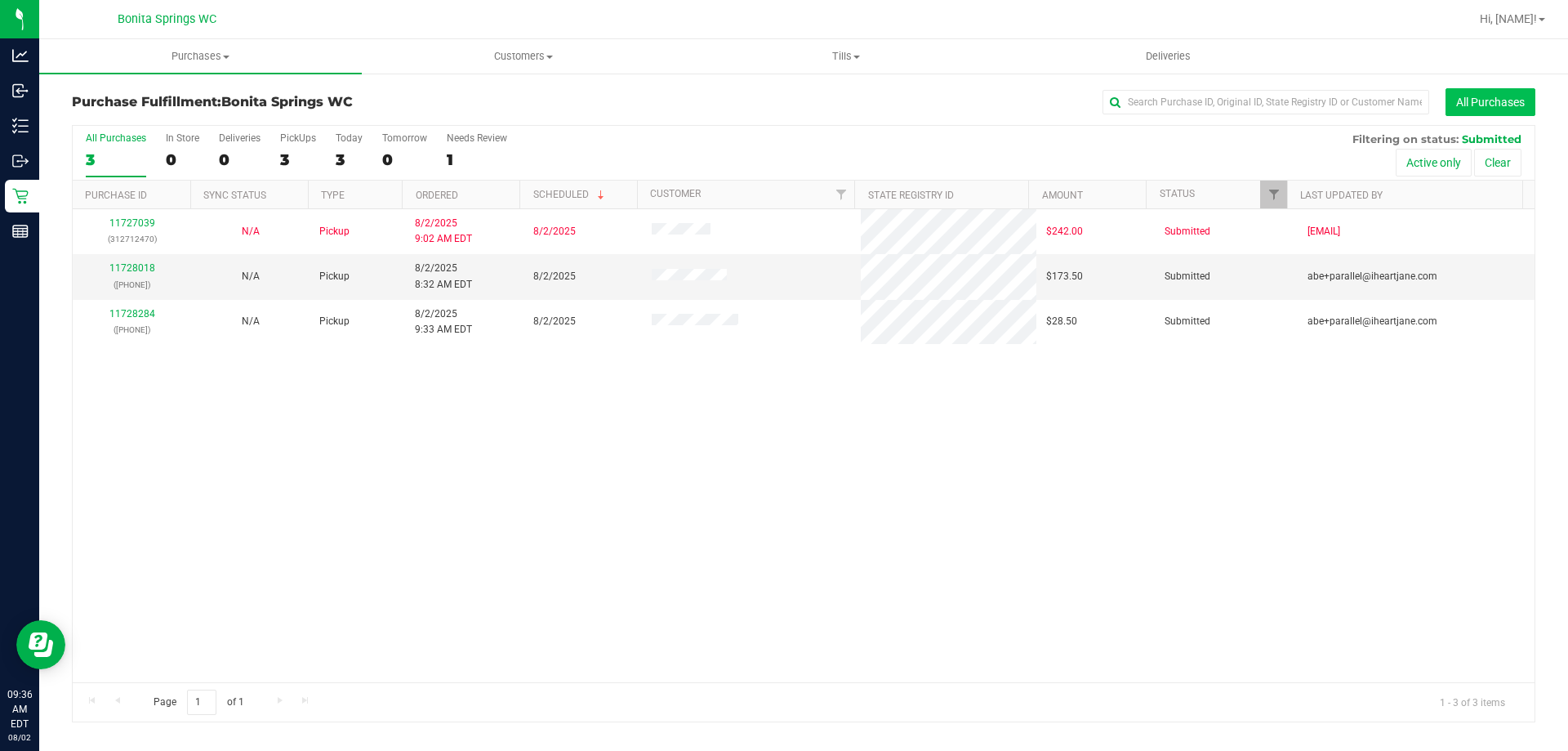 click on "All Purchases" at bounding box center (1490, 102) 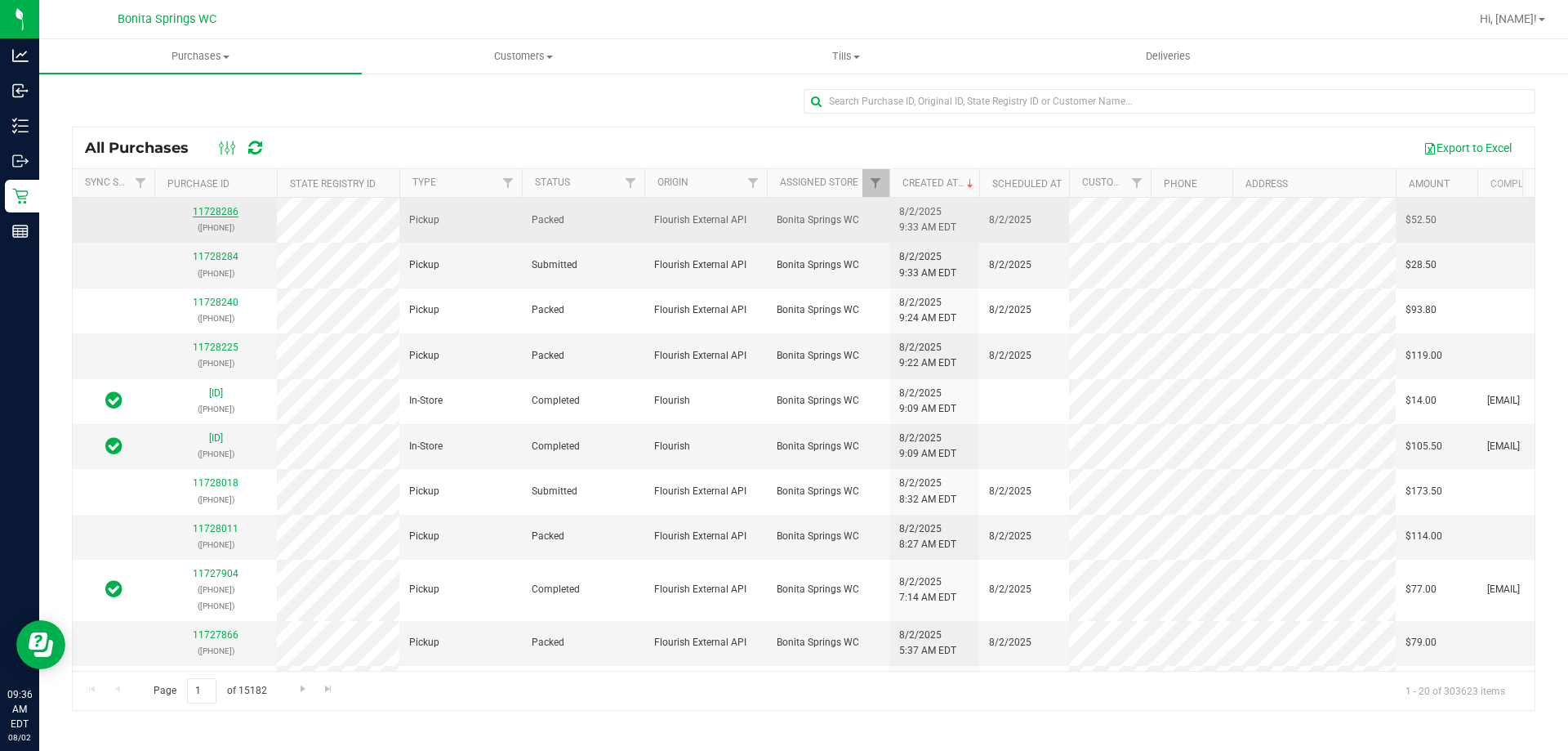 click on "11728286" at bounding box center [216, 212] 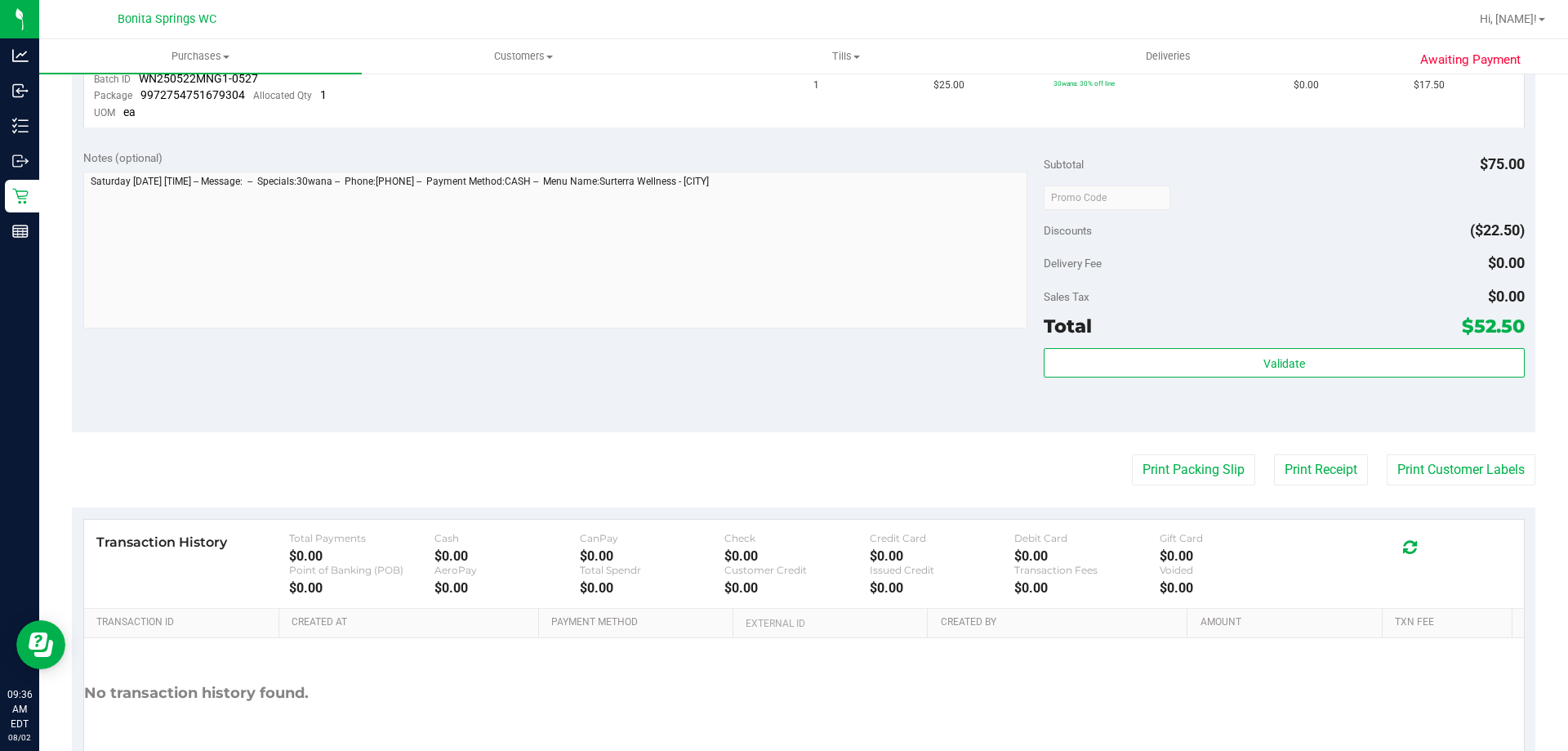 scroll, scrollTop: 654, scrollLeft: 0, axis: vertical 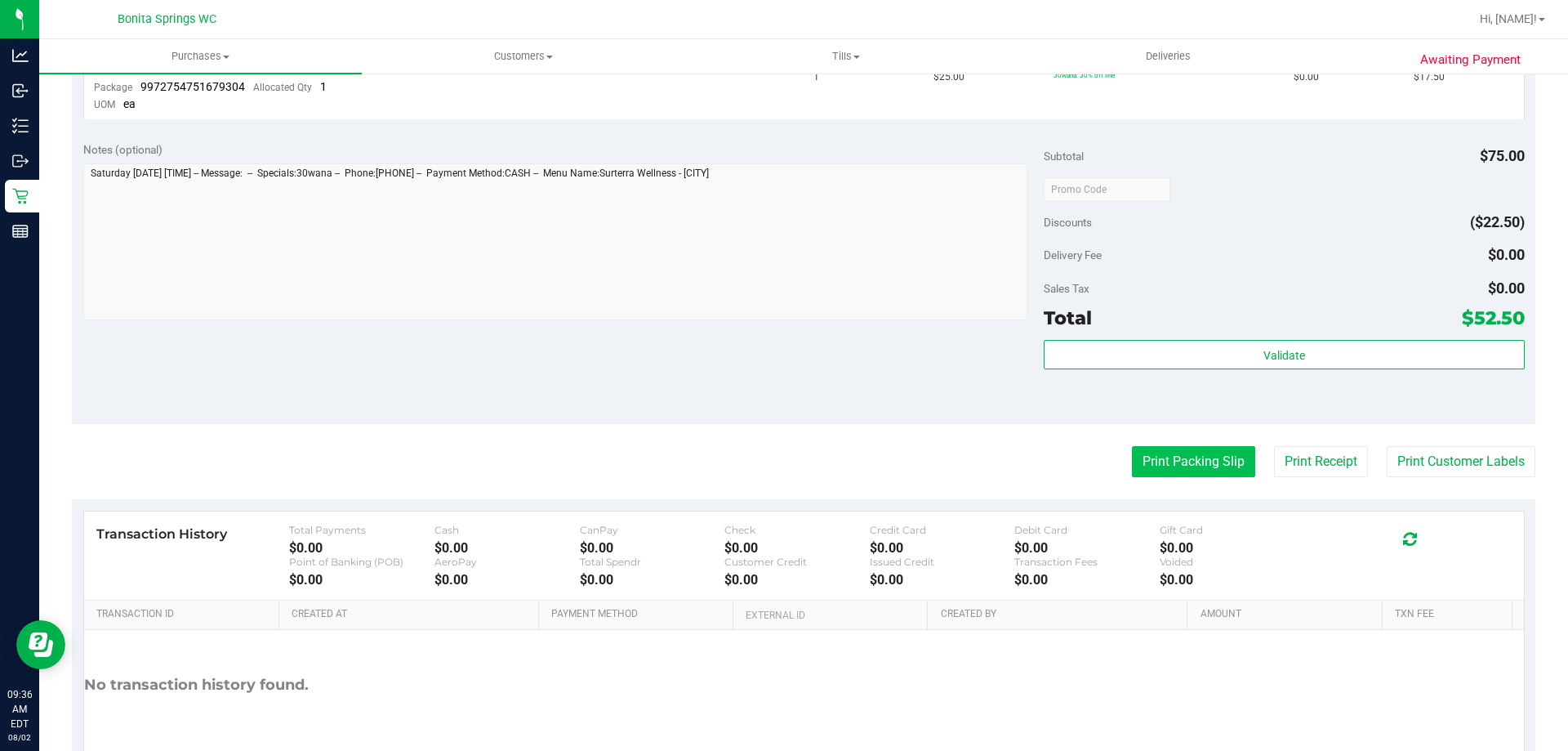 click on "Print Packing Slip" at bounding box center [1193, 462] 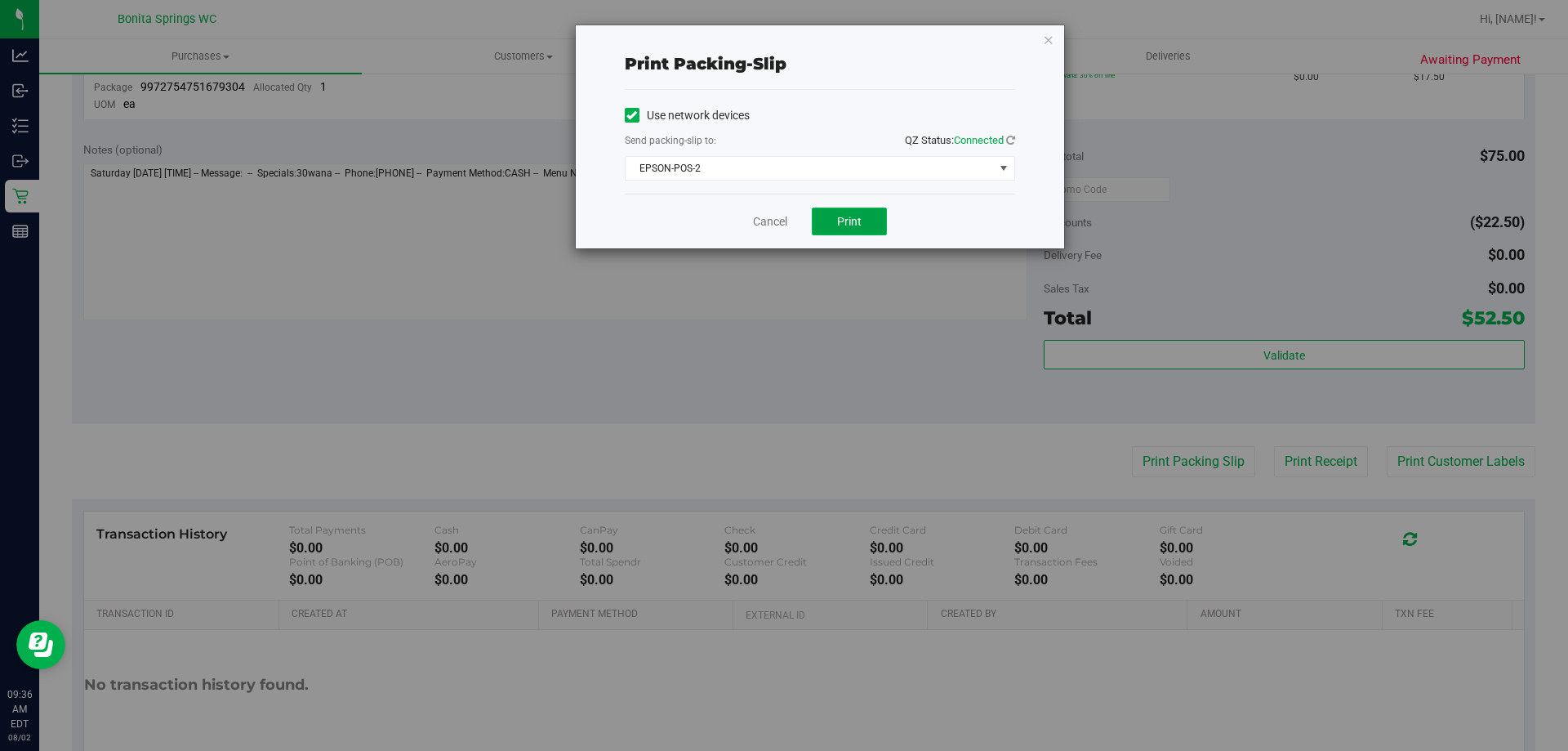 click on "Print" at bounding box center (849, 221) 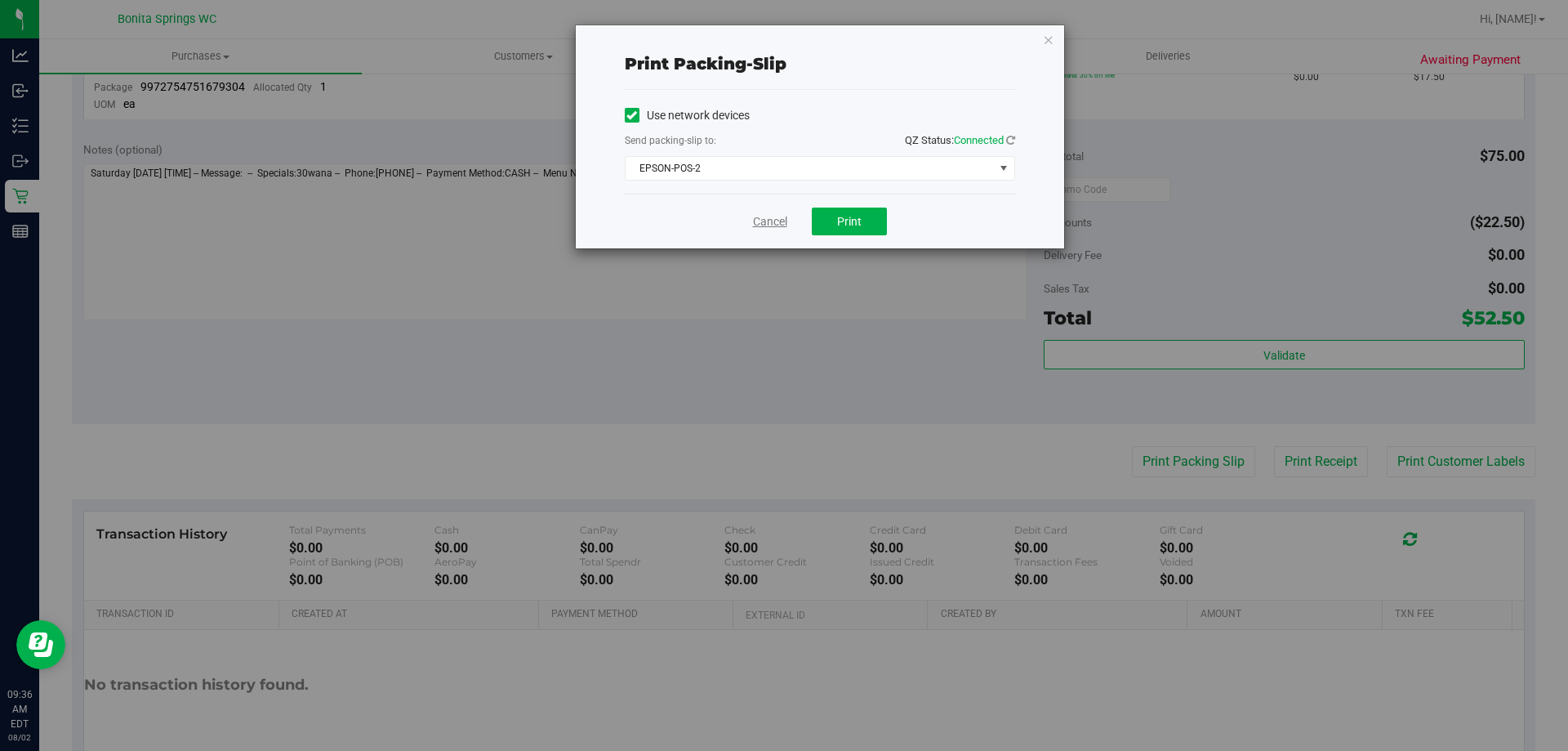 click on "Cancel" at bounding box center (770, 221) 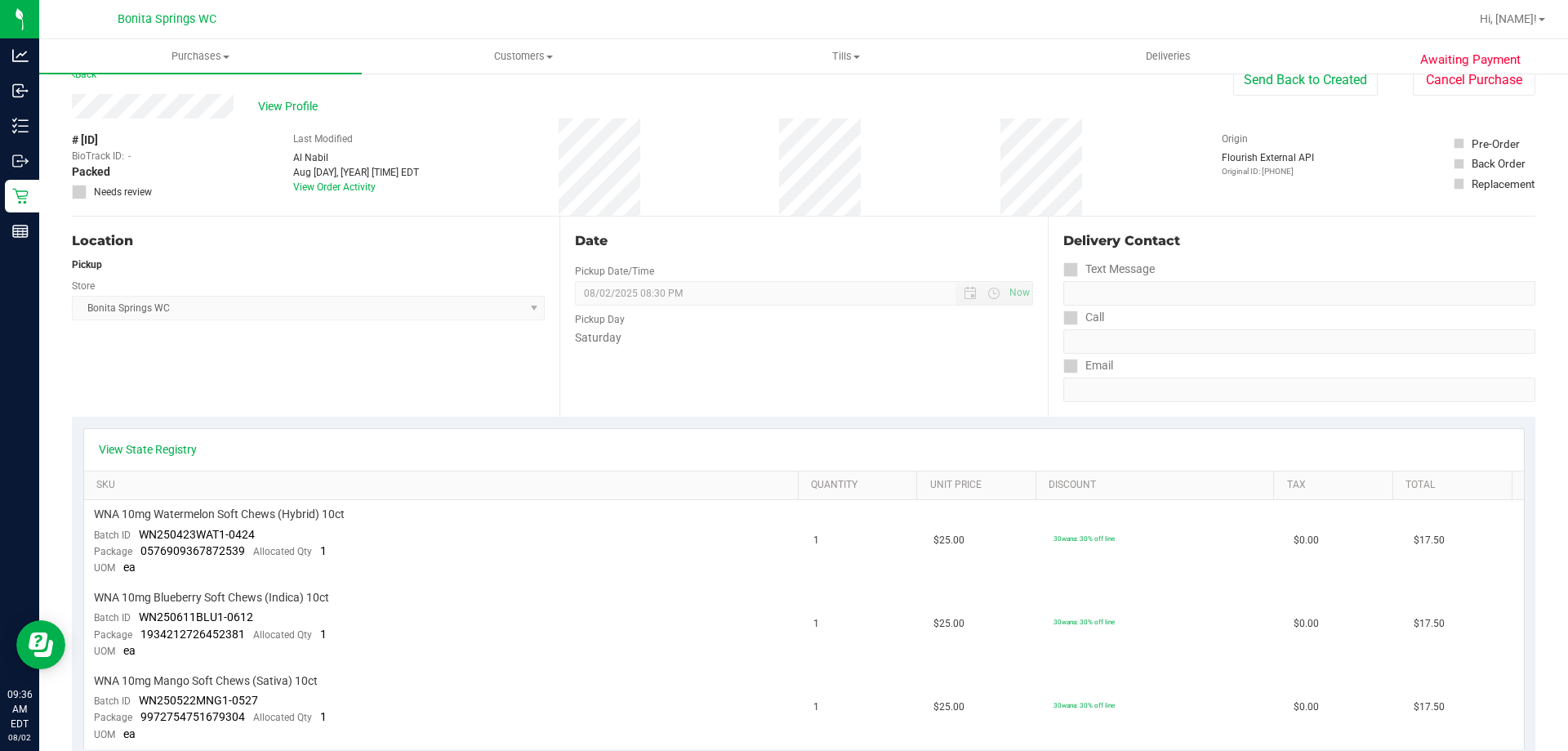scroll, scrollTop: 0, scrollLeft: 0, axis: both 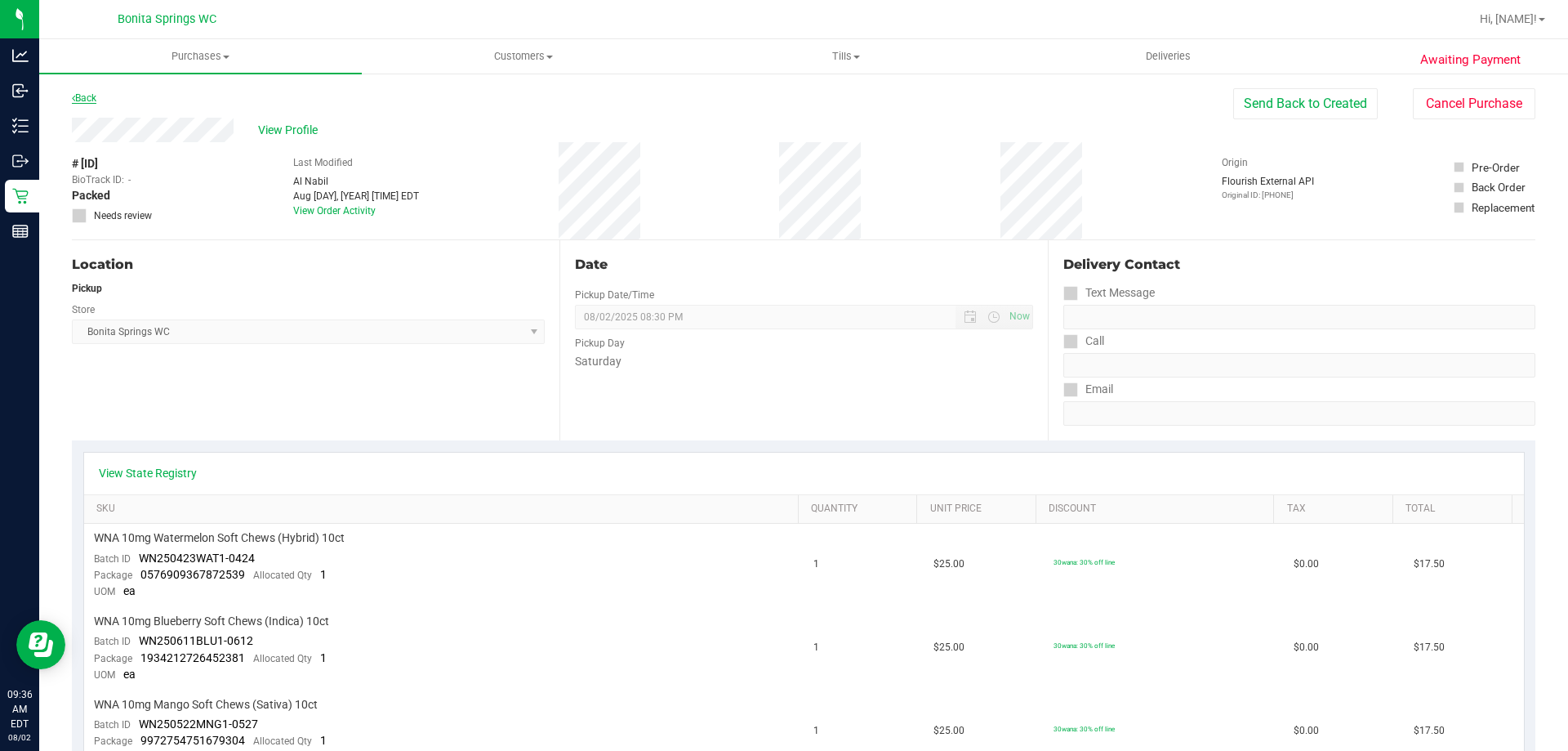 click on "Back" at bounding box center [84, 98] 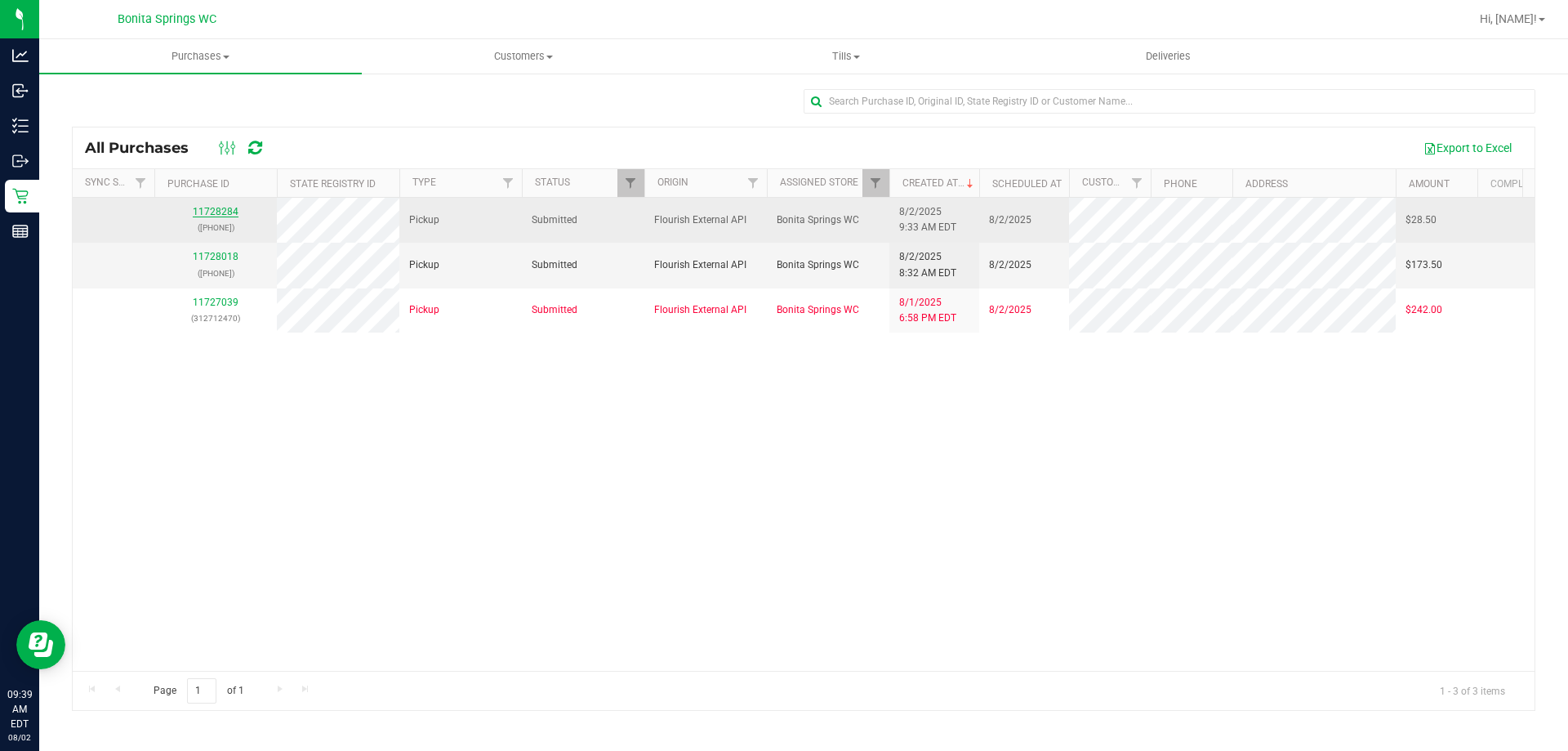 click on "11728284" at bounding box center (216, 212) 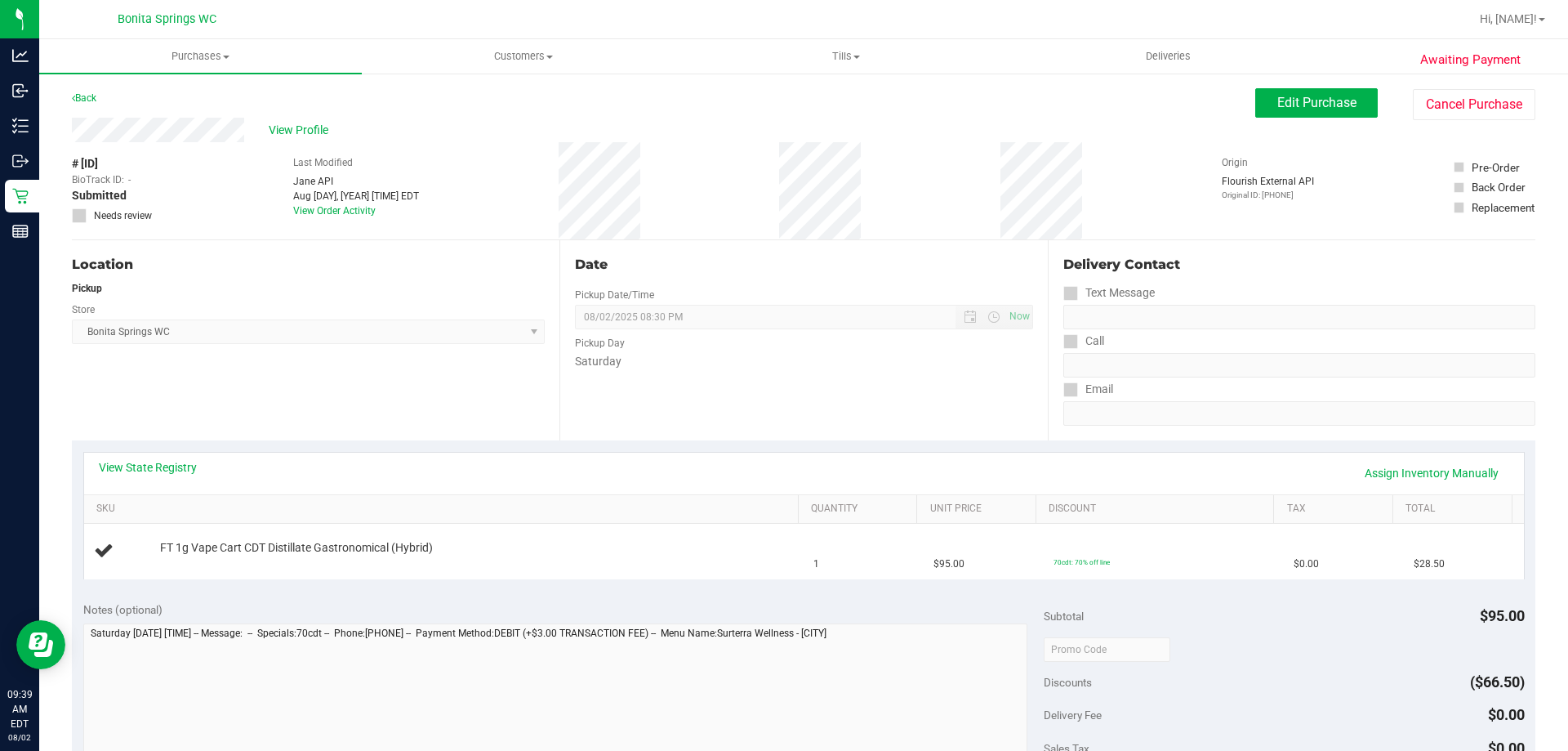 click on "Location
Pickup
Store
Bonita Springs WC Select Store Bonita Springs WC Boynton Beach WC Bradenton WC Brandon WC Brooksville WC Call Center Clermont WC Crestview WC Deerfield Beach WC Delray Beach WC Deltona WC Ft Walton Beach WC Ft. Lauderdale WC Ft. Myers WC Gainesville WC Jax Atlantic WC JAX DC REP Jax WC Key West WC Lakeland WC Largo WC Lehigh Acres DC REP Merritt Island WC Miami 72nd WC Miami Beach WC Miami Dadeland WC Miramar DC REP New Port Richey WC North Palm Beach WC North Port WC Ocala WC Orange Park WC Orlando Colonial WC Orlando DC REP Orlando WC Oviedo WC Palm Bay WC Palm Coast WC Panama City WC Pensacola WC Port Orange WC Port St. Lucie WC Sebring WC South Tampa WC St. Pete WC Summerfield WC Tallahassee DC REP Tallahassee WC Tampa DC Testing Tampa Warehouse Tampa WC TX Austin DC TX Plano Retail WPB DC" at bounding box center [315, 340] 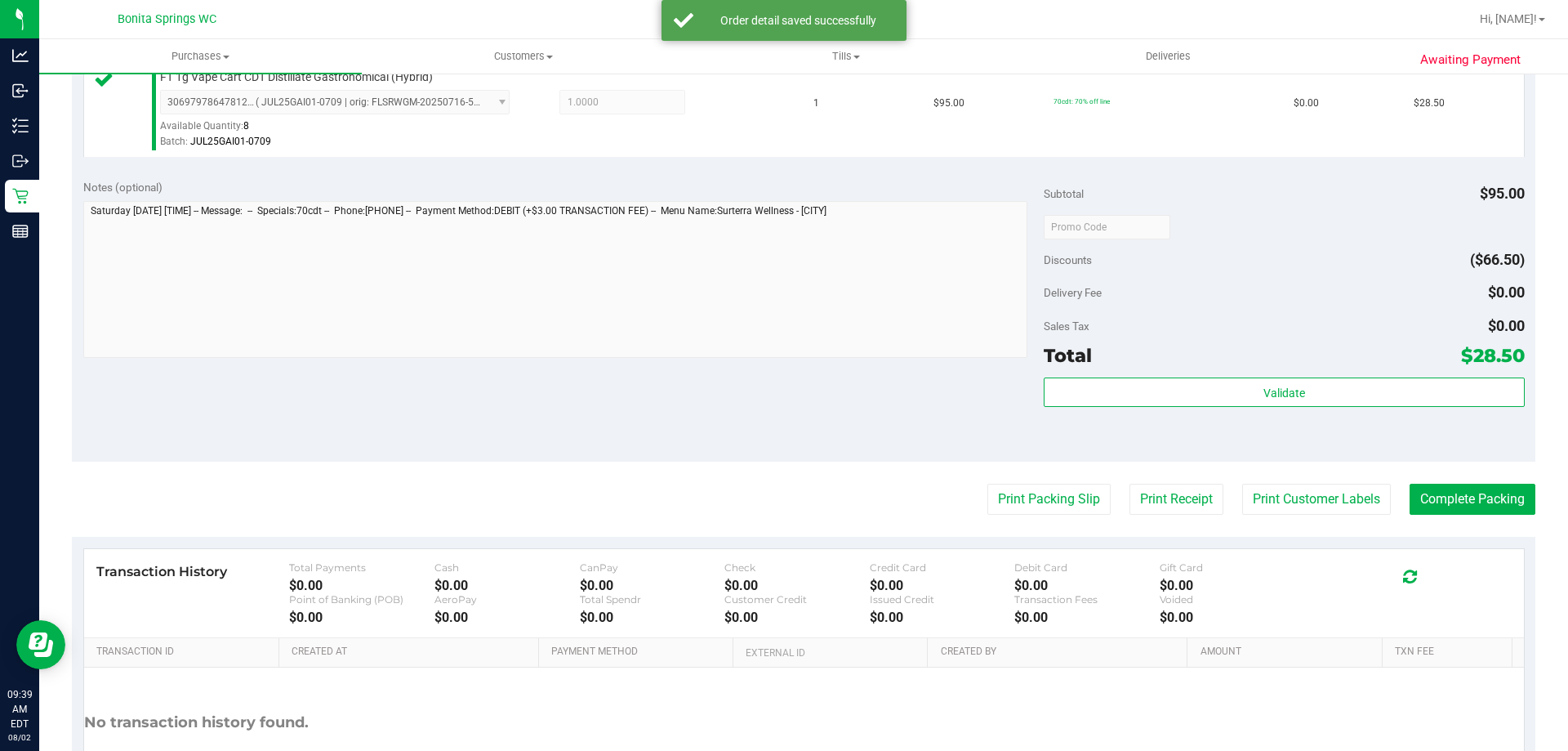 scroll, scrollTop: 572, scrollLeft: 0, axis: vertical 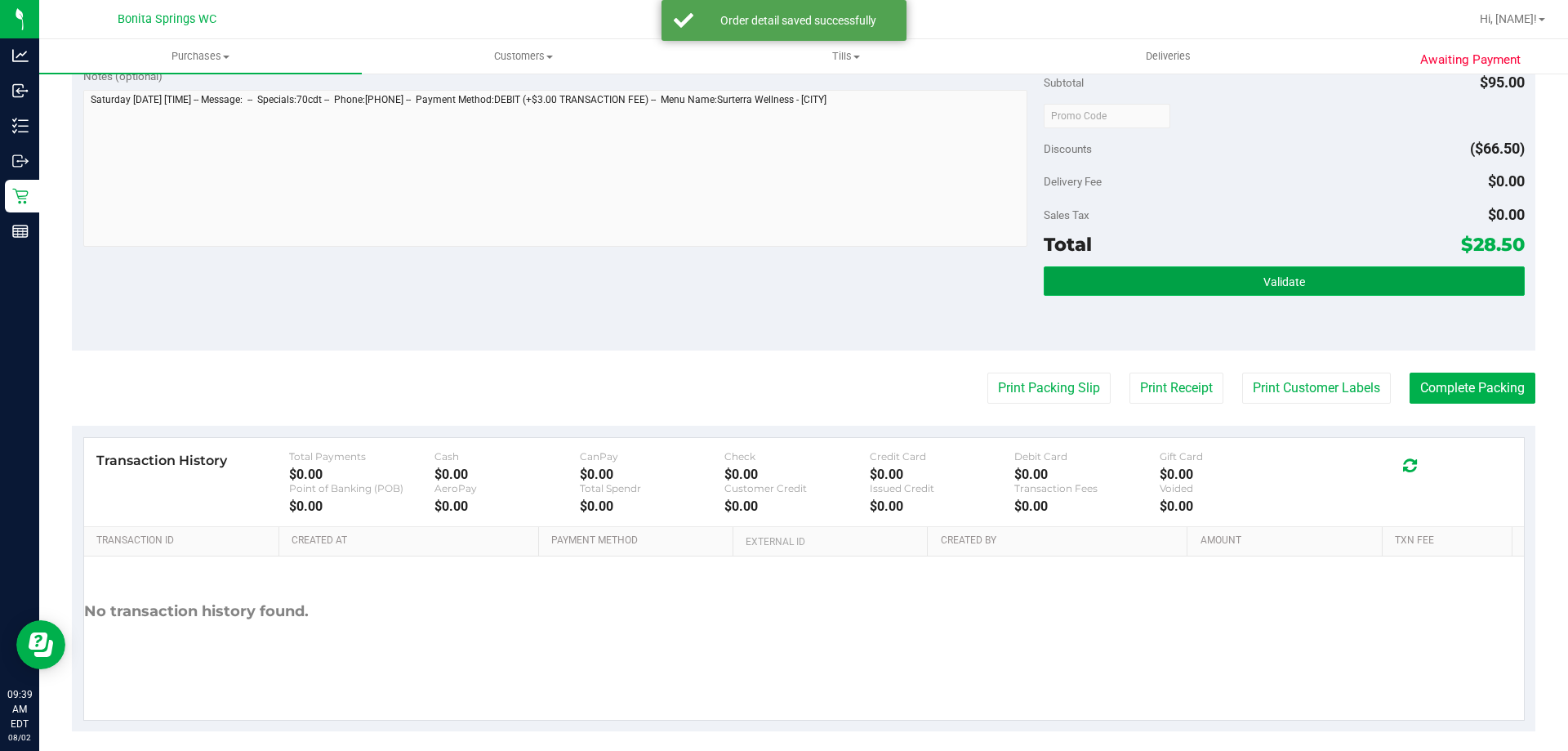 click on "Validate" at bounding box center [1284, 281] 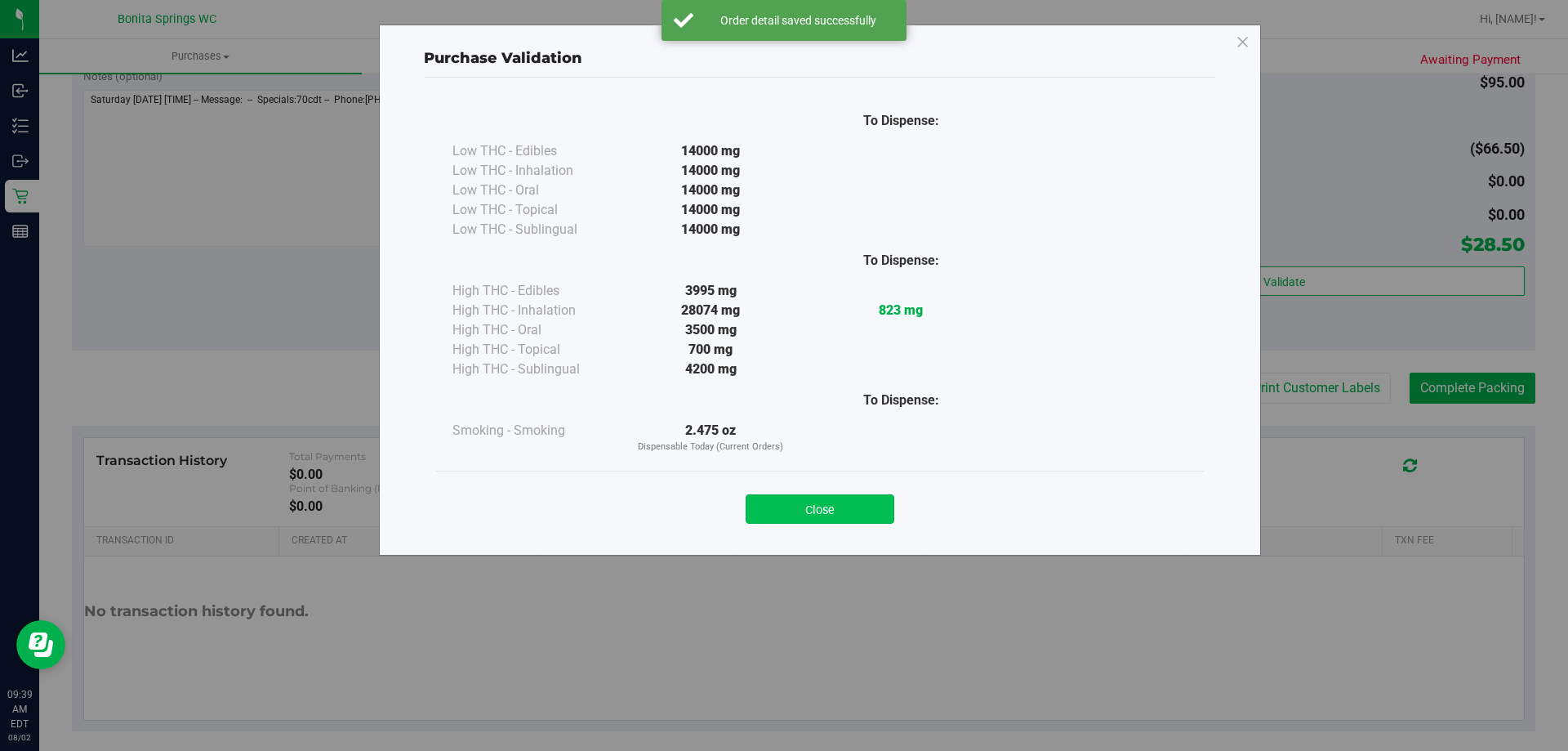 click on "Close" at bounding box center [820, 509] 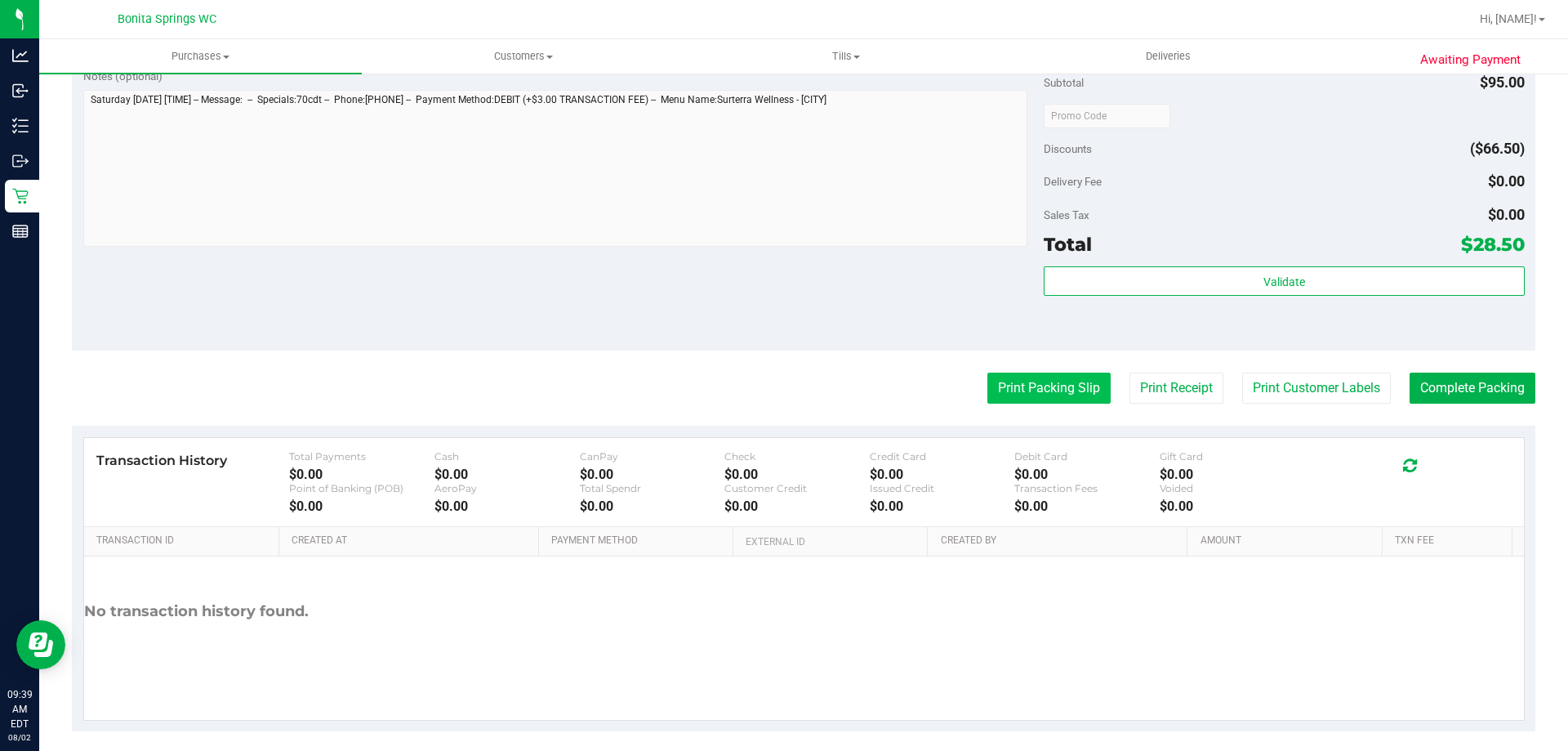 click on "Print Packing Slip" at bounding box center (1049, 388) 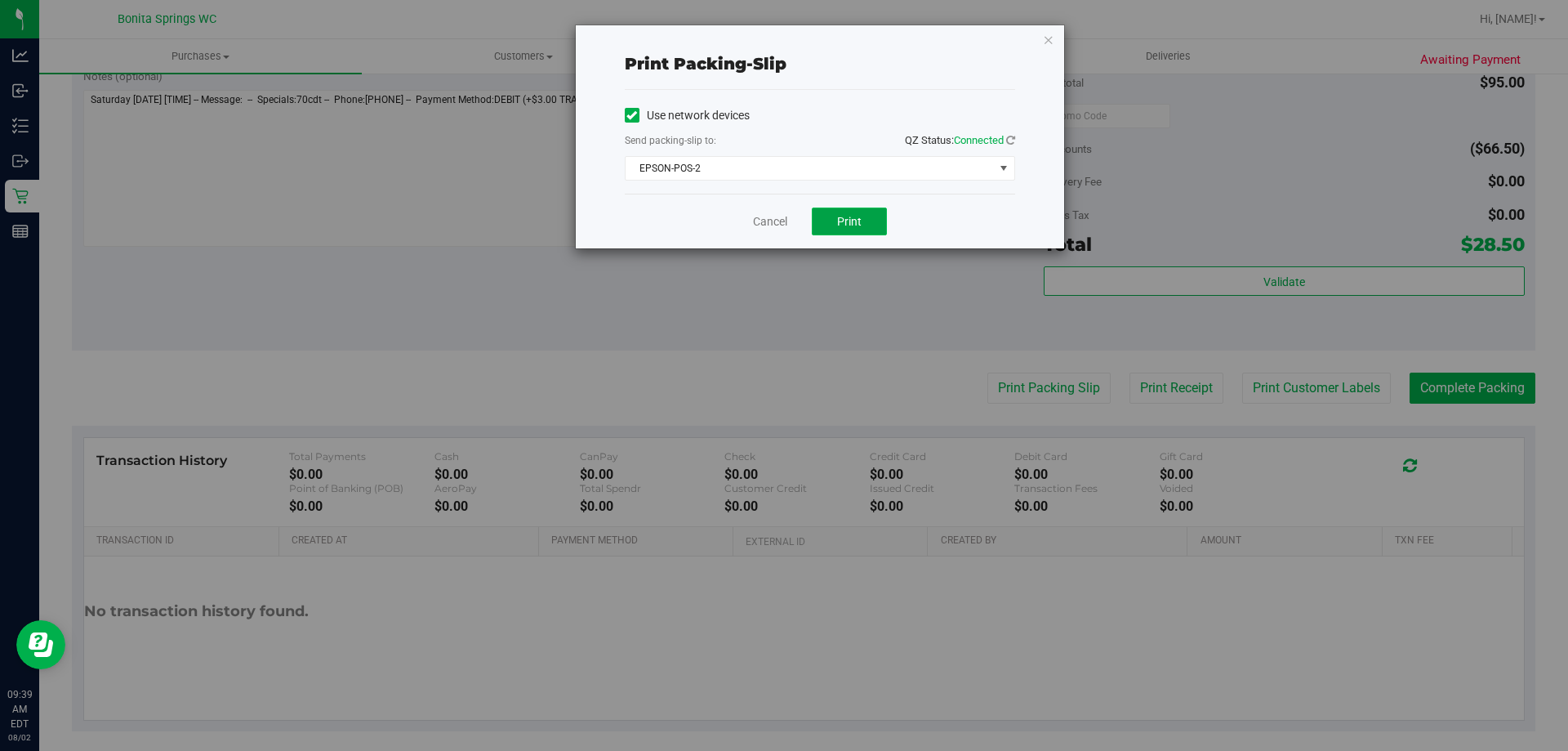 click on "Print" at bounding box center [849, 221] 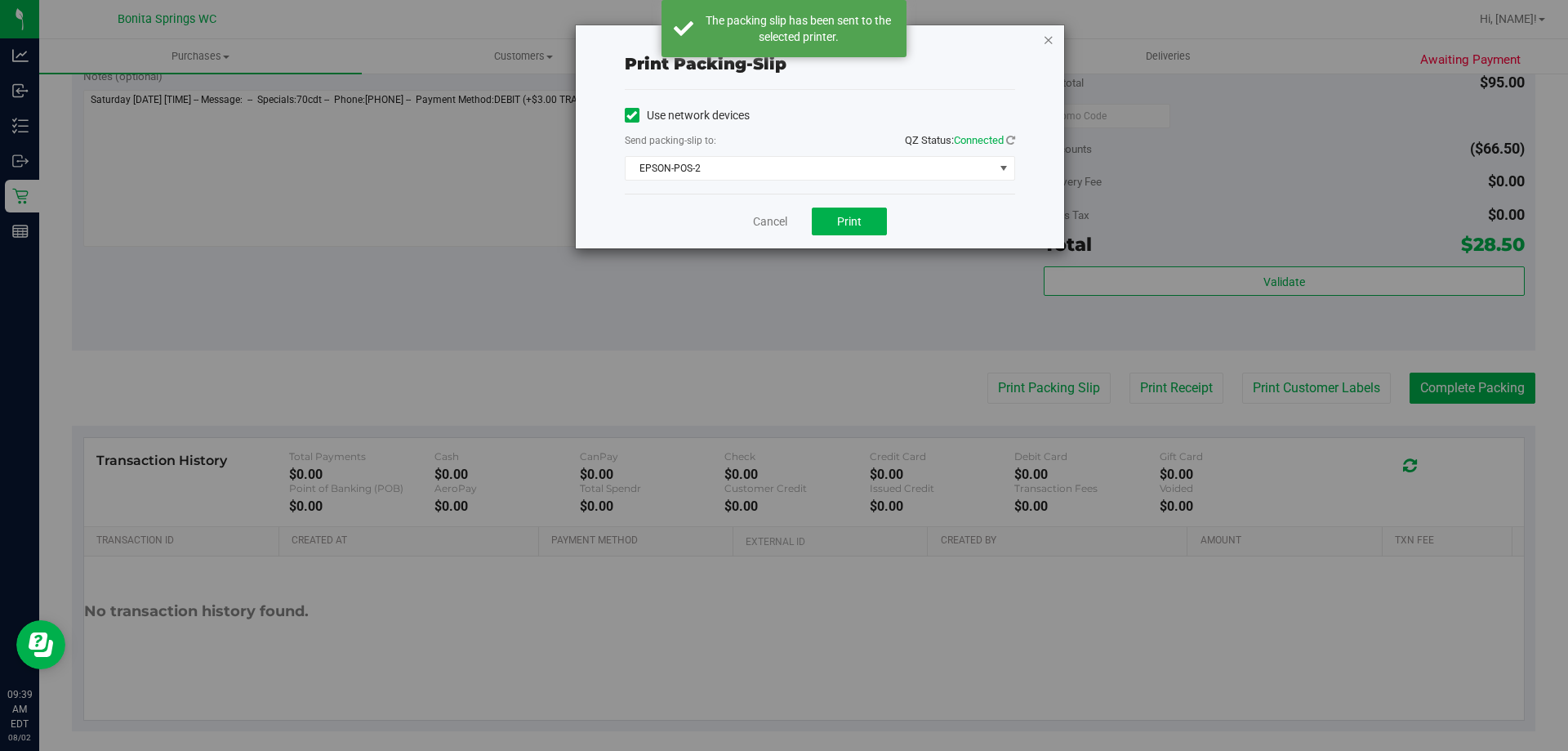 click at bounding box center [1049, 39] 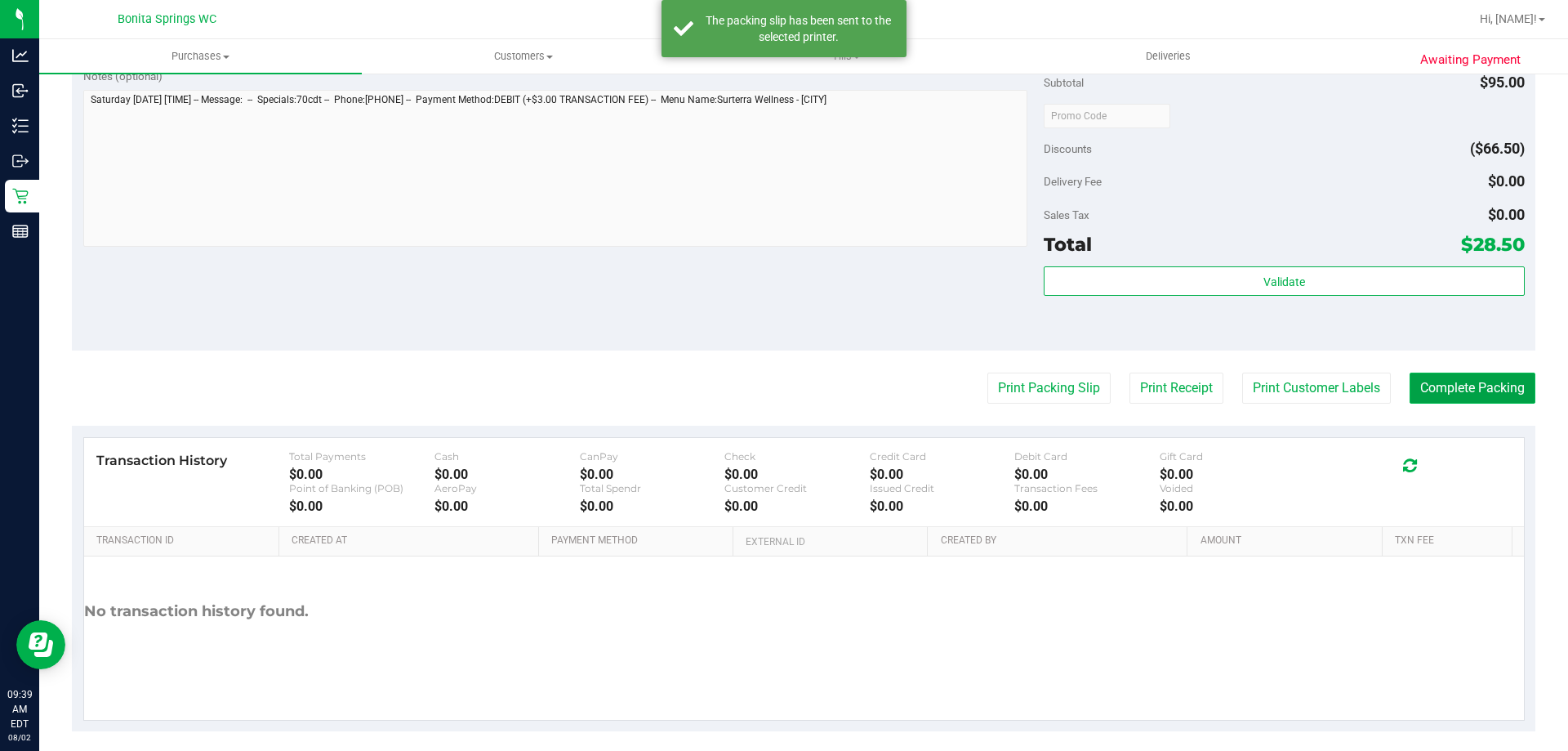 click on "Complete Packing" at bounding box center [1472, 388] 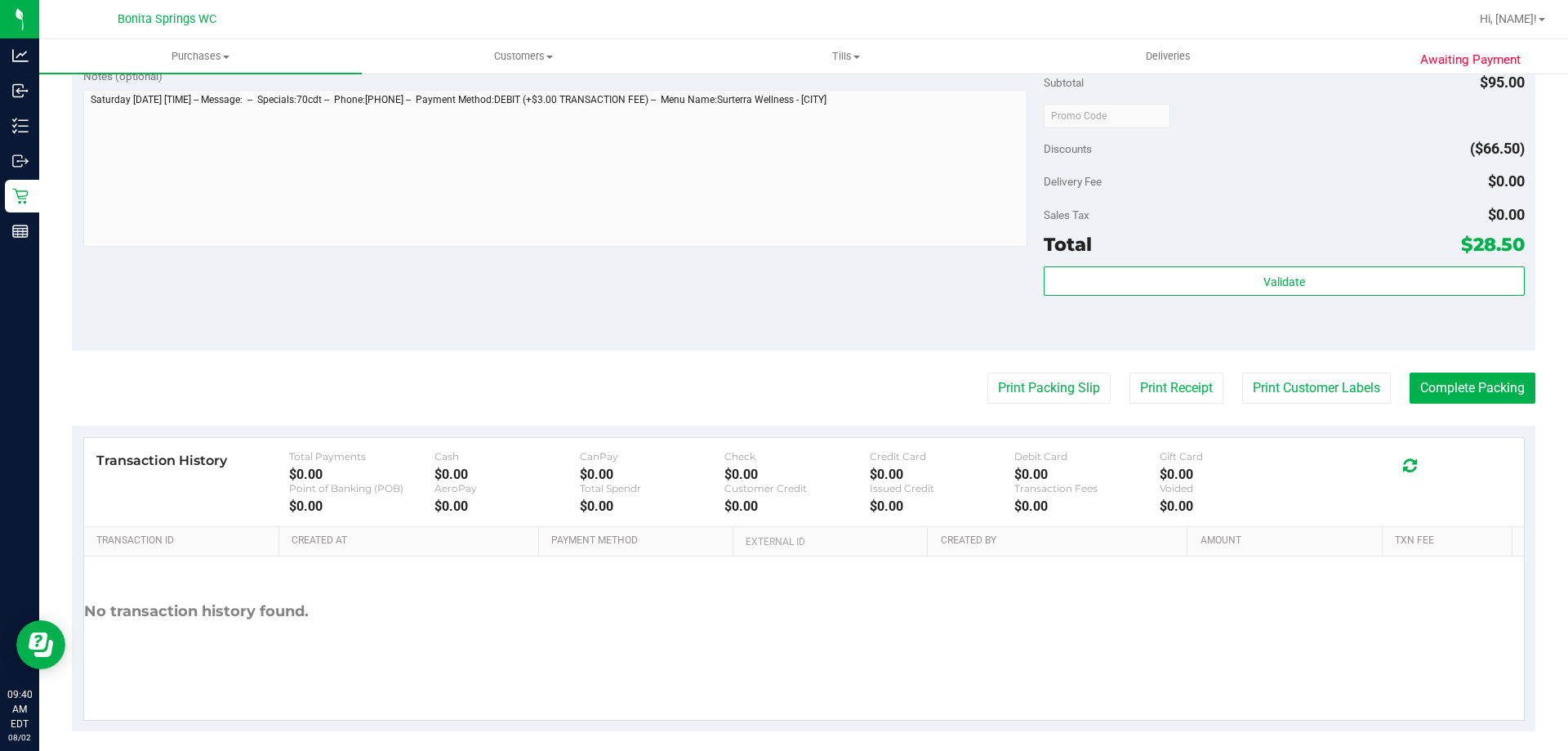 scroll, scrollTop: 0, scrollLeft: 0, axis: both 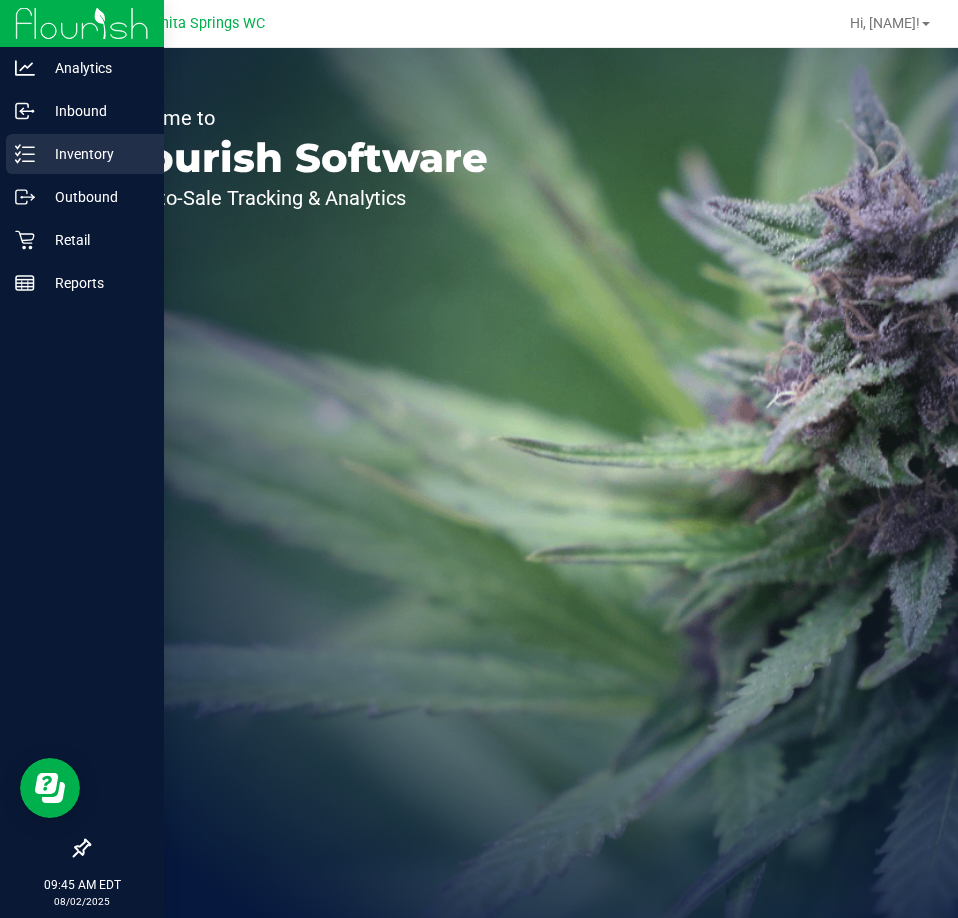 click on "Inventory" at bounding box center (85, 154) 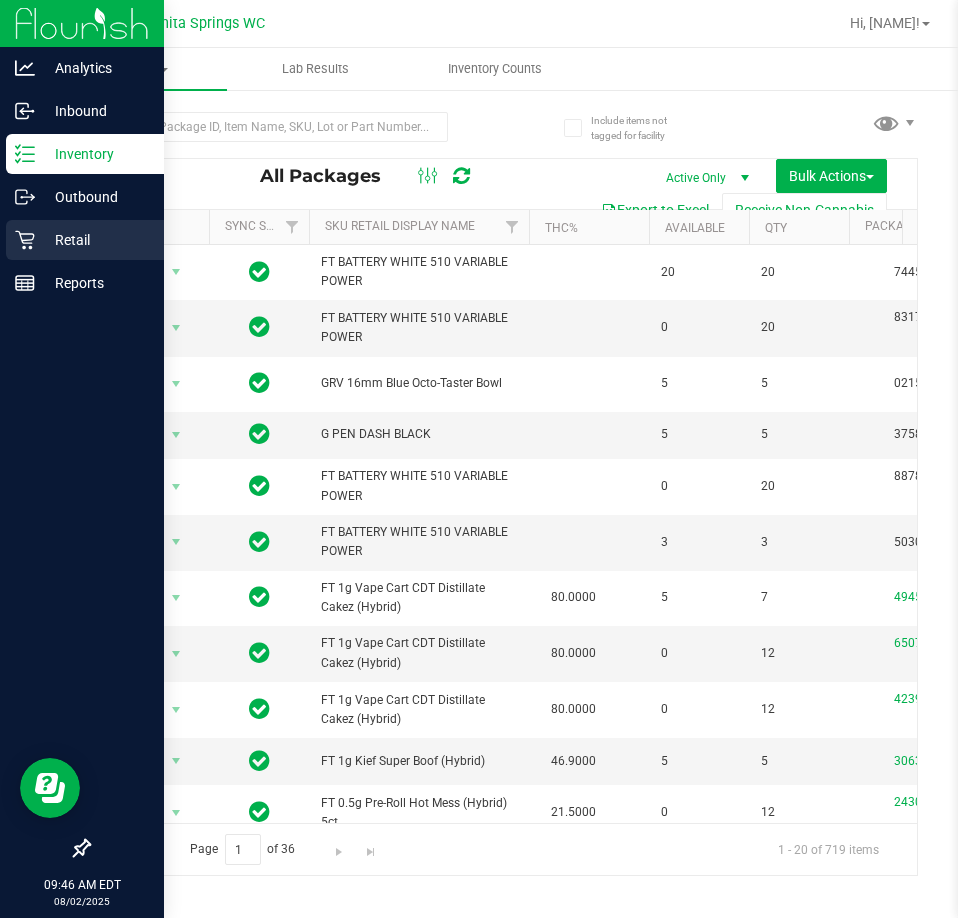 click on "Retail" at bounding box center [95, 240] 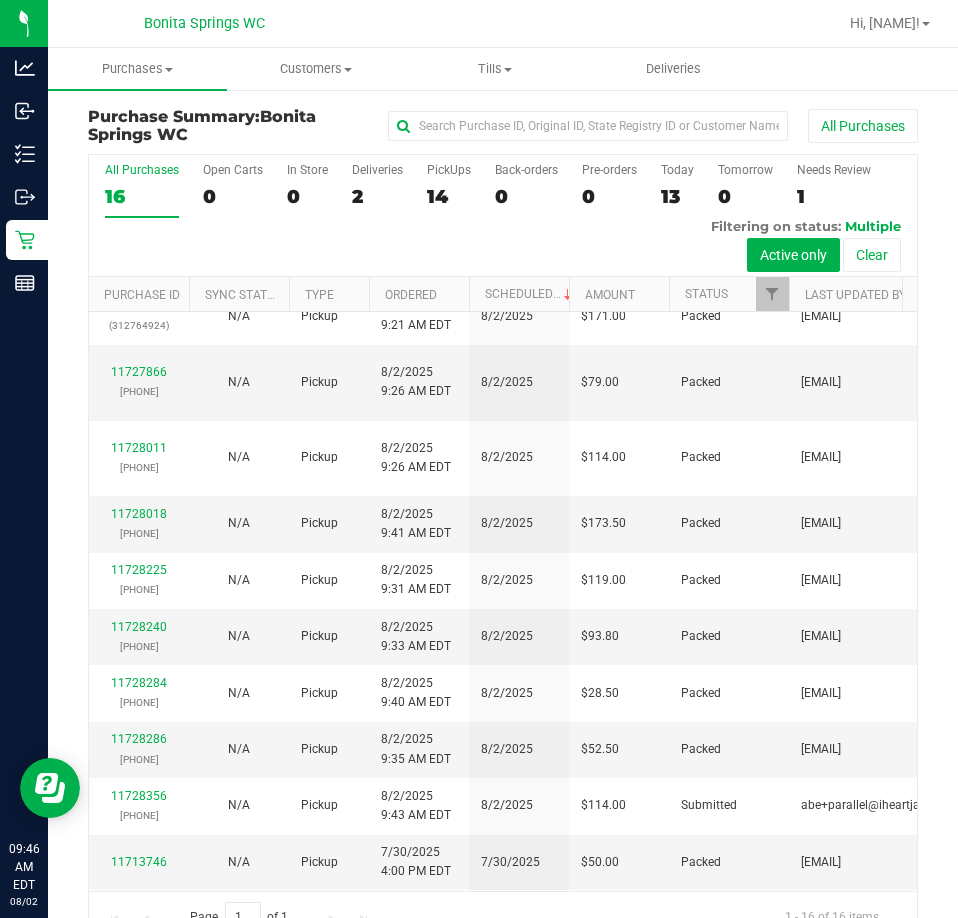 scroll, scrollTop: 744, scrollLeft: 0, axis: vertical 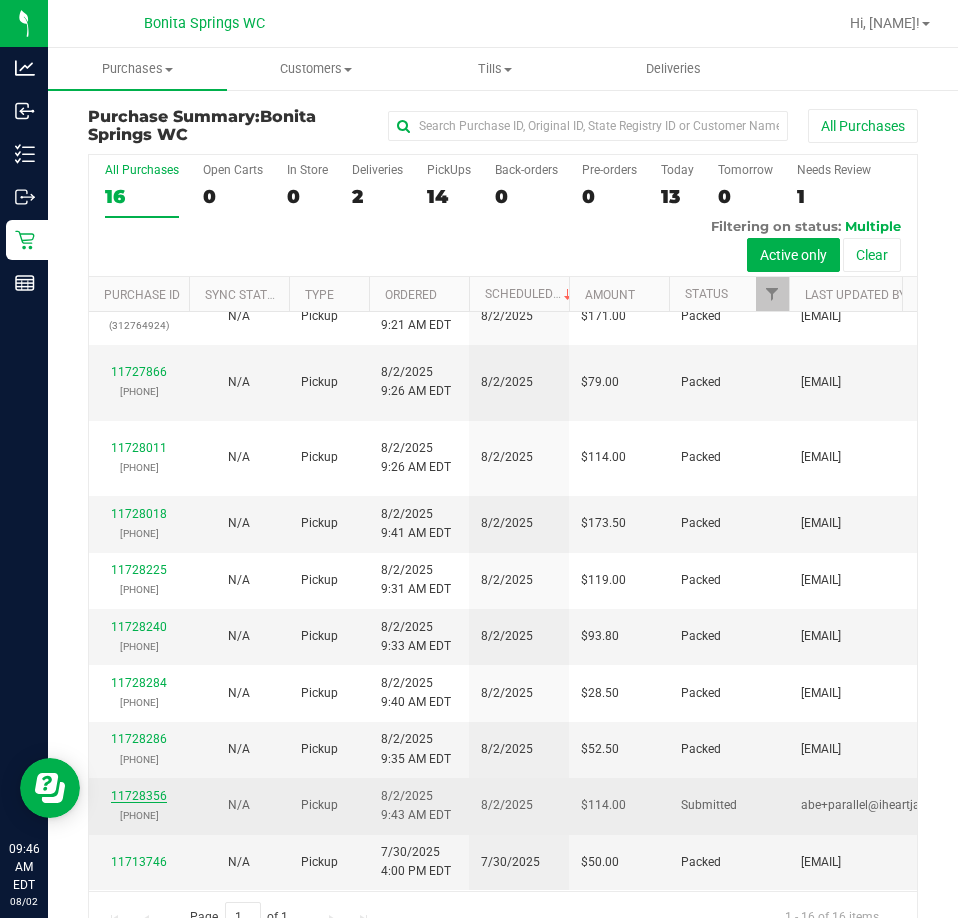 click on "11728356" at bounding box center (139, 796) 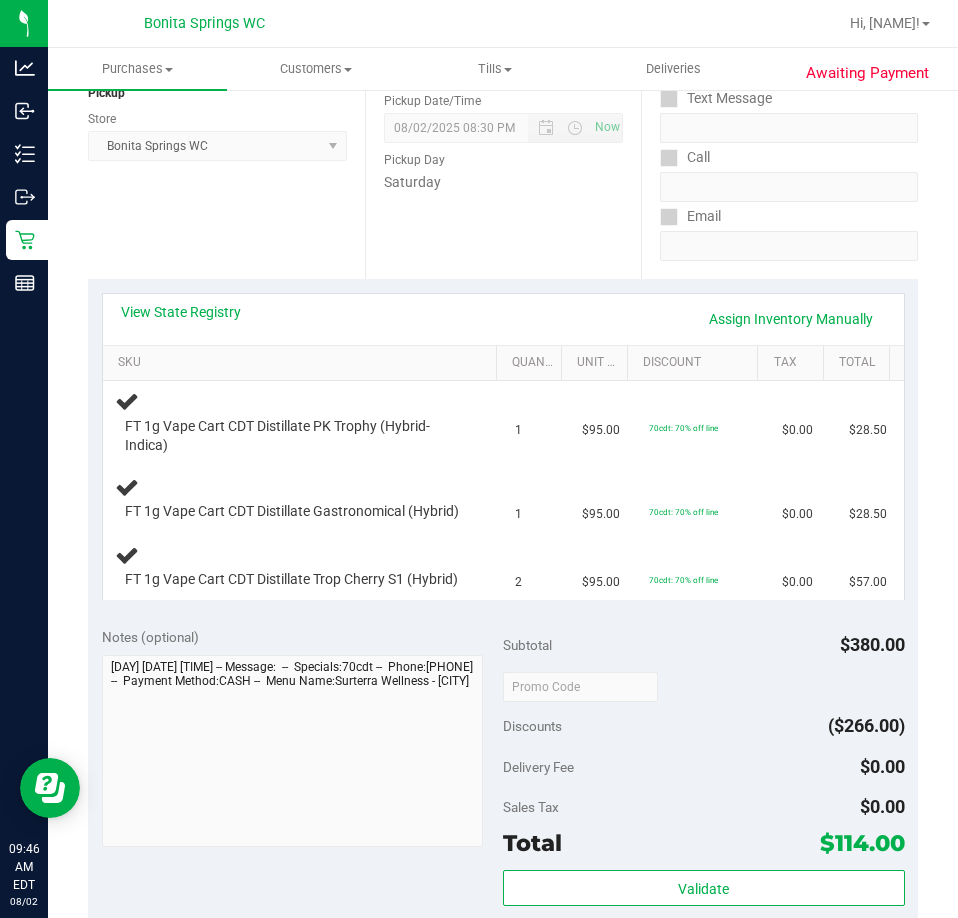 scroll, scrollTop: 600, scrollLeft: 0, axis: vertical 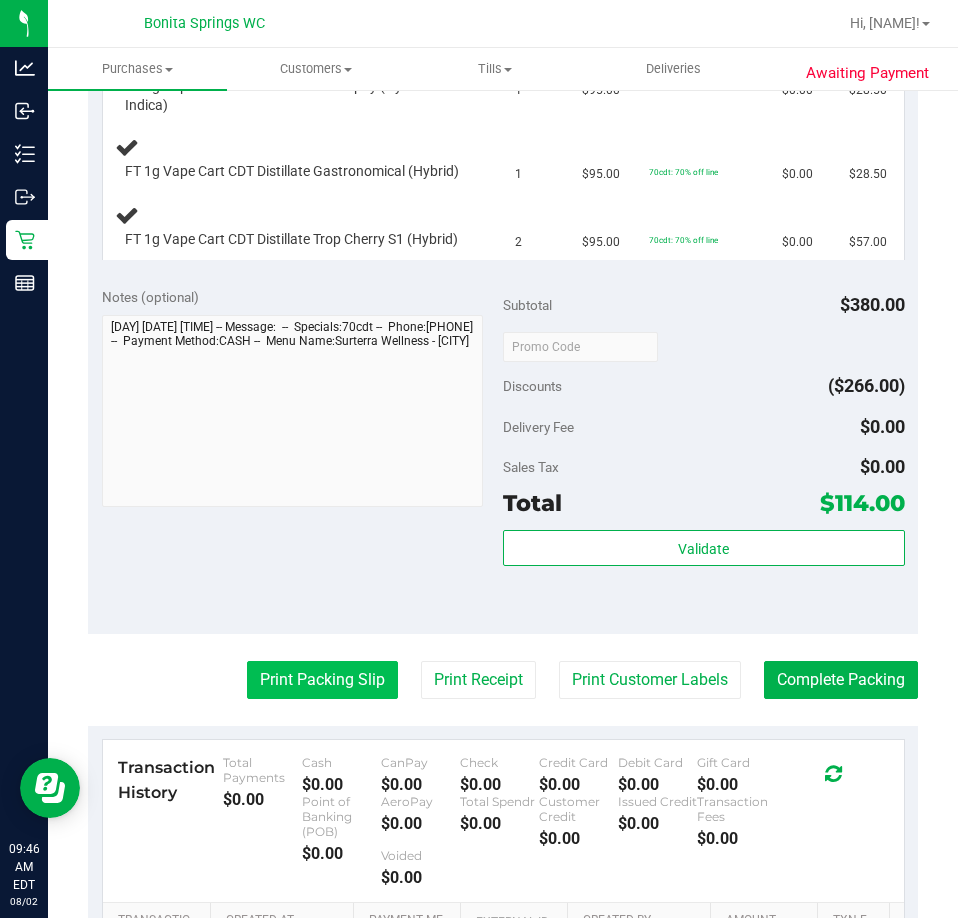 click on "Print Packing Slip" at bounding box center (322, 680) 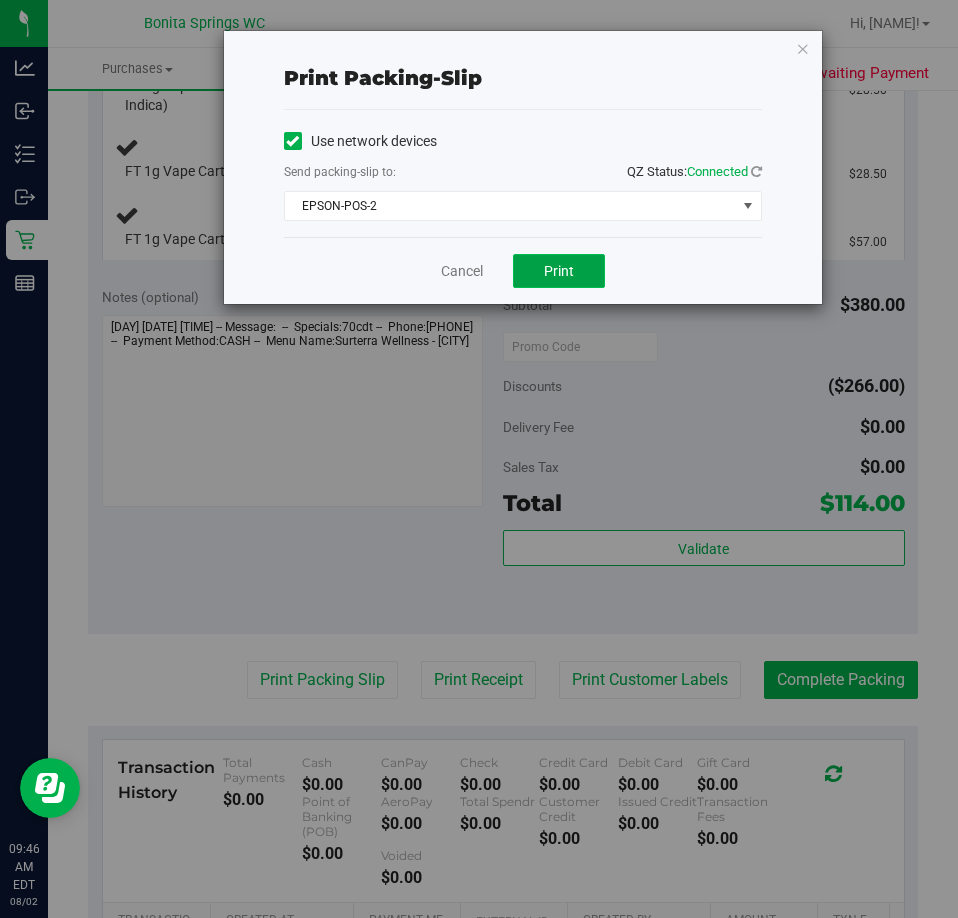 click on "Print" at bounding box center (559, 271) 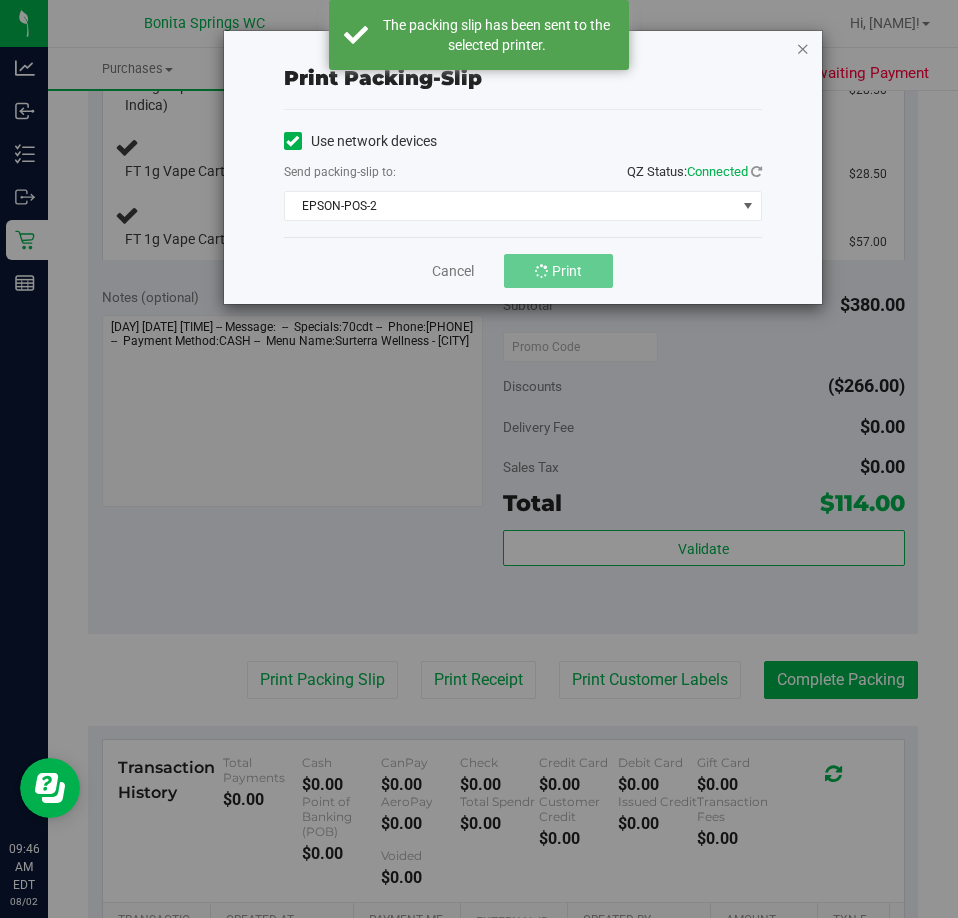 click at bounding box center (803, 48) 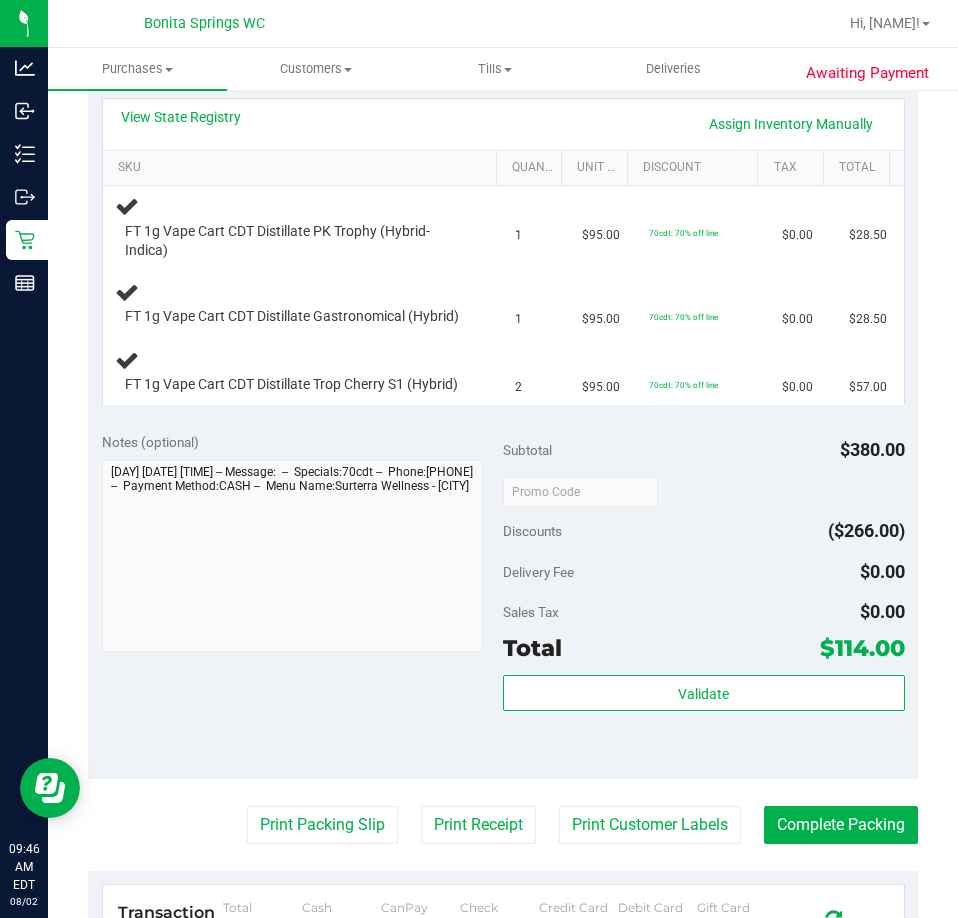 scroll, scrollTop: 800, scrollLeft: 0, axis: vertical 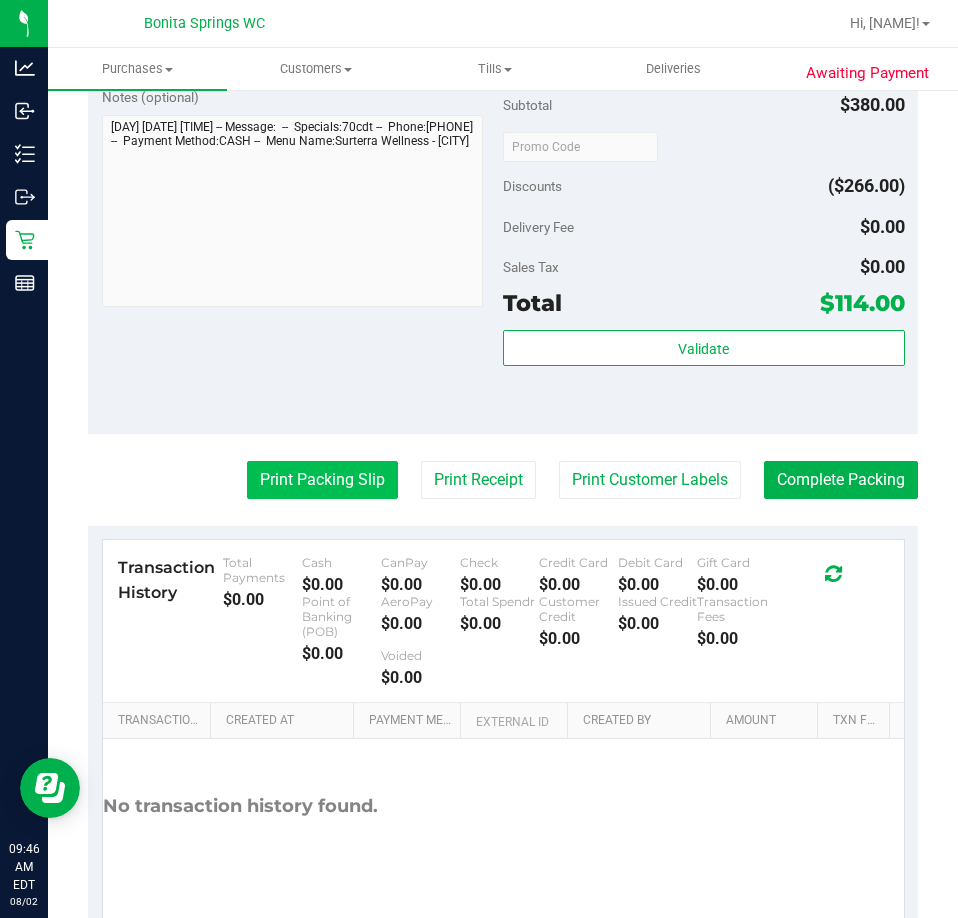 click on "Print Packing Slip" at bounding box center [322, 480] 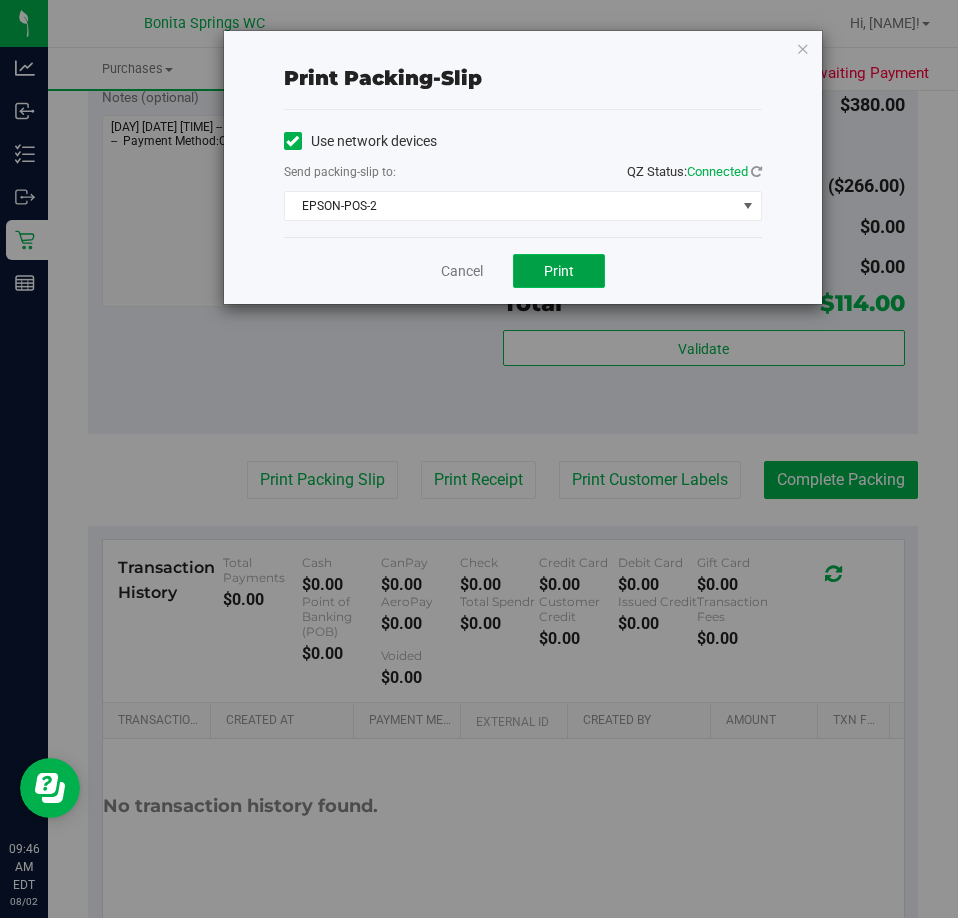 click on "Print" at bounding box center [559, 271] 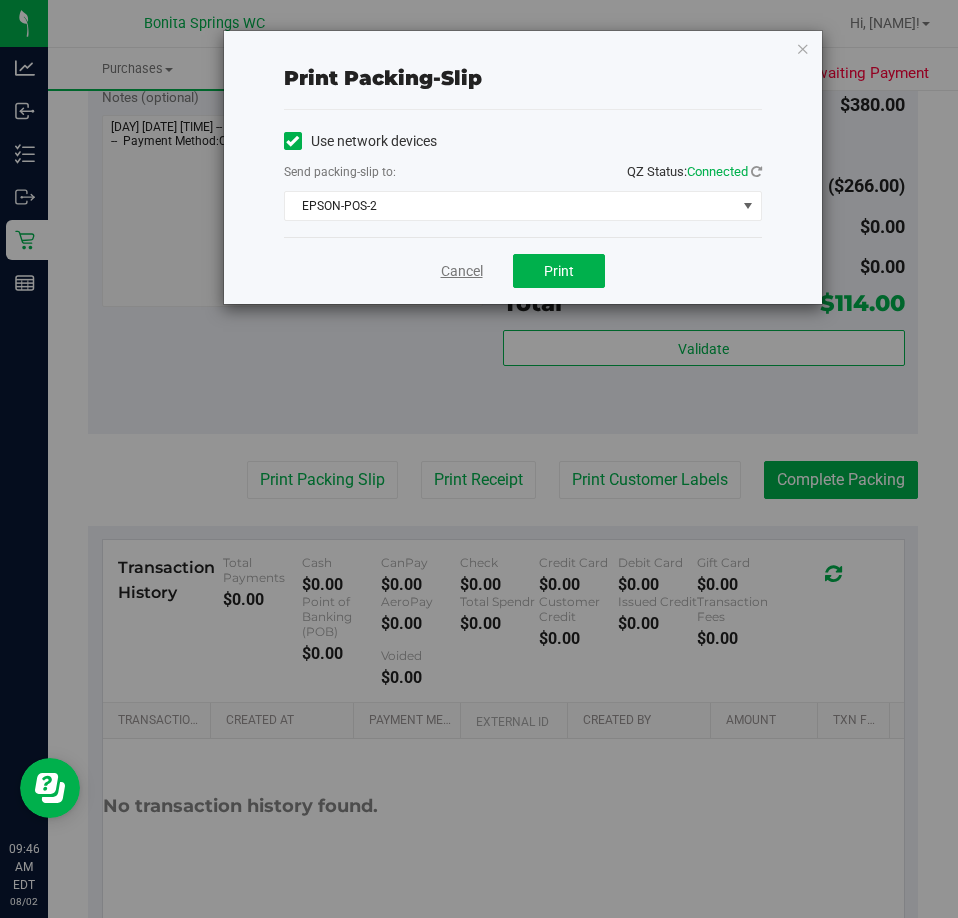 click on "Cancel" at bounding box center [462, 271] 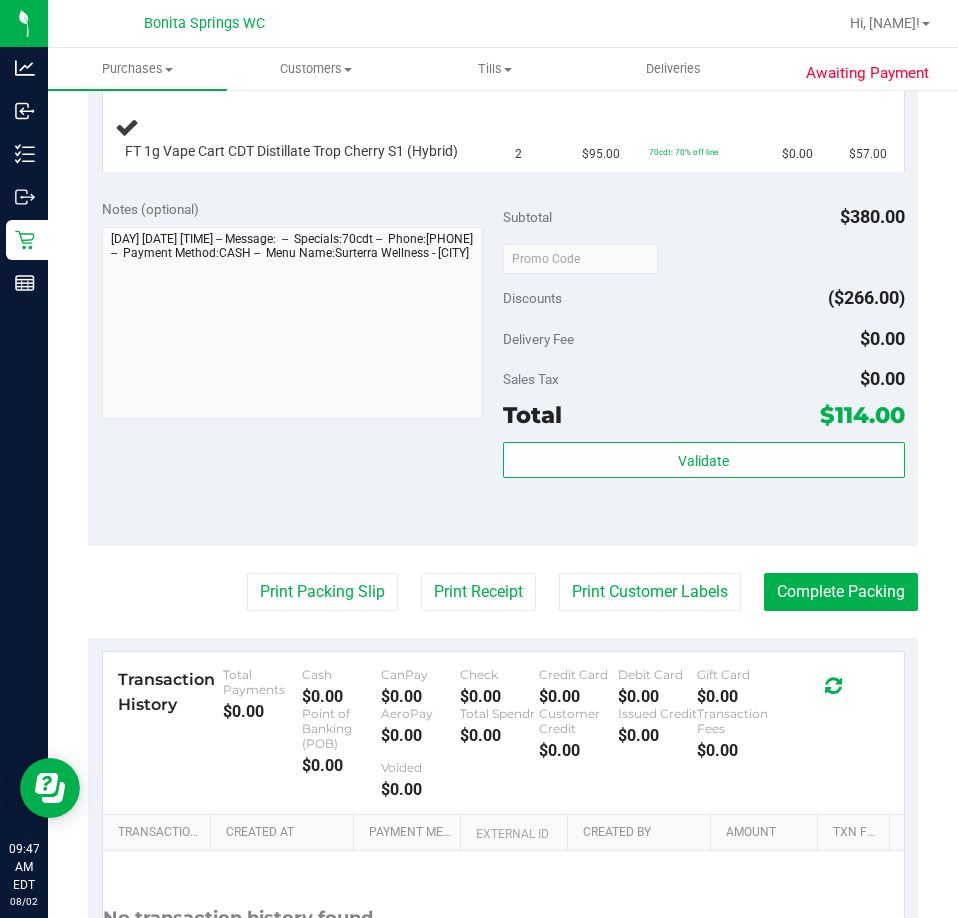 scroll, scrollTop: 500, scrollLeft: 0, axis: vertical 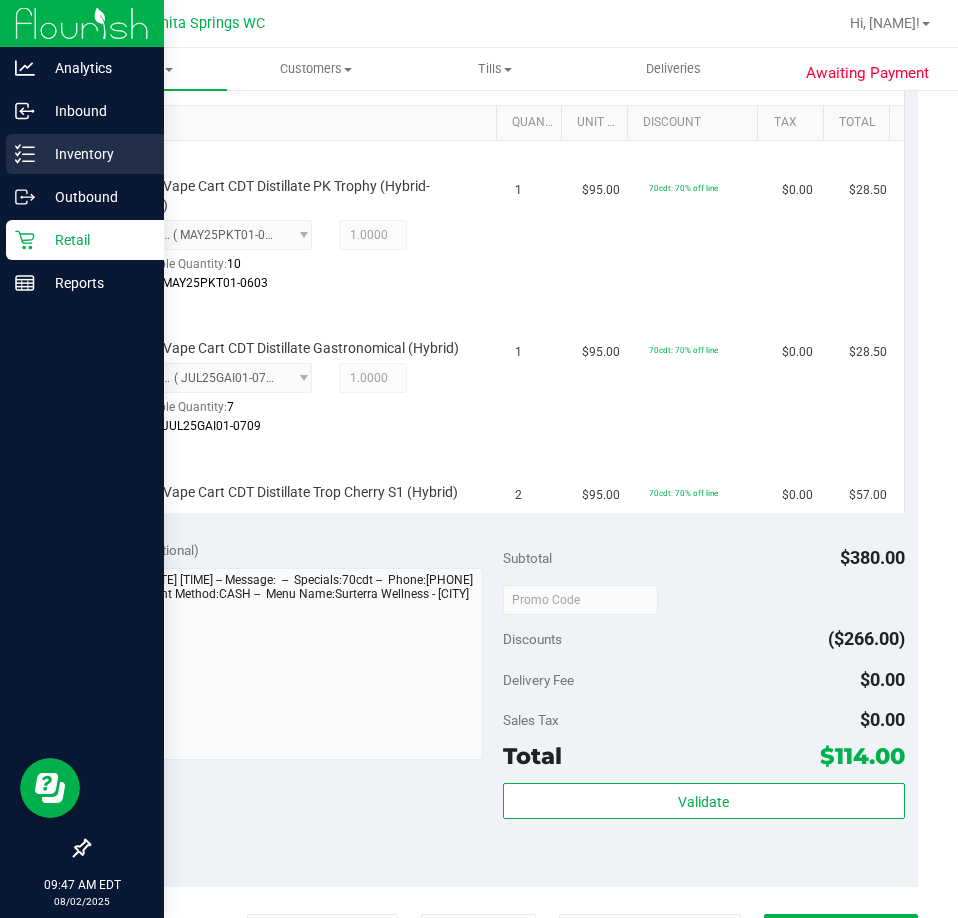 click on "Inventory" at bounding box center [95, 154] 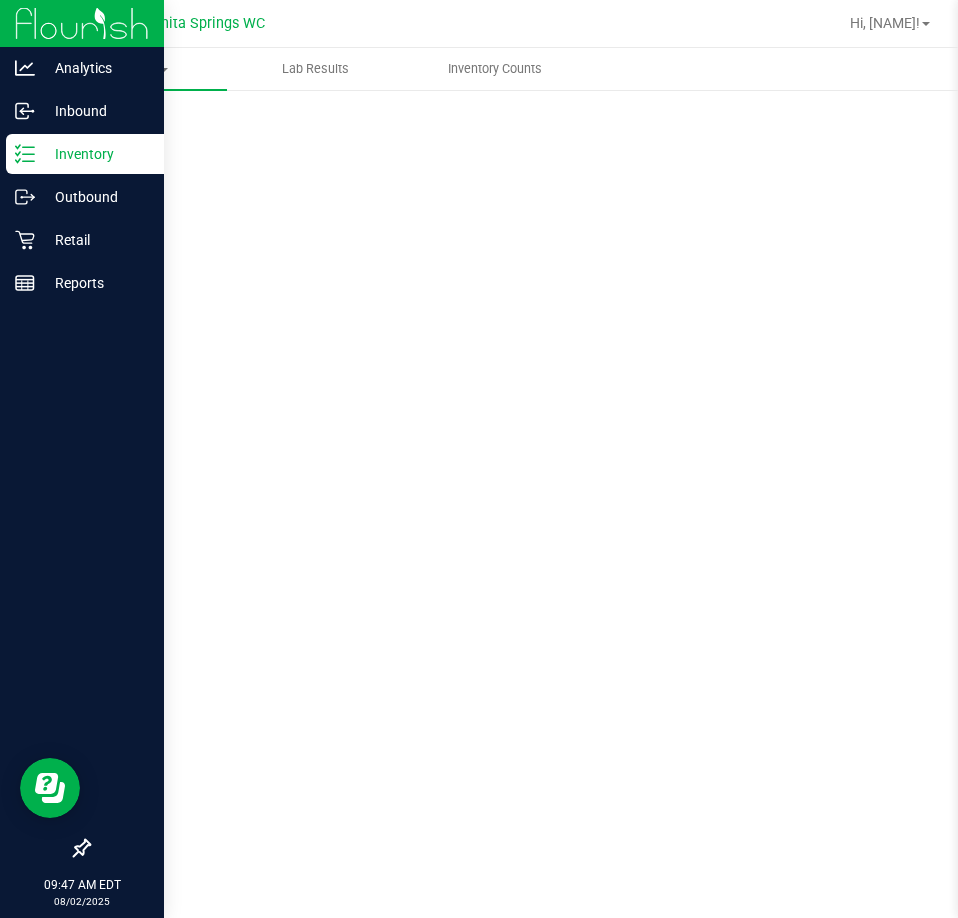 scroll, scrollTop: 0, scrollLeft: 0, axis: both 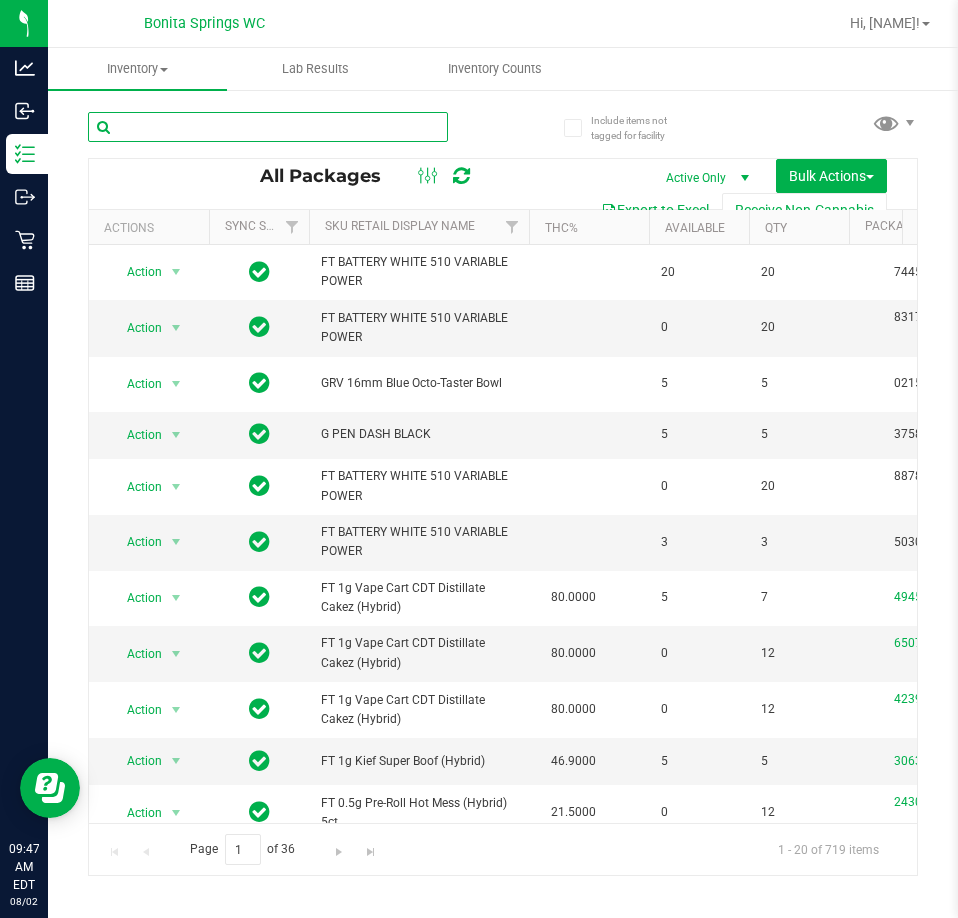 click at bounding box center [268, 127] 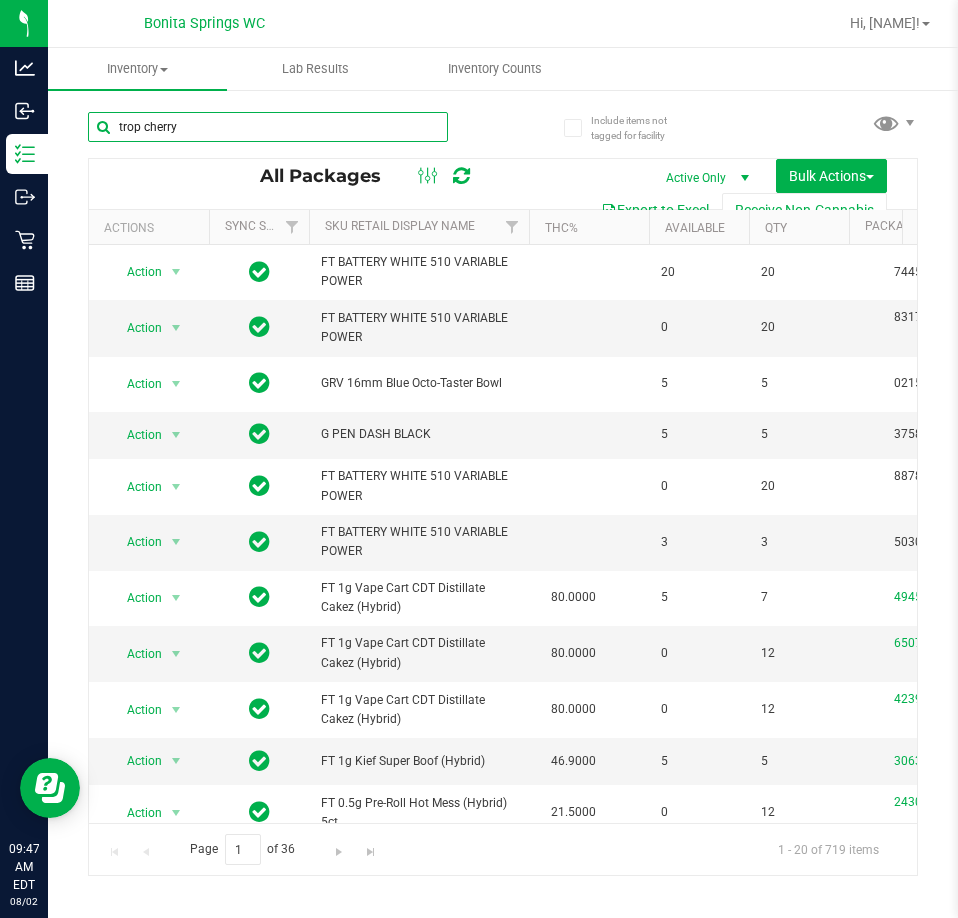 type on "trop cherry" 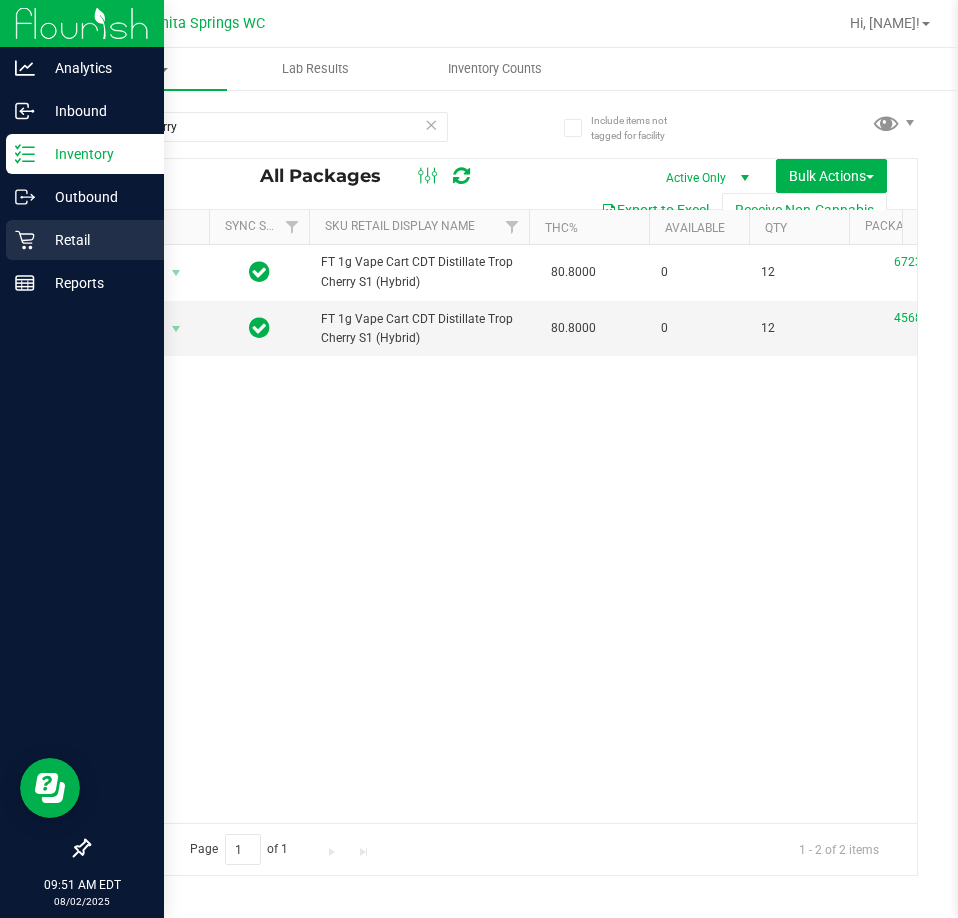 click on "Retail" at bounding box center [85, 240] 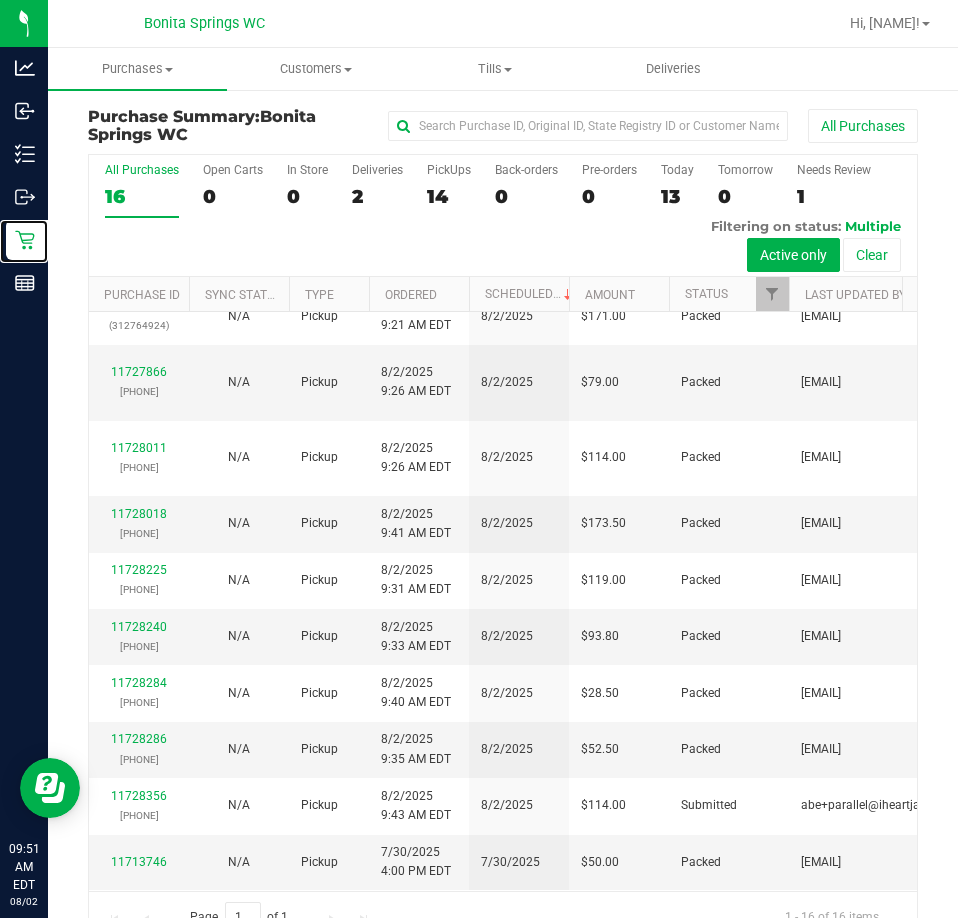 scroll, scrollTop: 744, scrollLeft: 0, axis: vertical 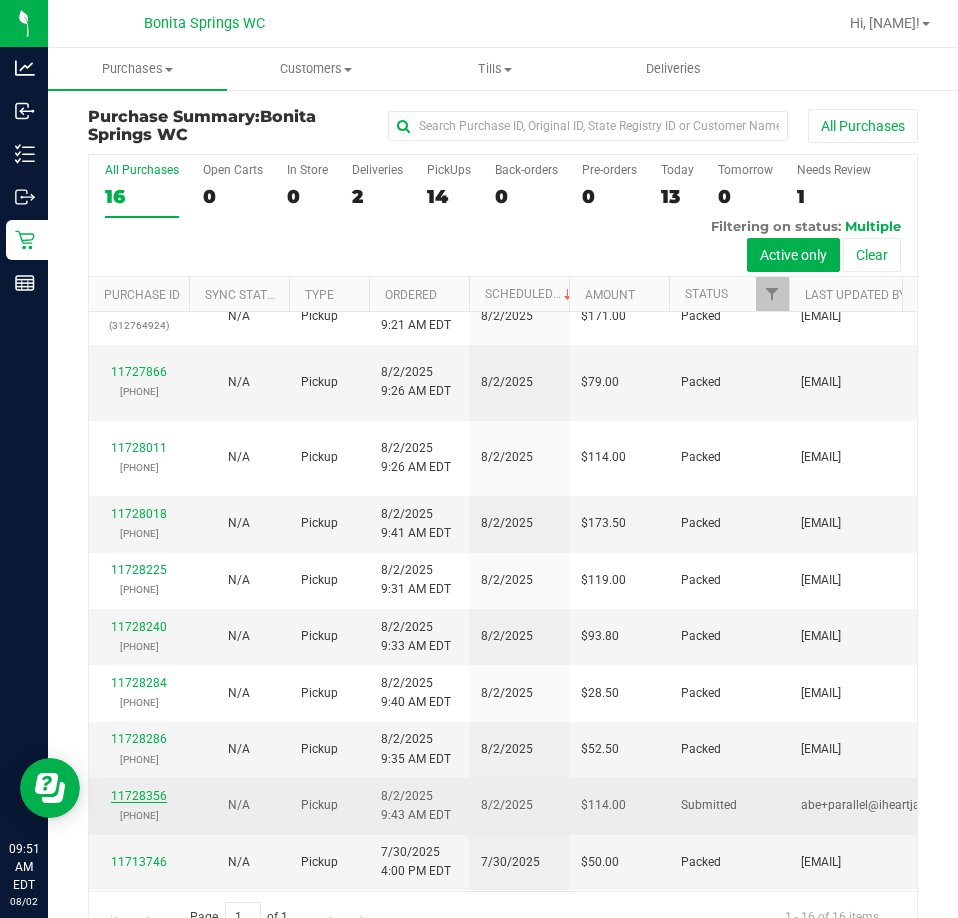 click on "11728356" at bounding box center [139, 796] 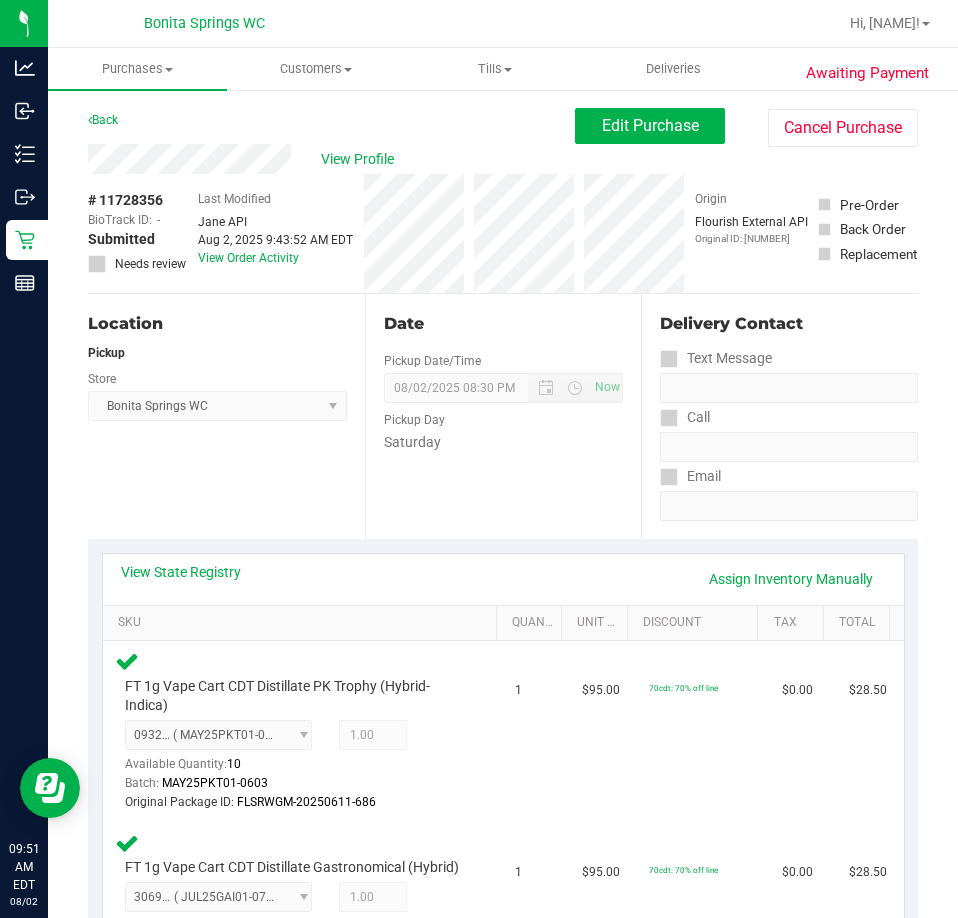 click on "View State Registry
Assign Inventory Manually" at bounding box center [503, 579] 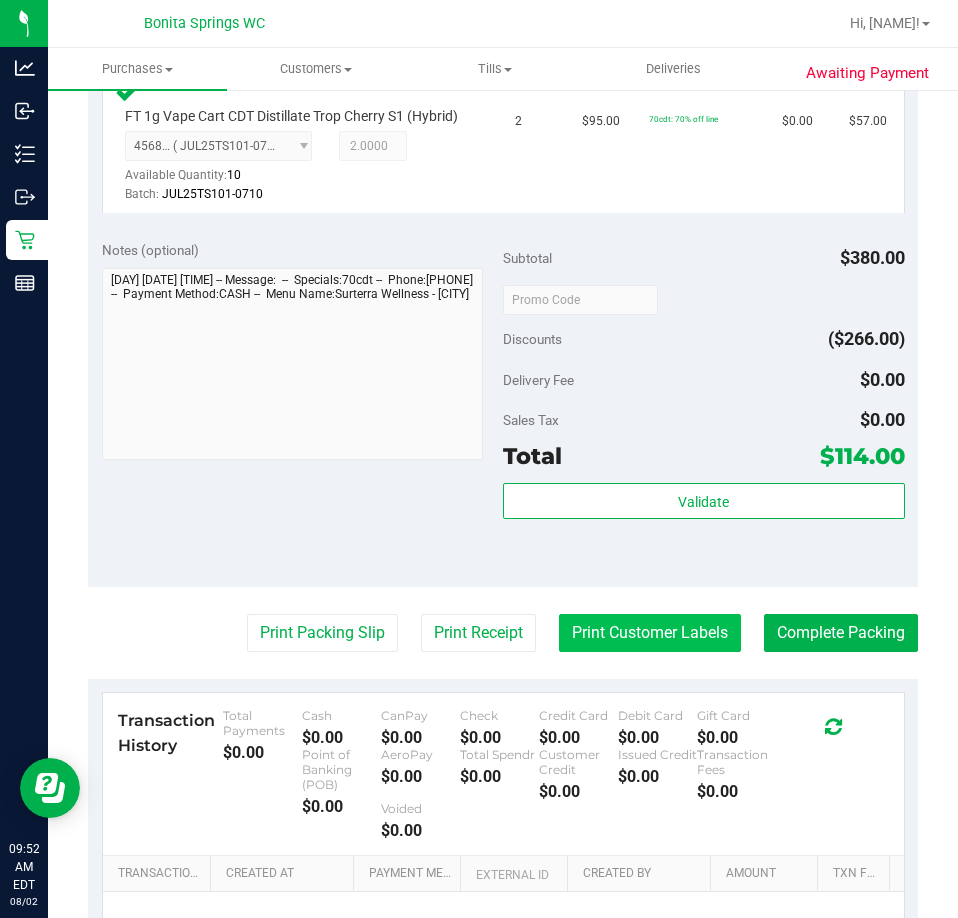scroll, scrollTop: 1000, scrollLeft: 0, axis: vertical 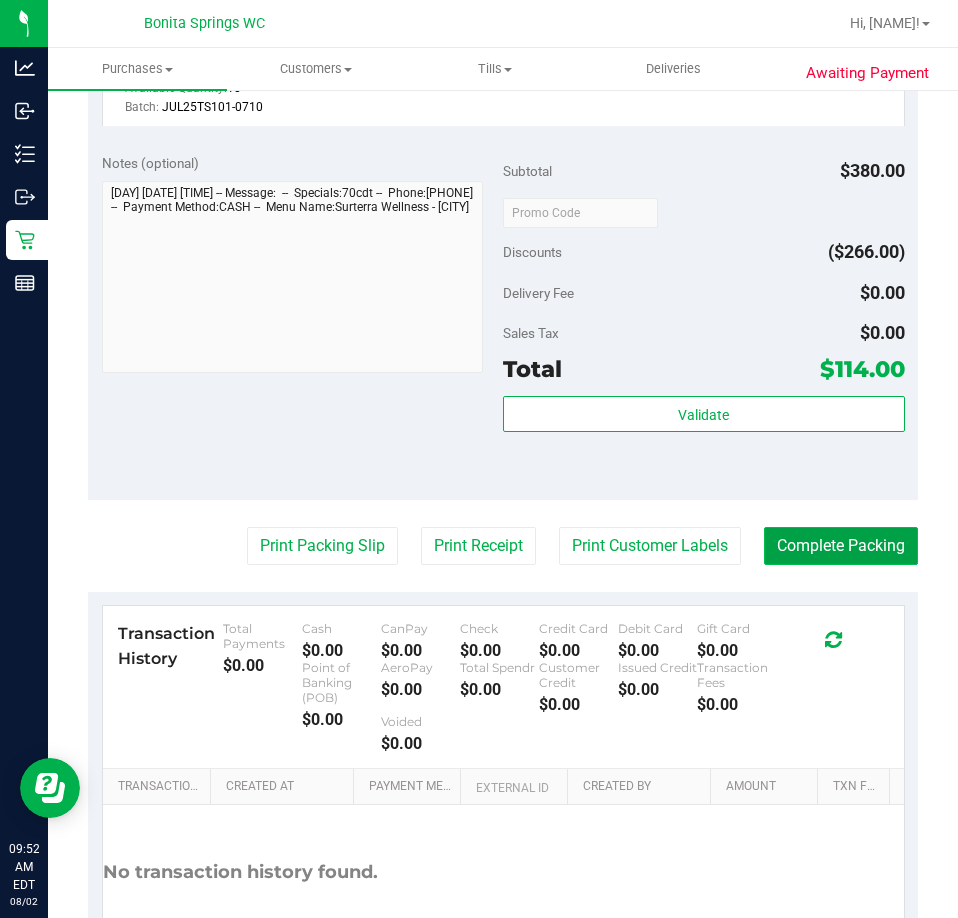 click on "Complete Packing" at bounding box center [841, 546] 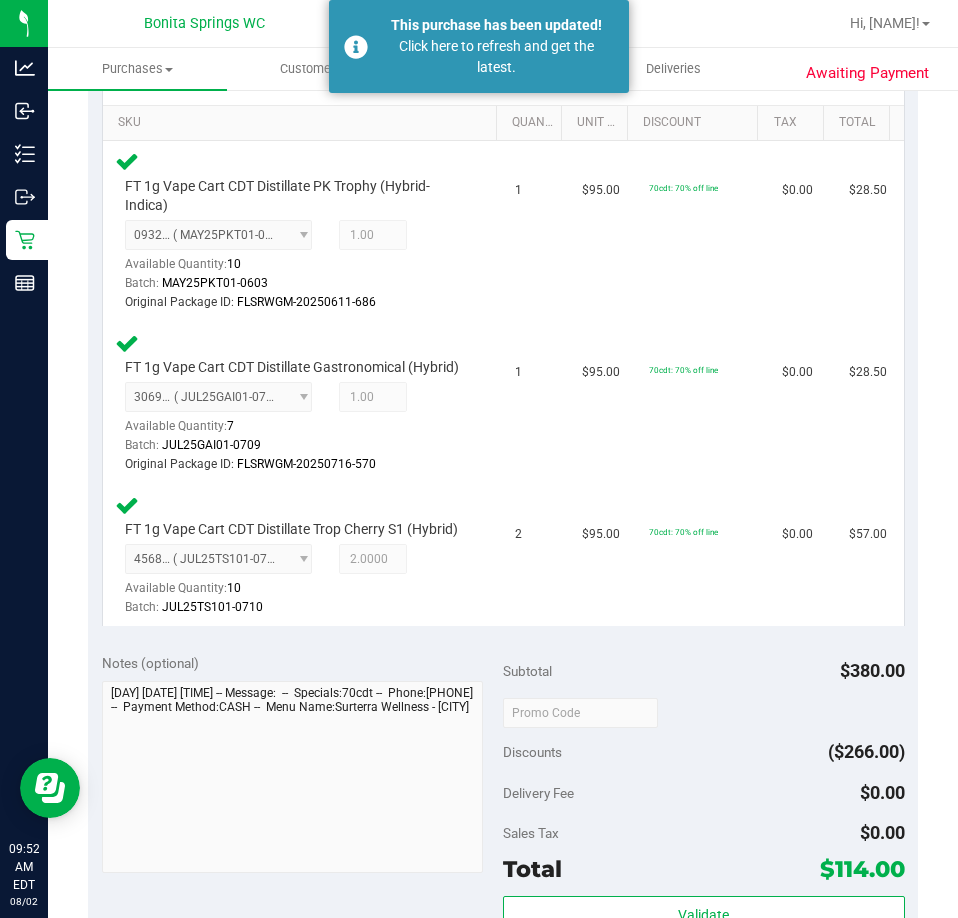 scroll, scrollTop: 0, scrollLeft: 0, axis: both 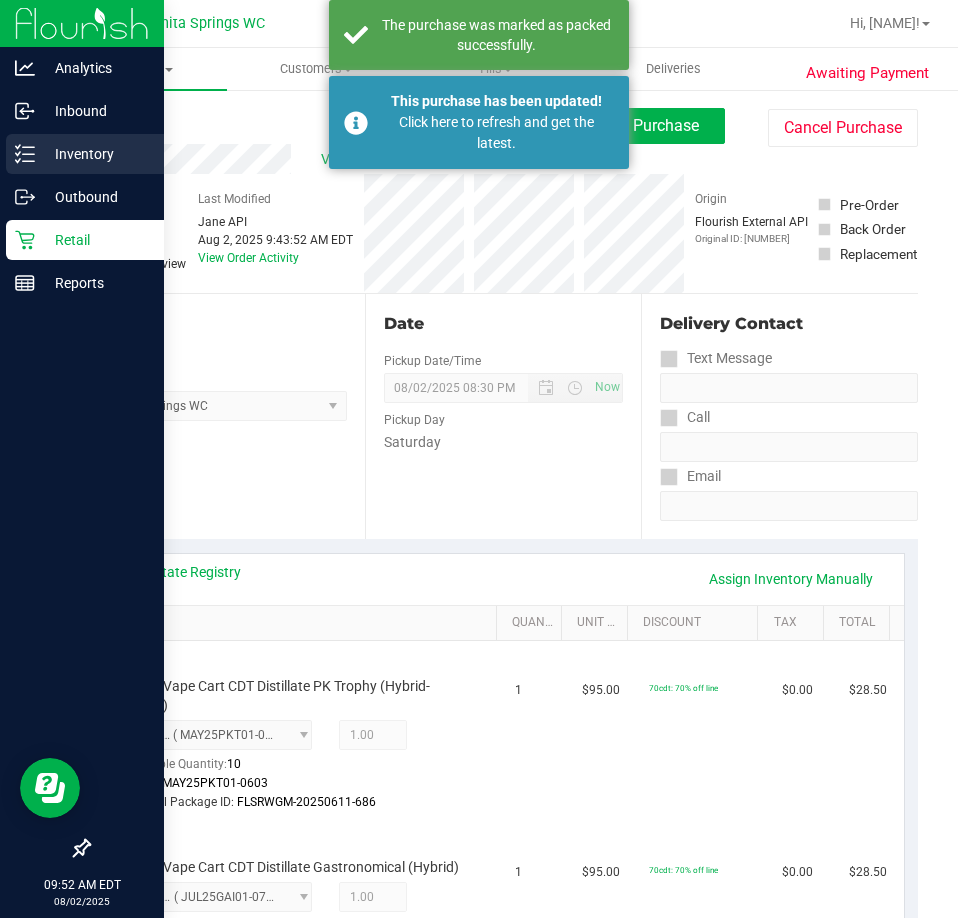 click on "Inventory" at bounding box center (95, 154) 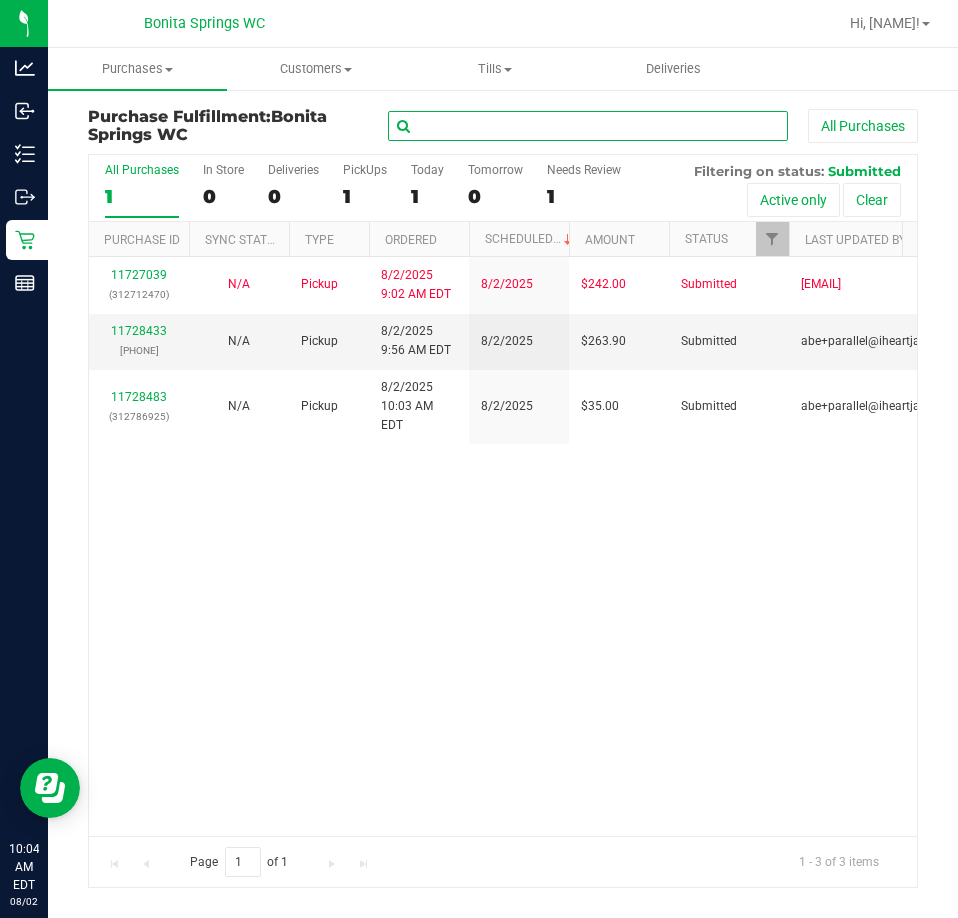 click at bounding box center [588, 126] 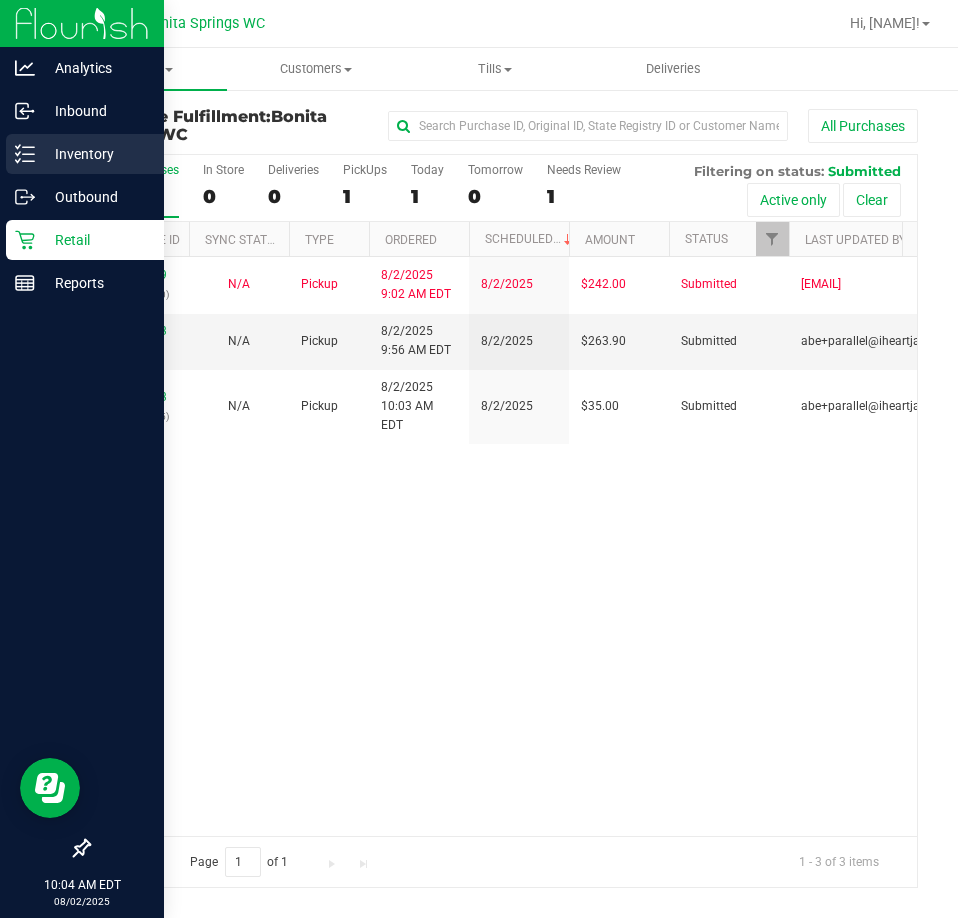 click 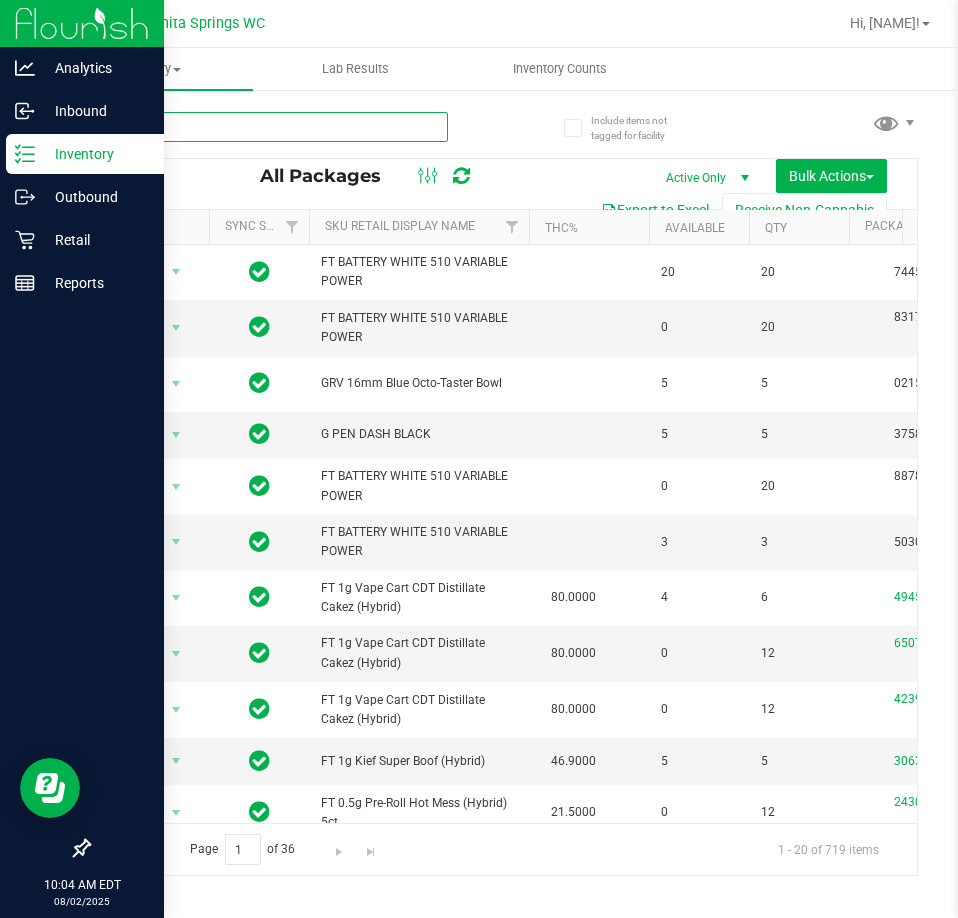 click at bounding box center (268, 127) 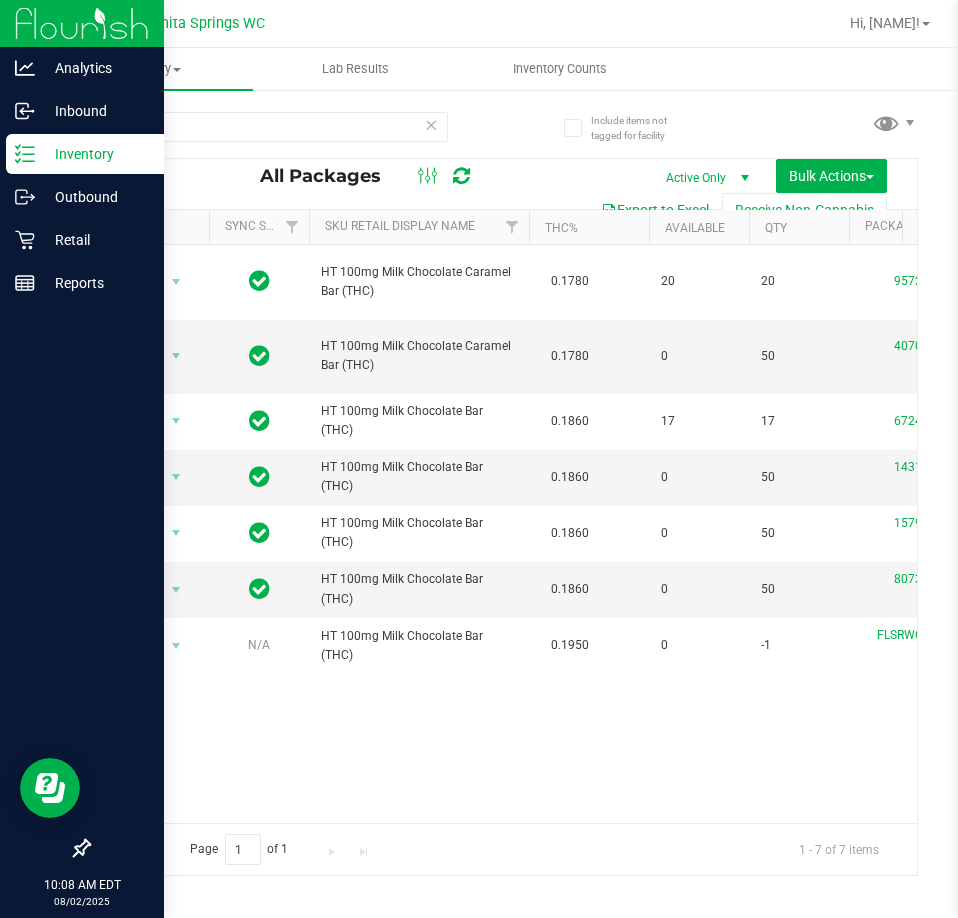 click on "Inventory" at bounding box center (85, 154) 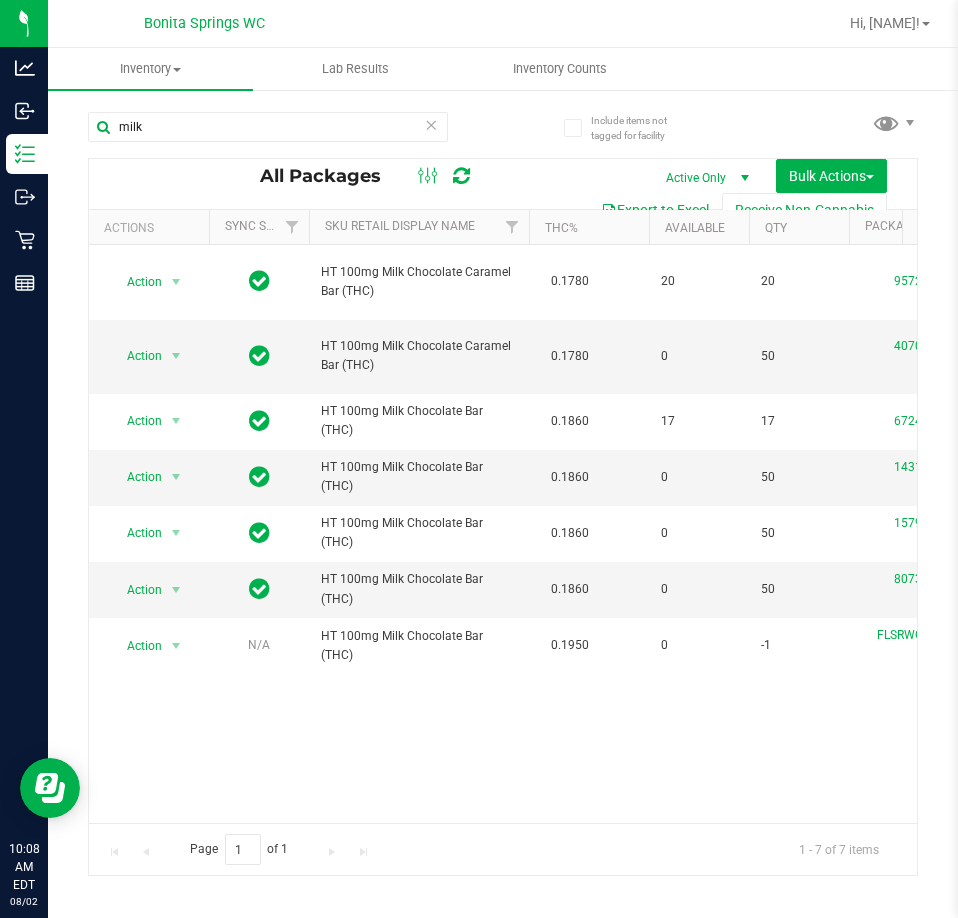 click at bounding box center (431, 124) 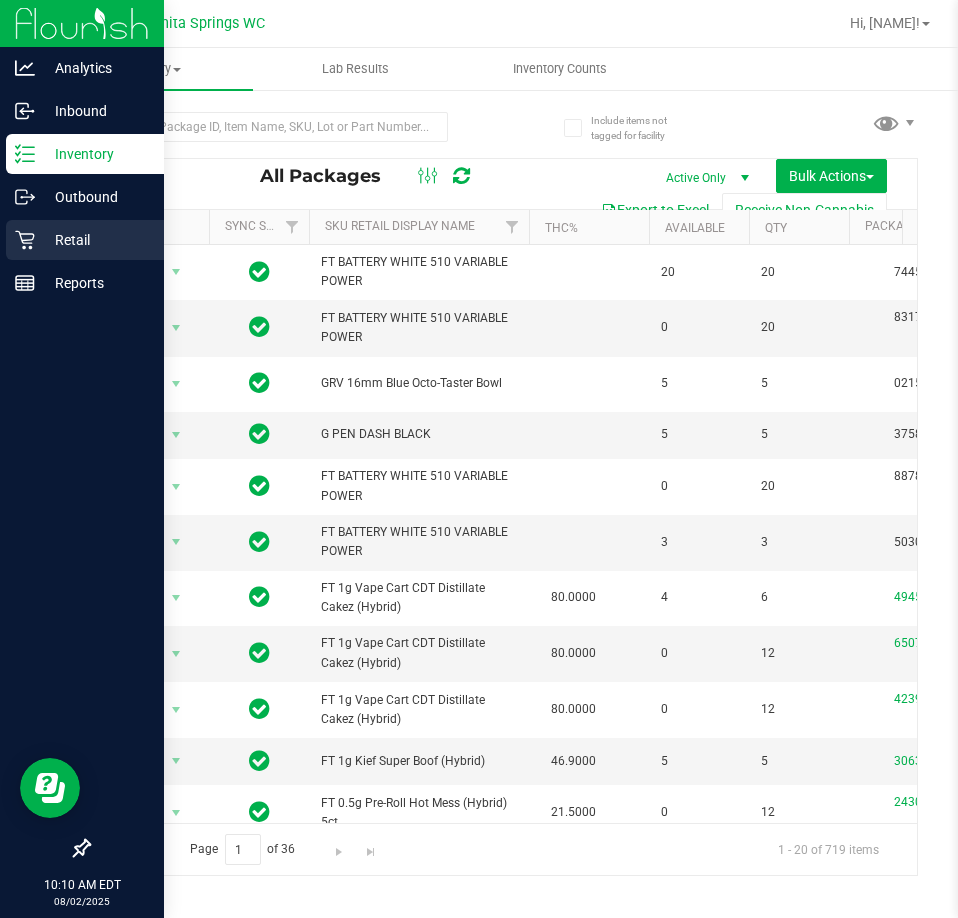 click on "Retail" at bounding box center (95, 240) 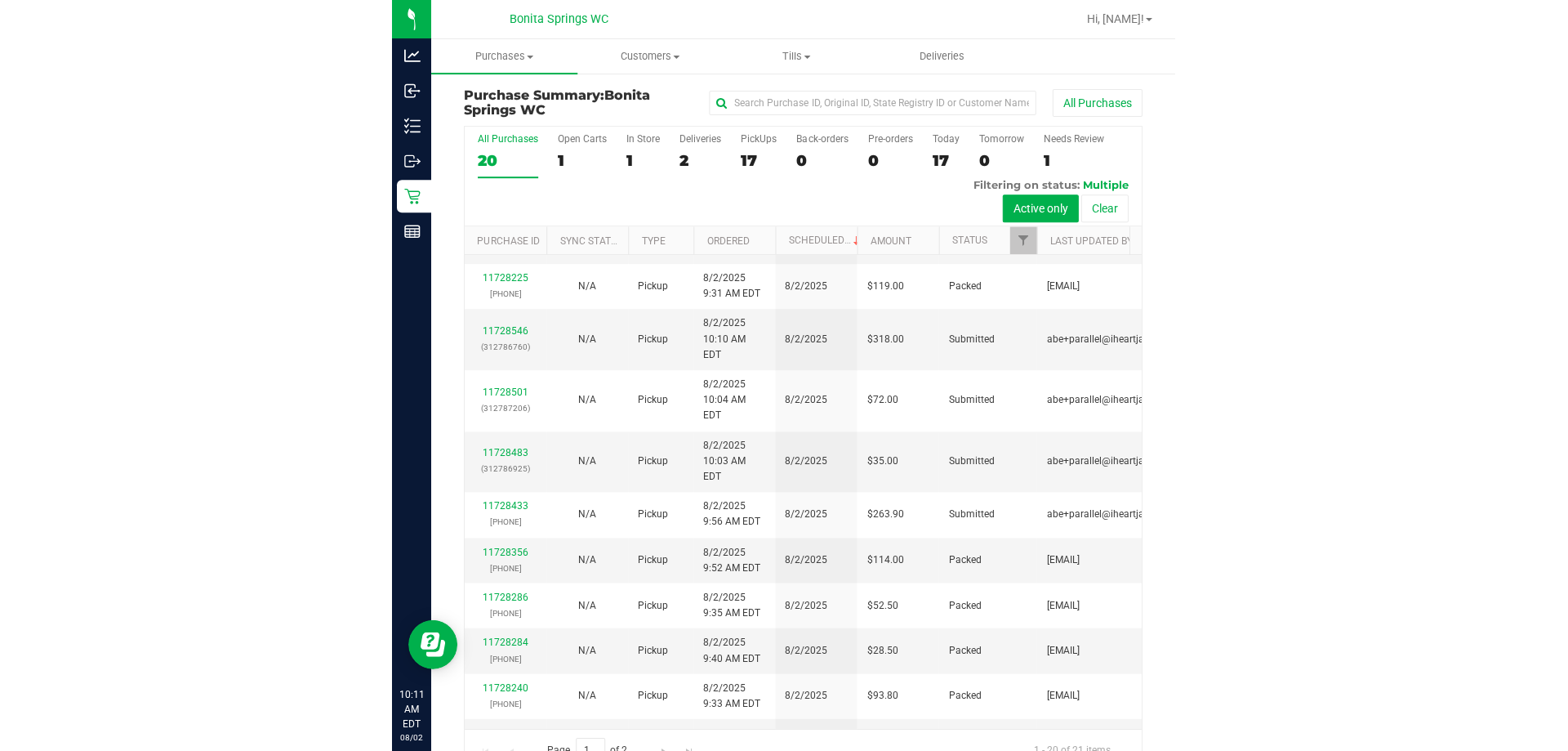 scroll, scrollTop: 0, scrollLeft: 0, axis: both 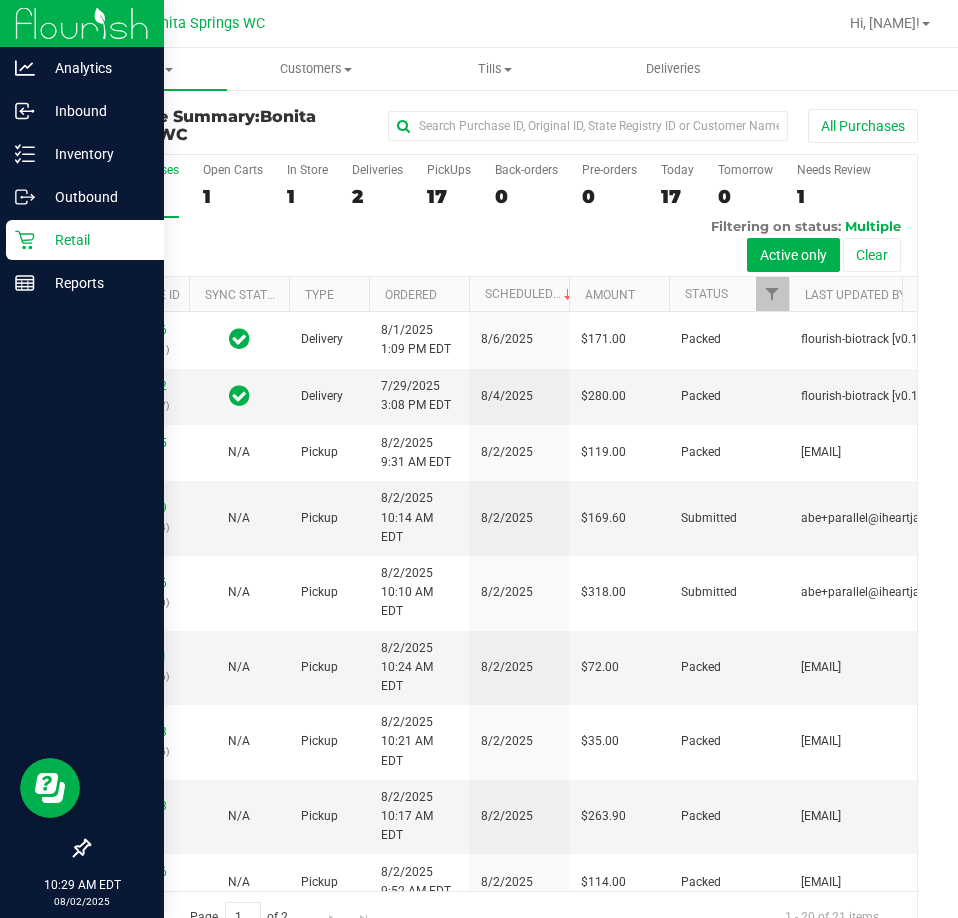 click on "Retail" at bounding box center [95, 240] 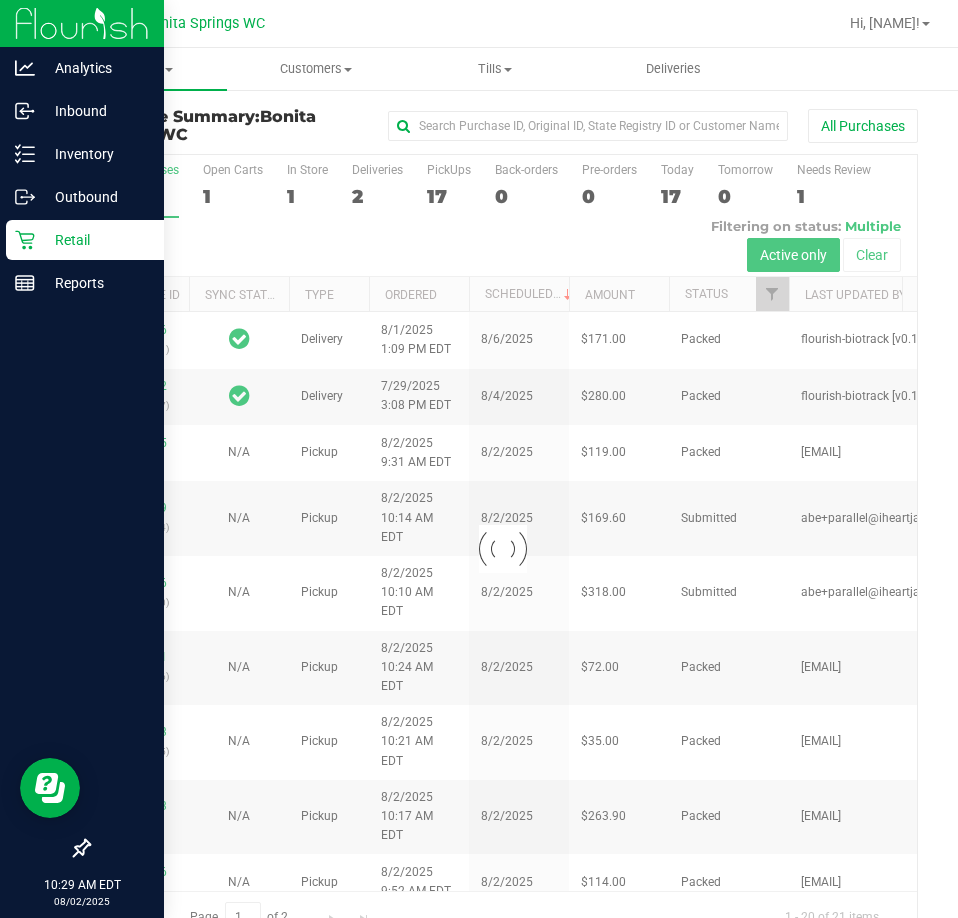click on "Retail" at bounding box center (95, 240) 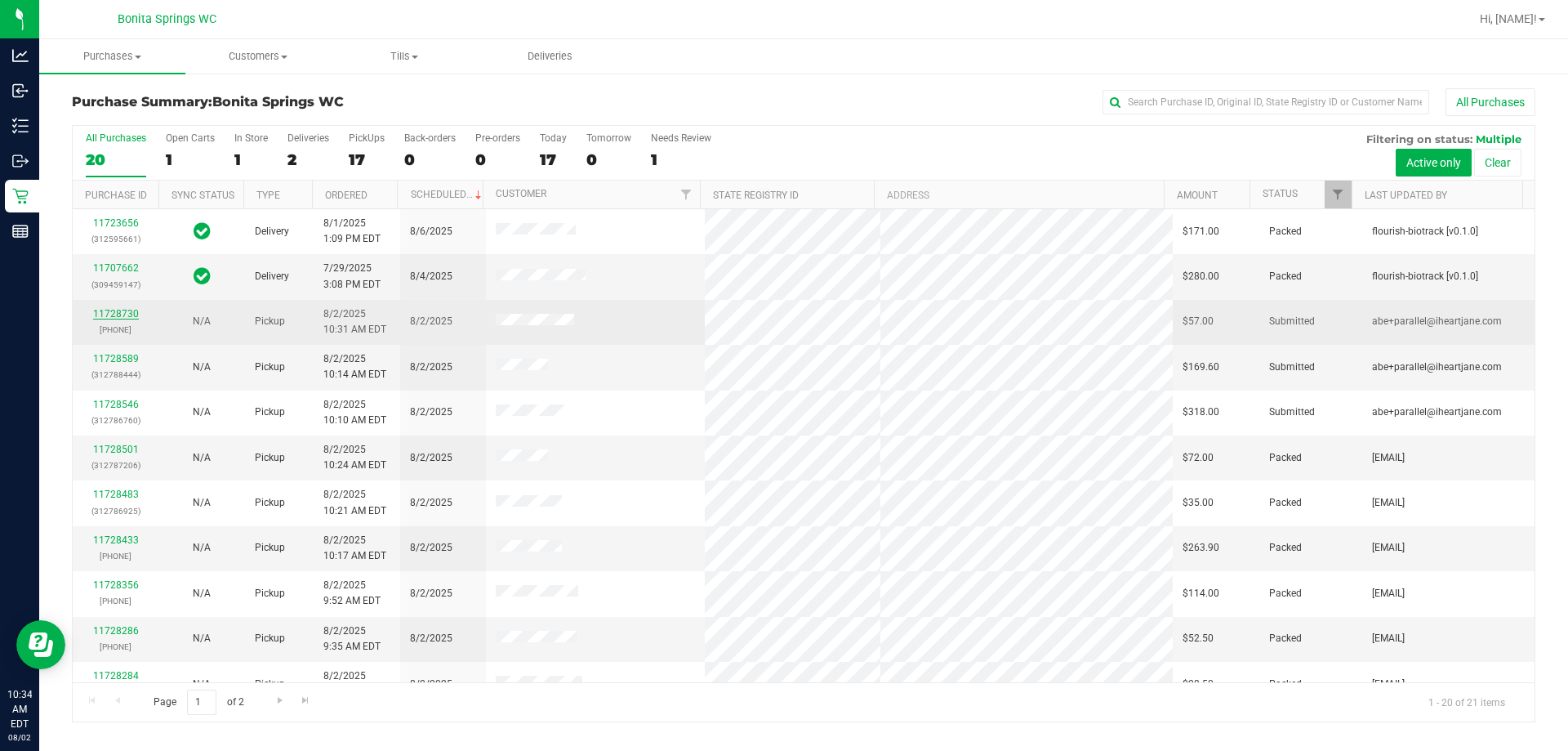 click on "11728730" at bounding box center [116, 314] 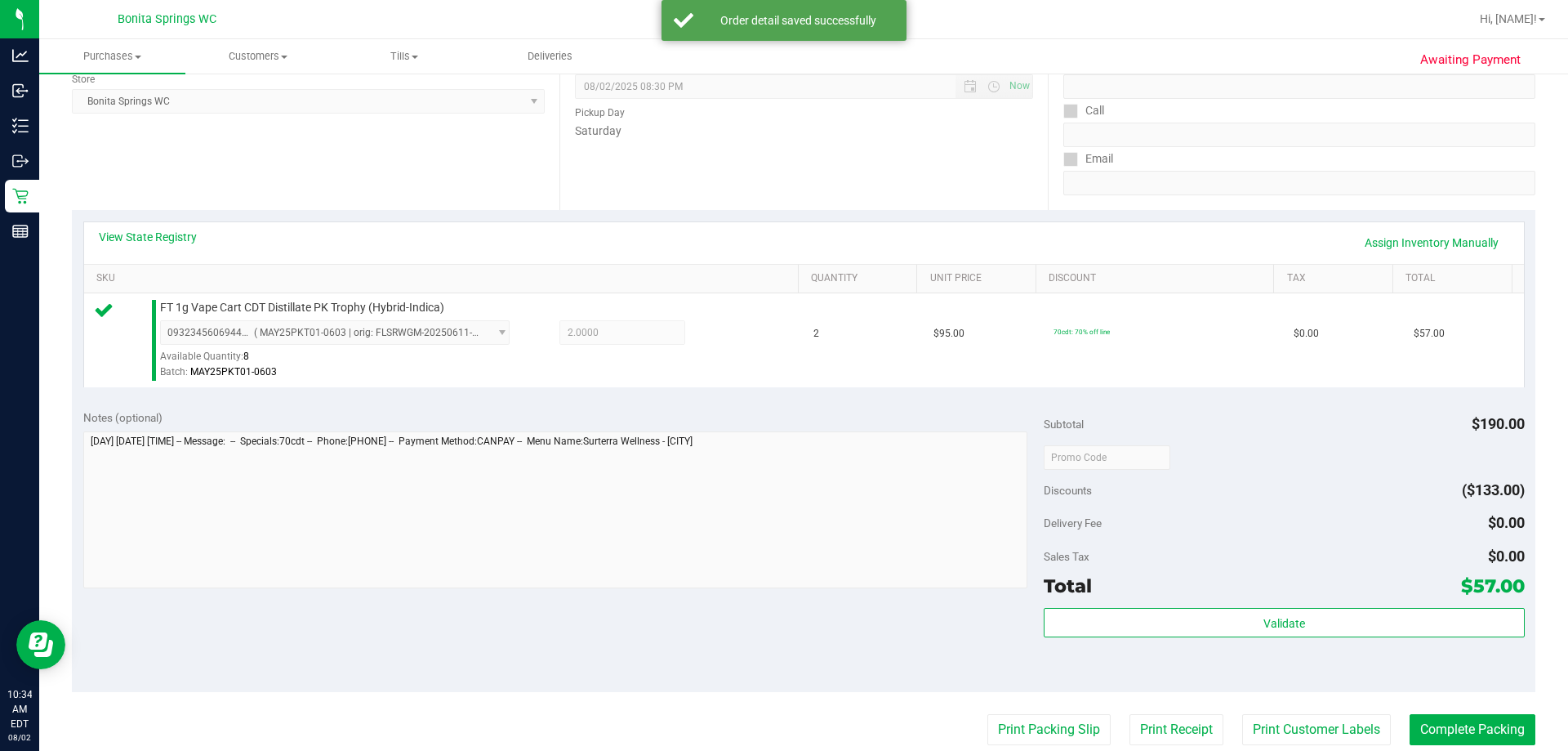 scroll, scrollTop: 409, scrollLeft: 0, axis: vertical 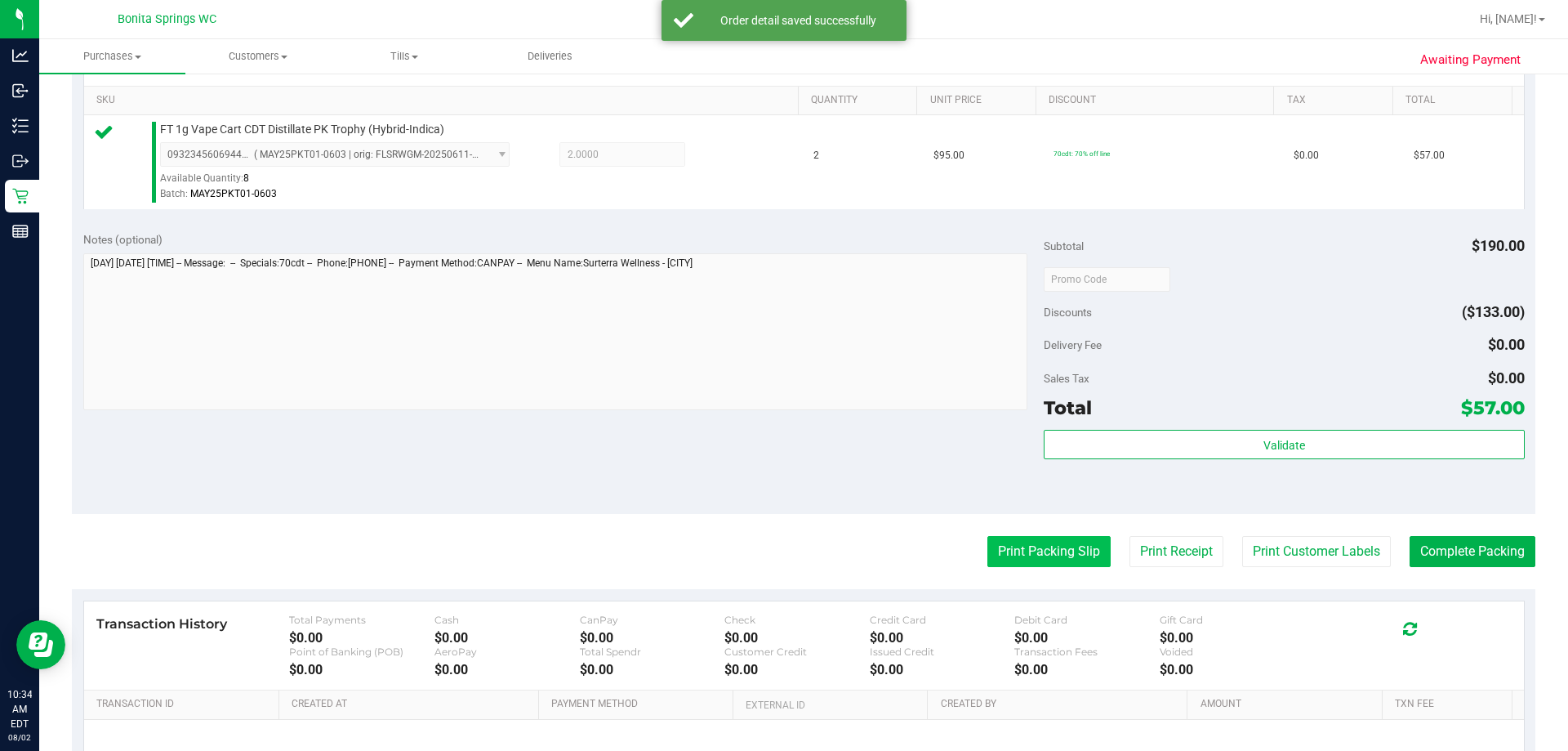 click on "Print Packing Slip" at bounding box center [1049, 552] 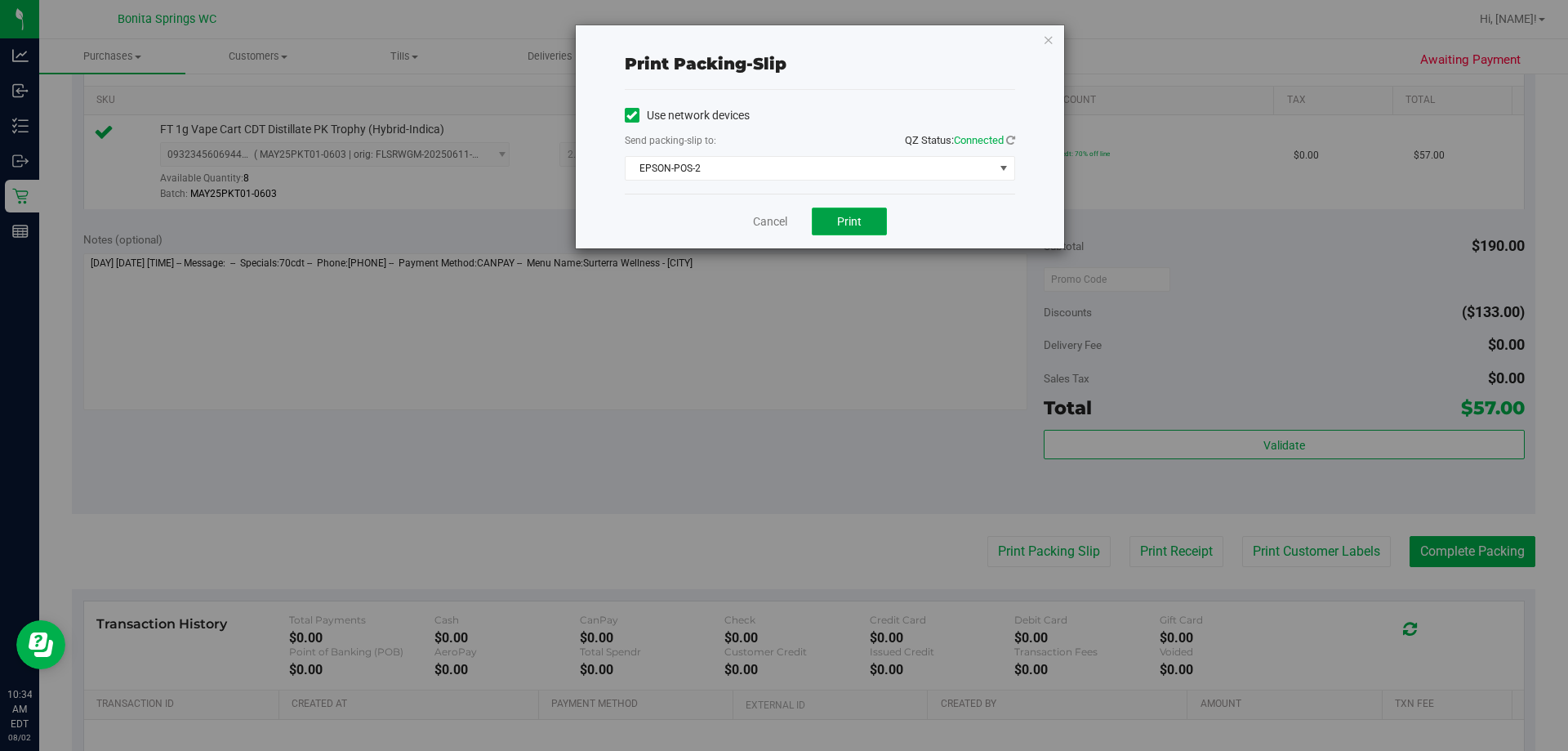 click on "Print" at bounding box center [849, 221] 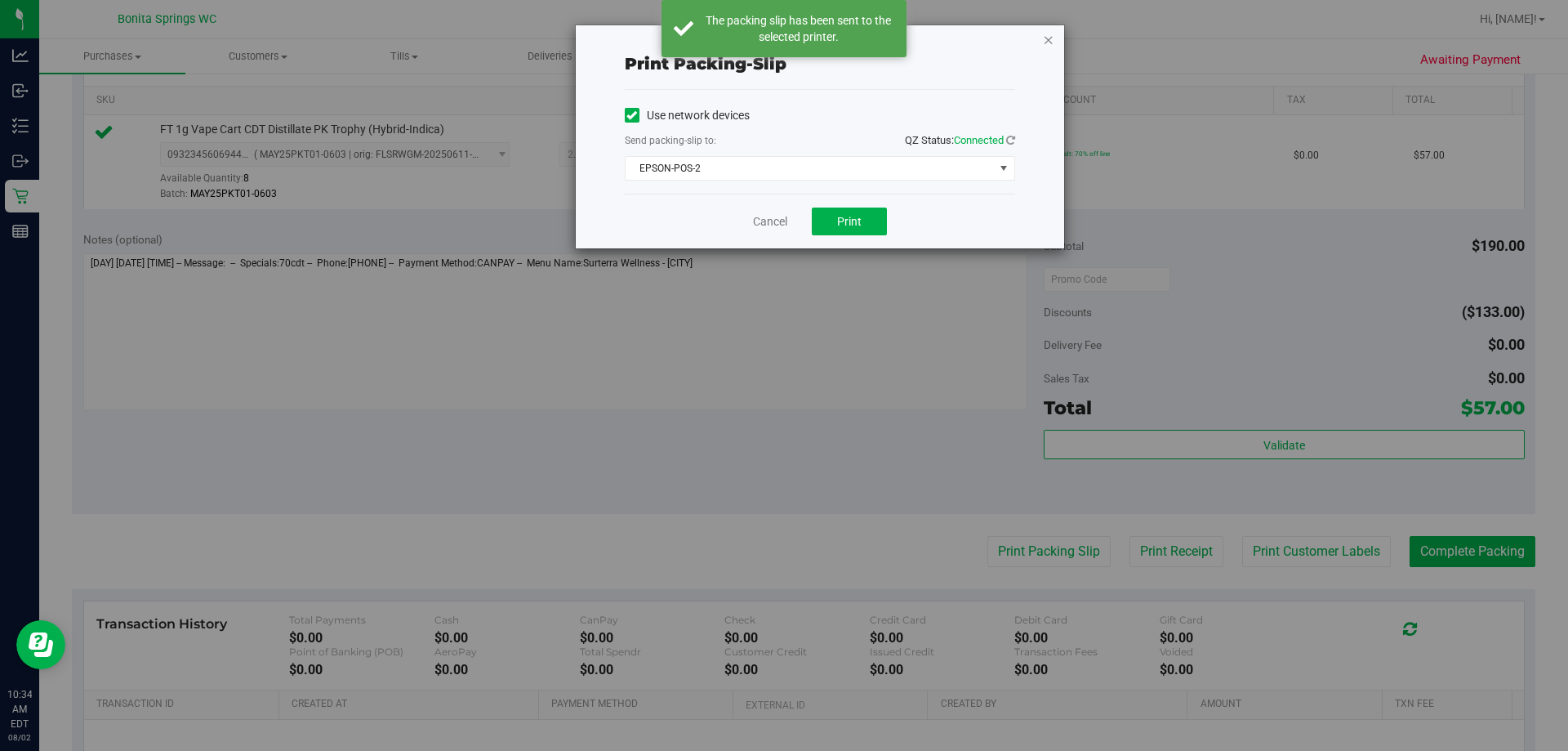 click at bounding box center (1049, 39) 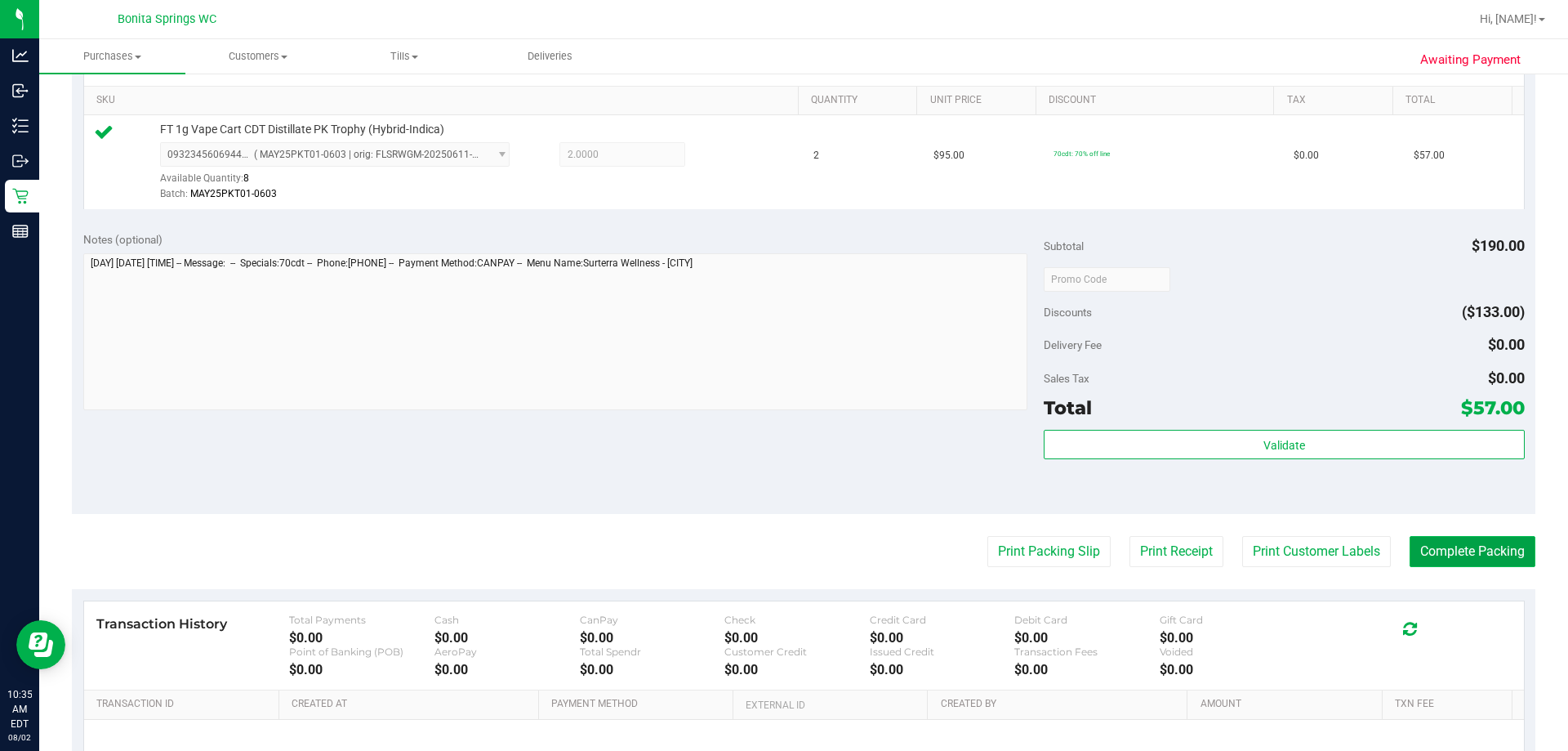 click on "Complete Packing" at bounding box center (1472, 552) 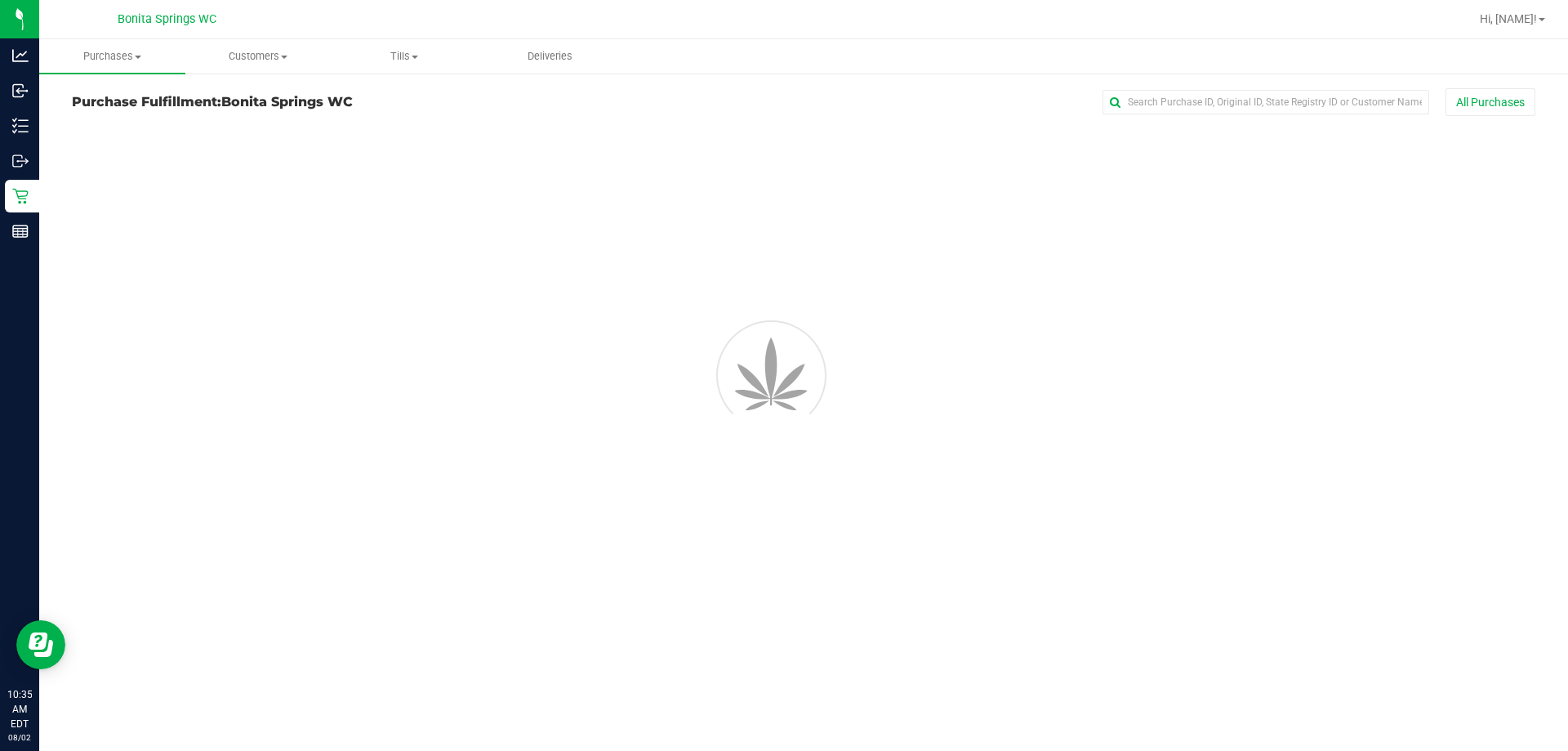 scroll, scrollTop: 0, scrollLeft: 0, axis: both 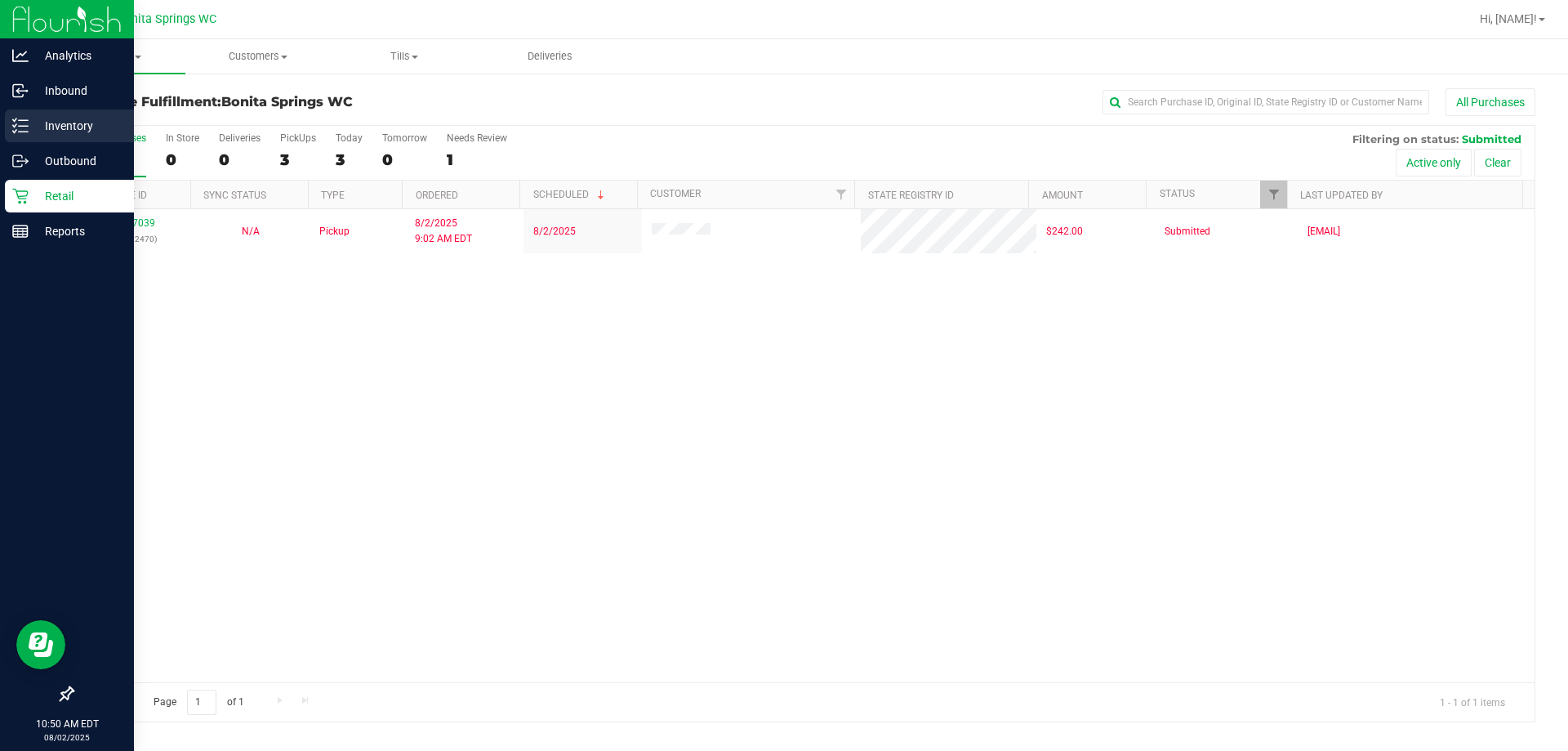click on "Inventory" at bounding box center [78, 126] 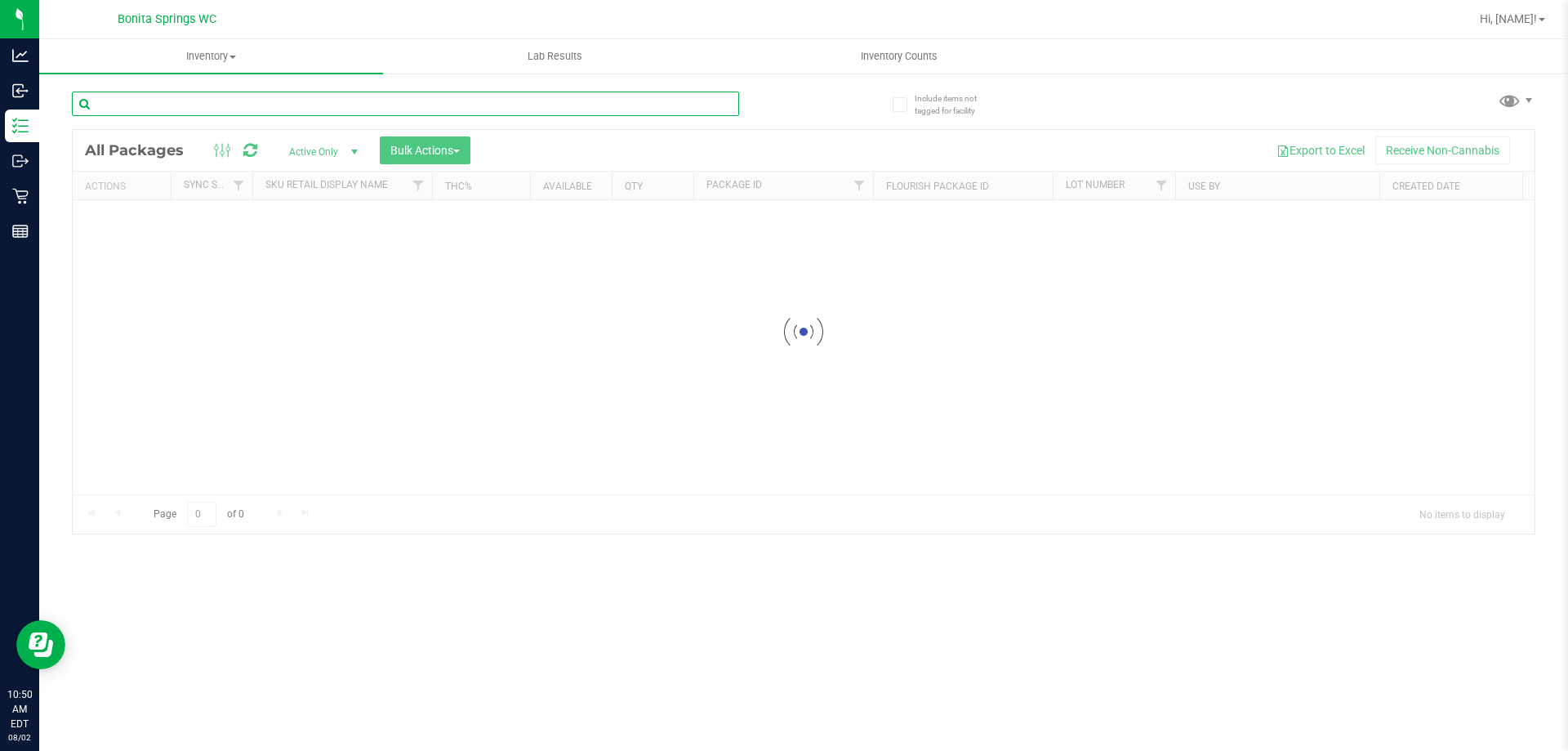 click at bounding box center (405, 104) 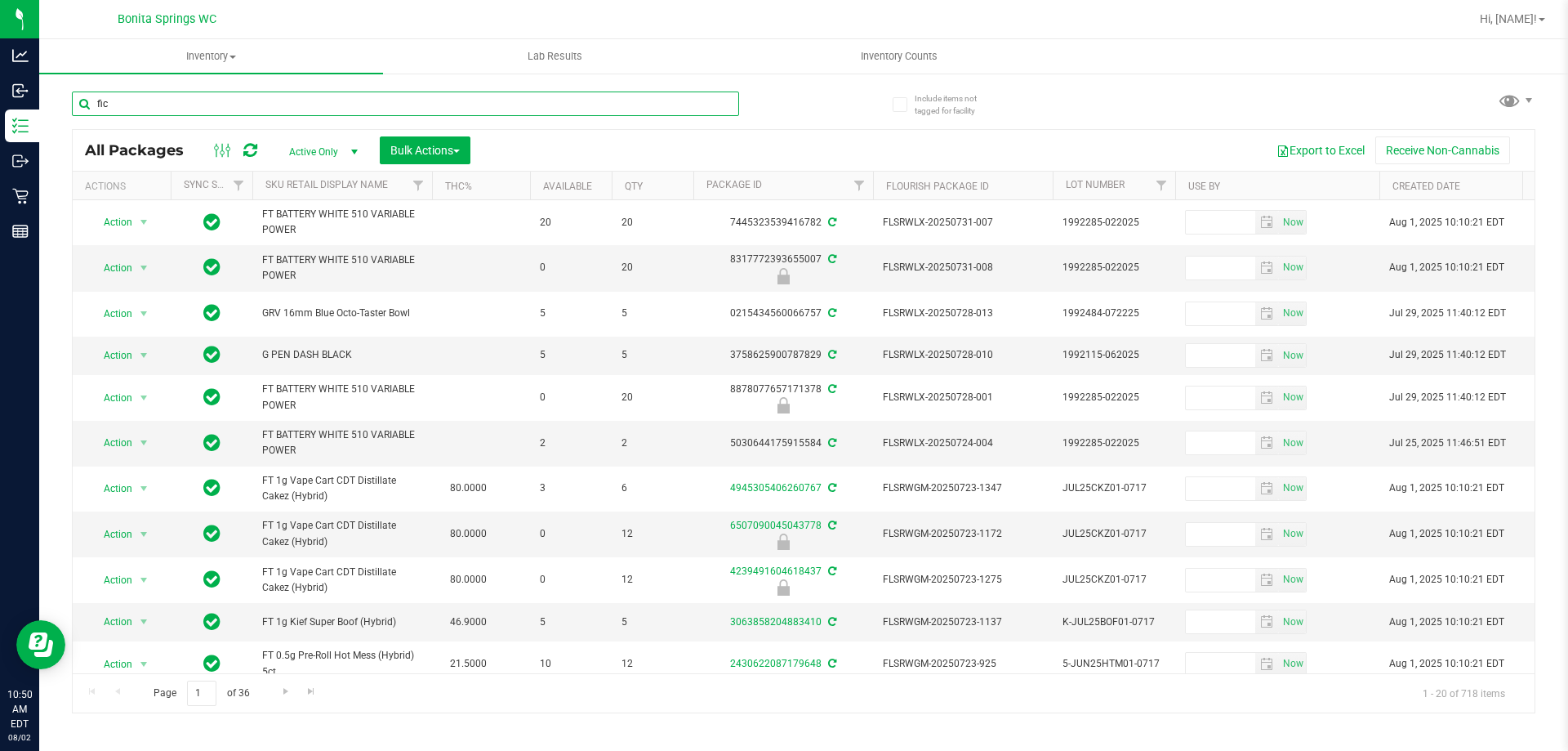 type on "fic" 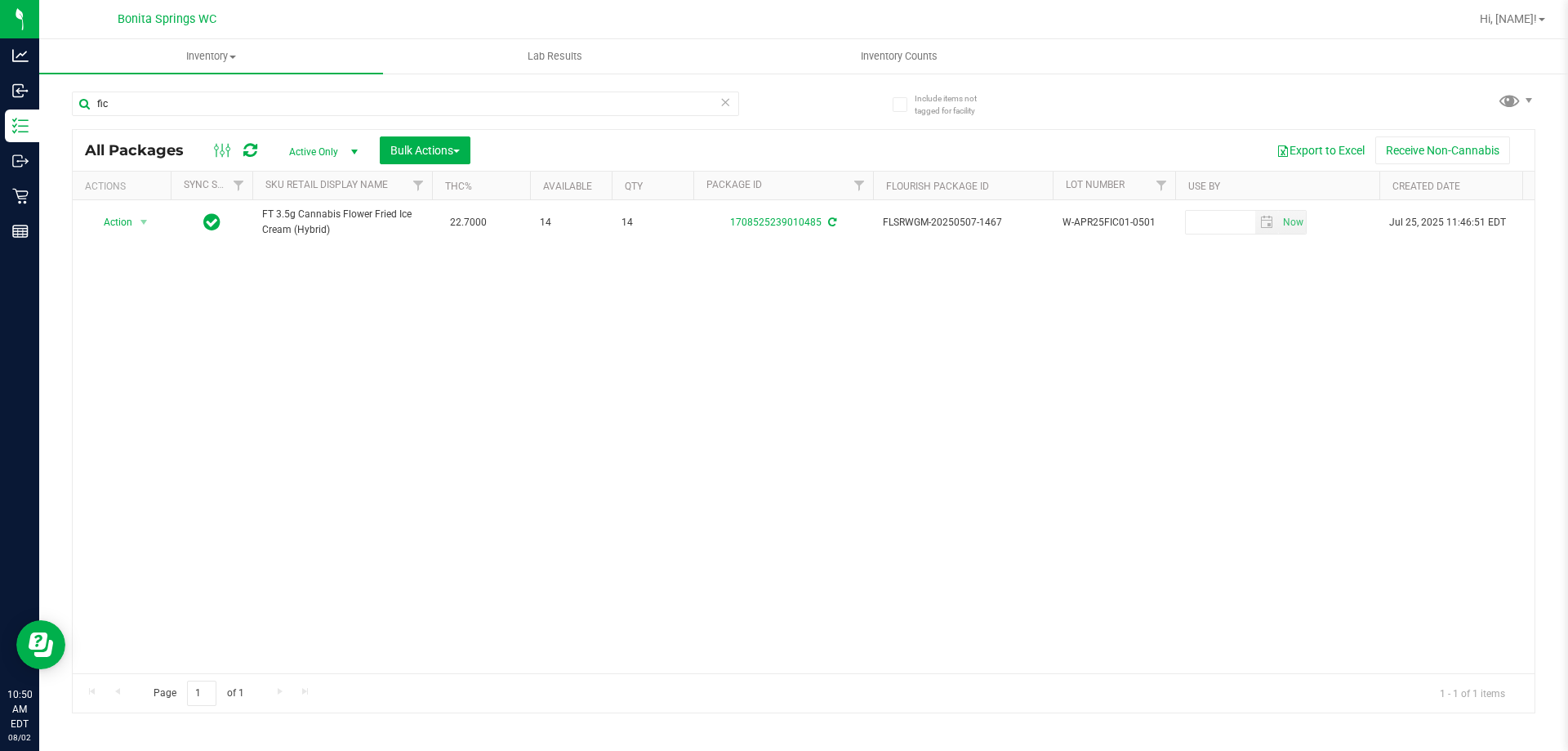 click at bounding box center (725, 101) 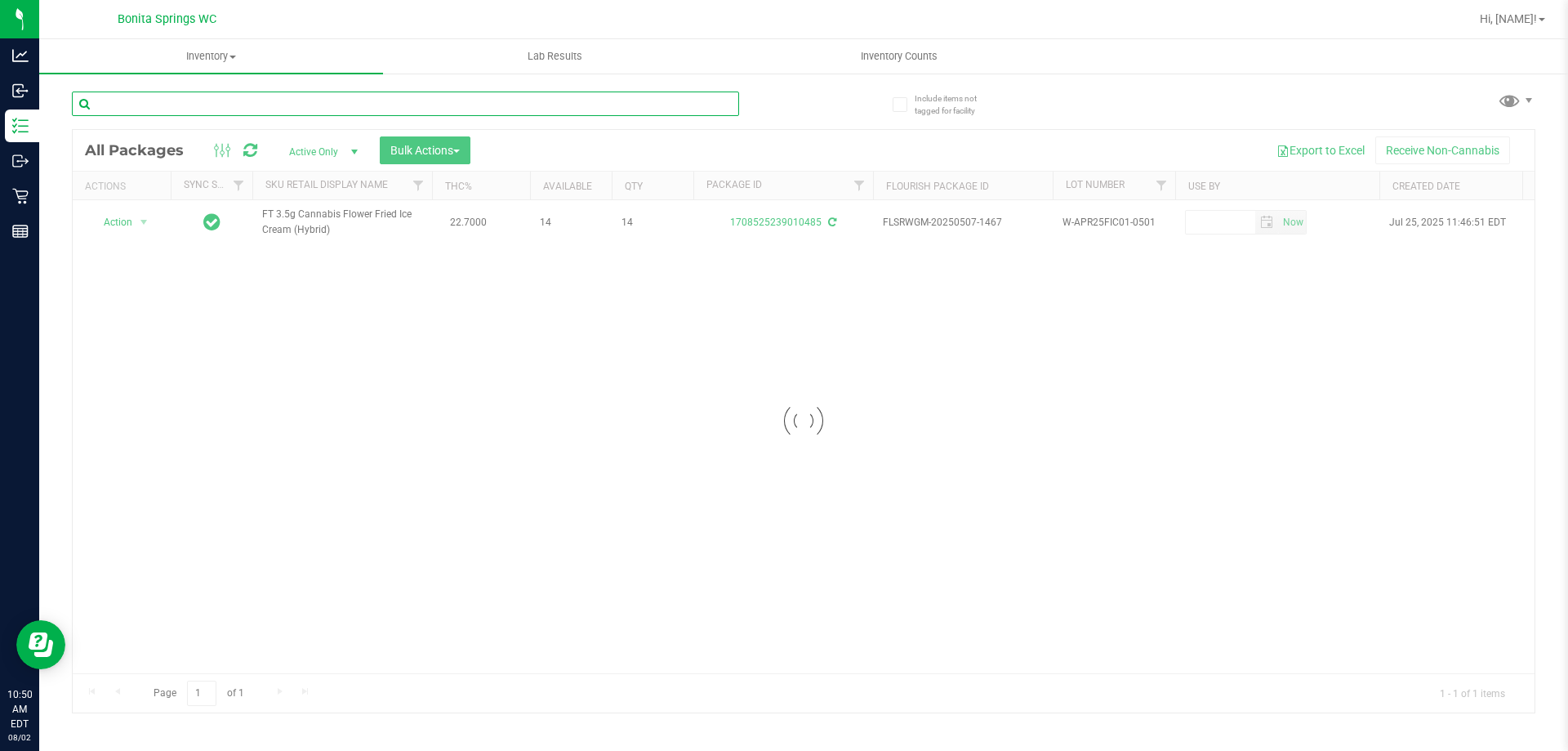 click at bounding box center [405, 104] 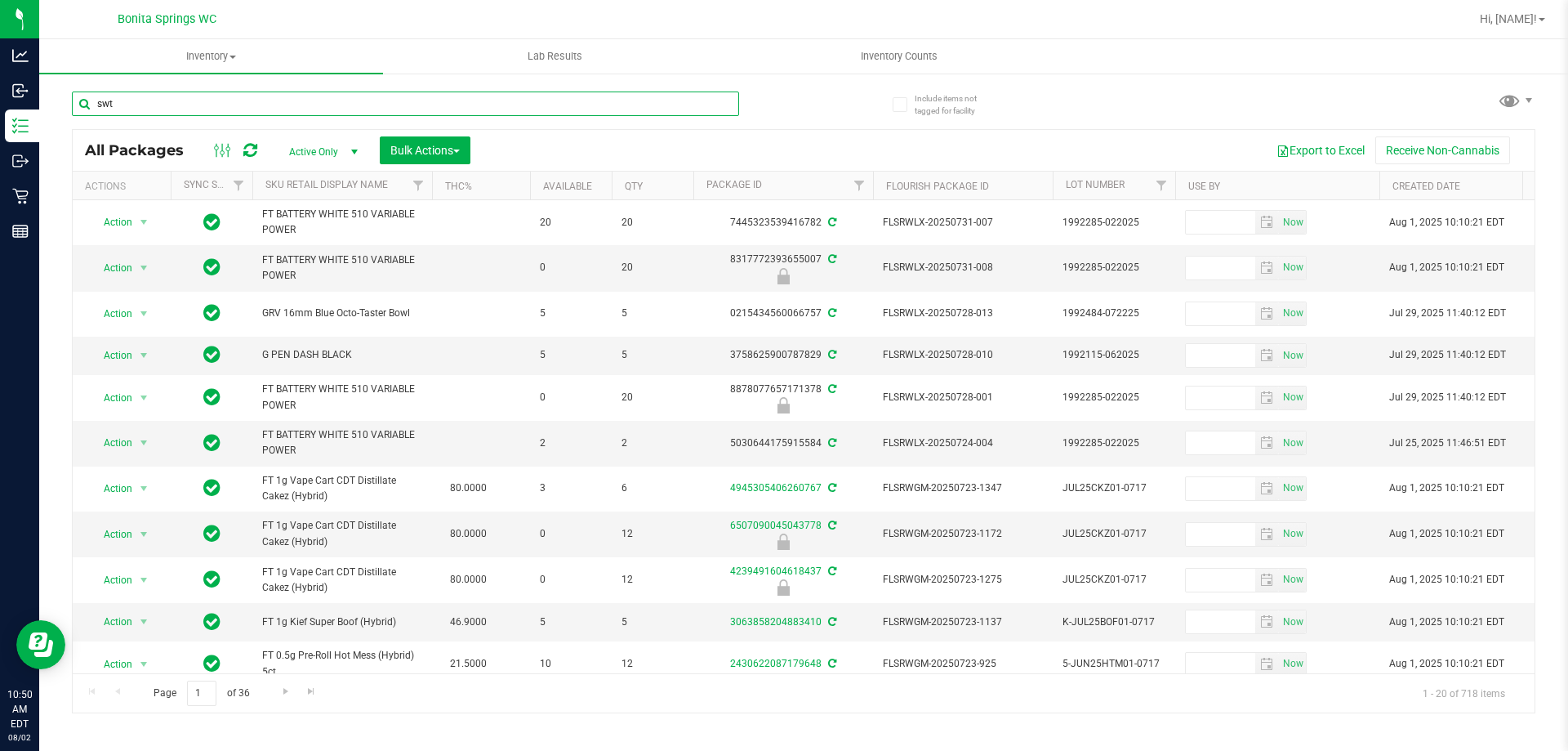 type on "swt" 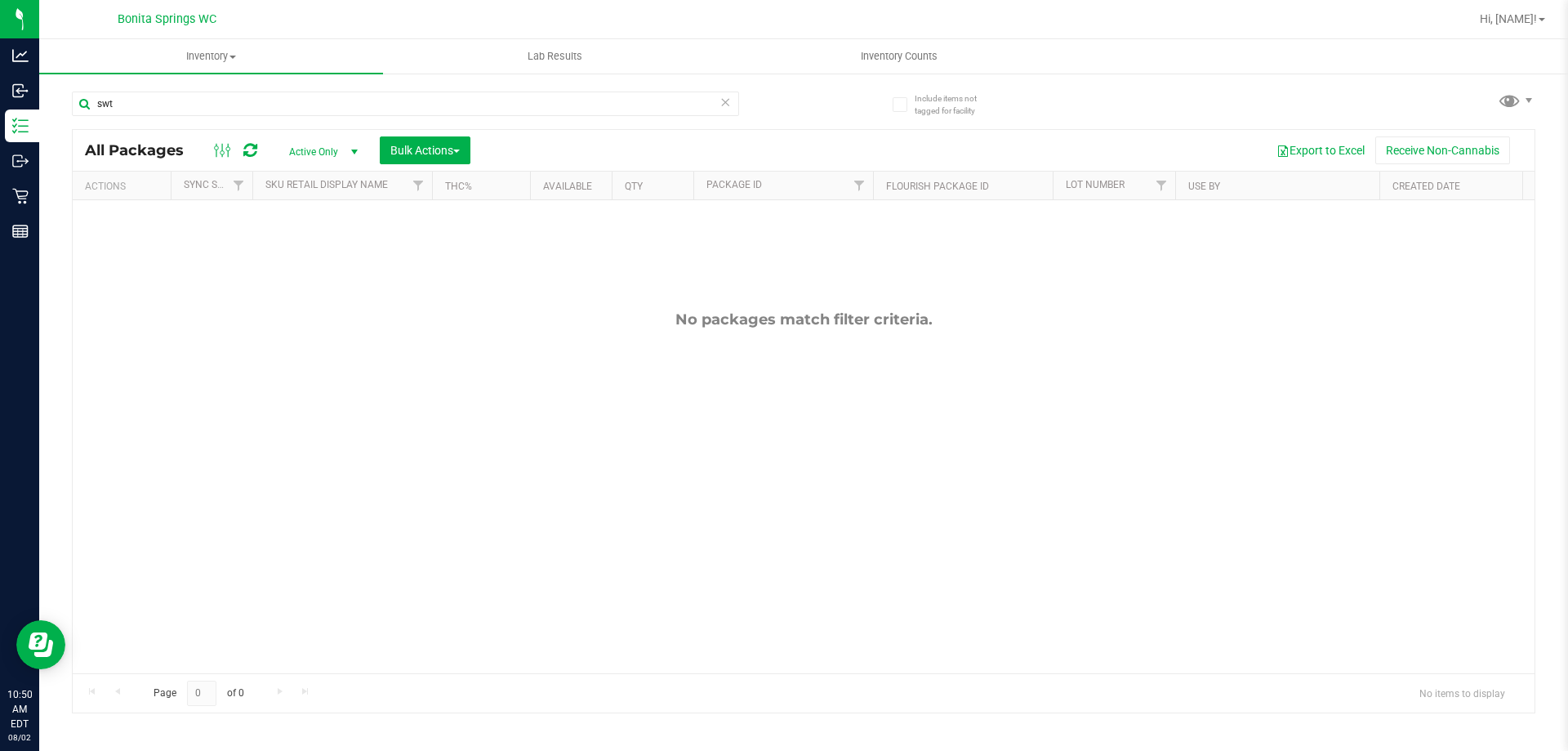 click at bounding box center [725, 101] 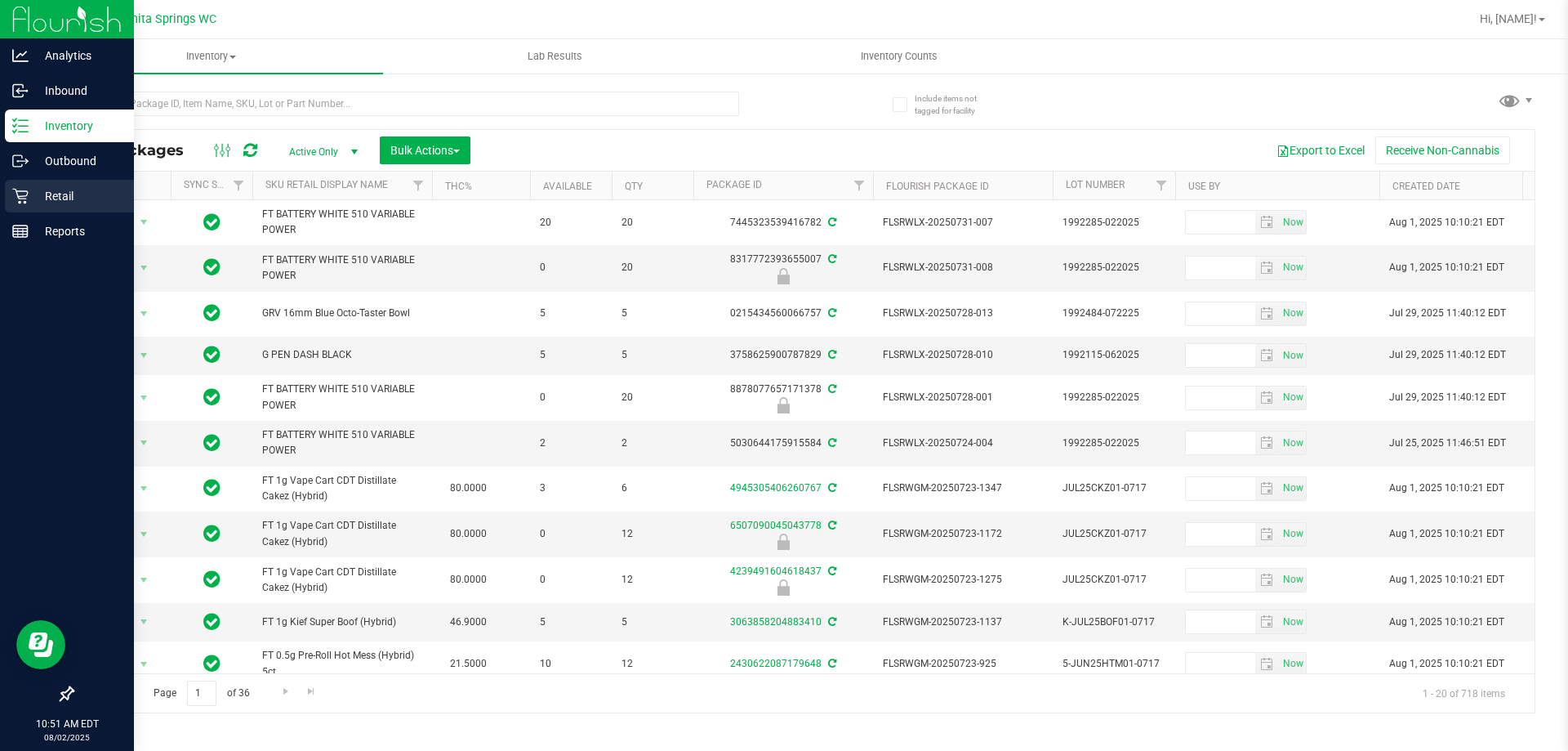 click 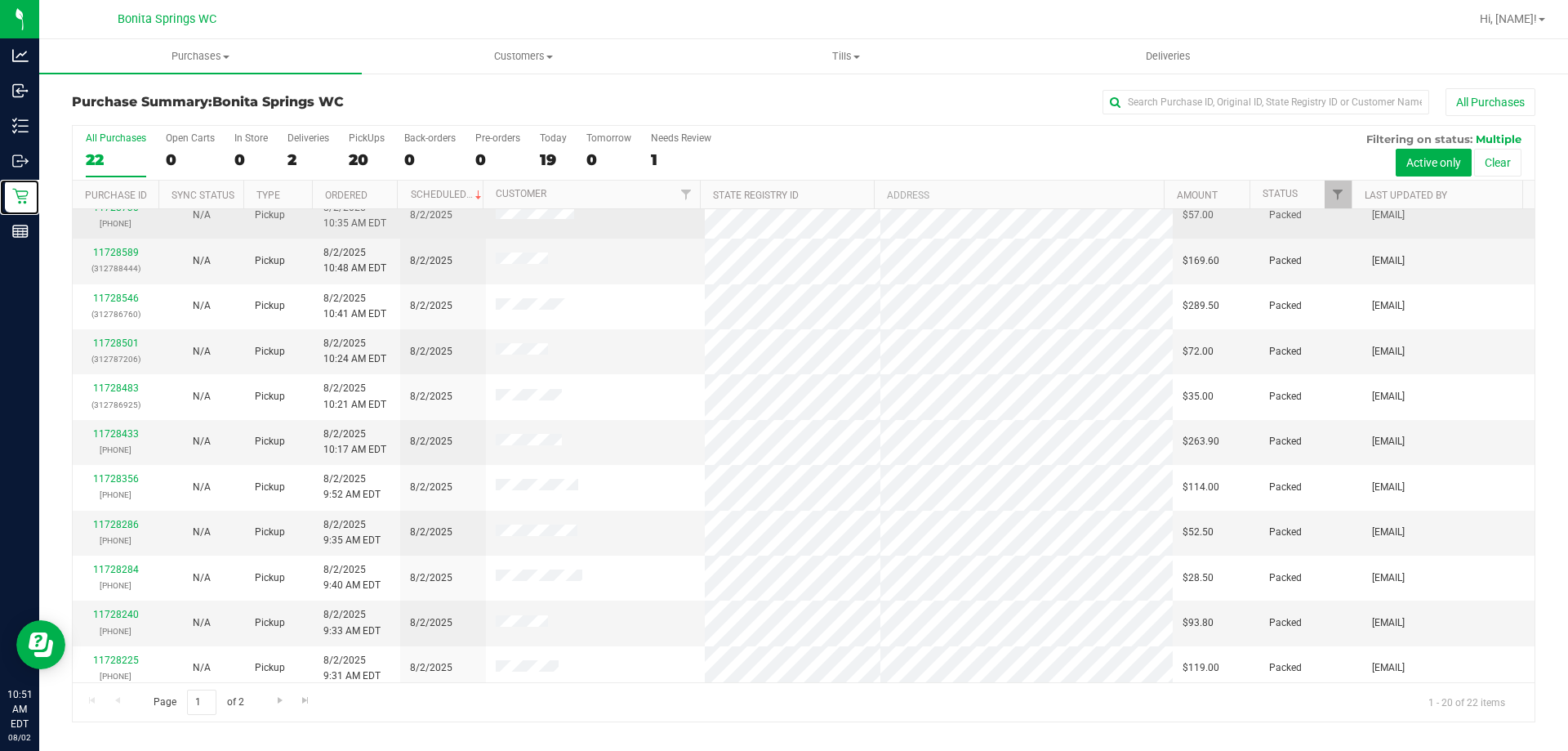 scroll, scrollTop: 105, scrollLeft: 0, axis: vertical 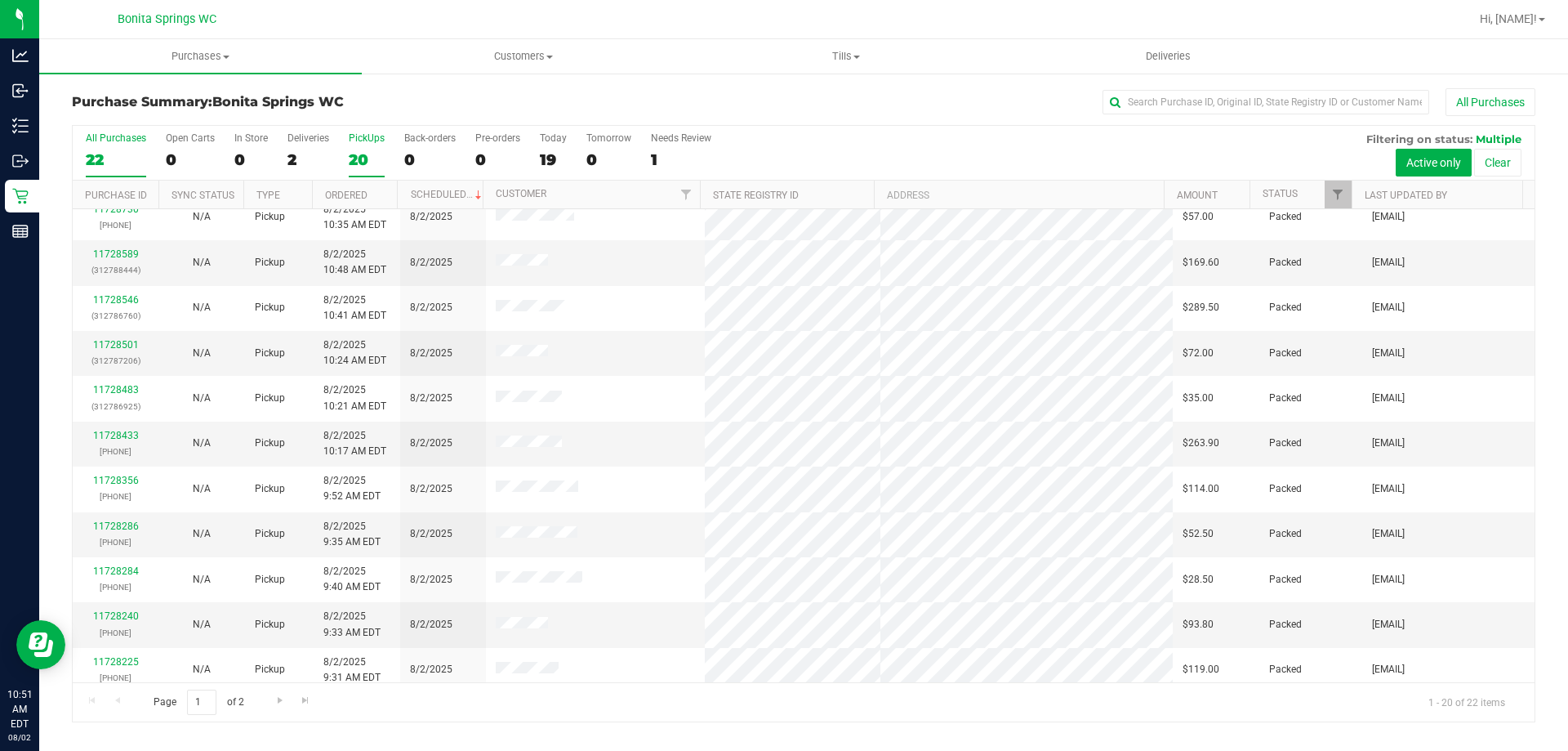 click on "20" at bounding box center (367, 159) 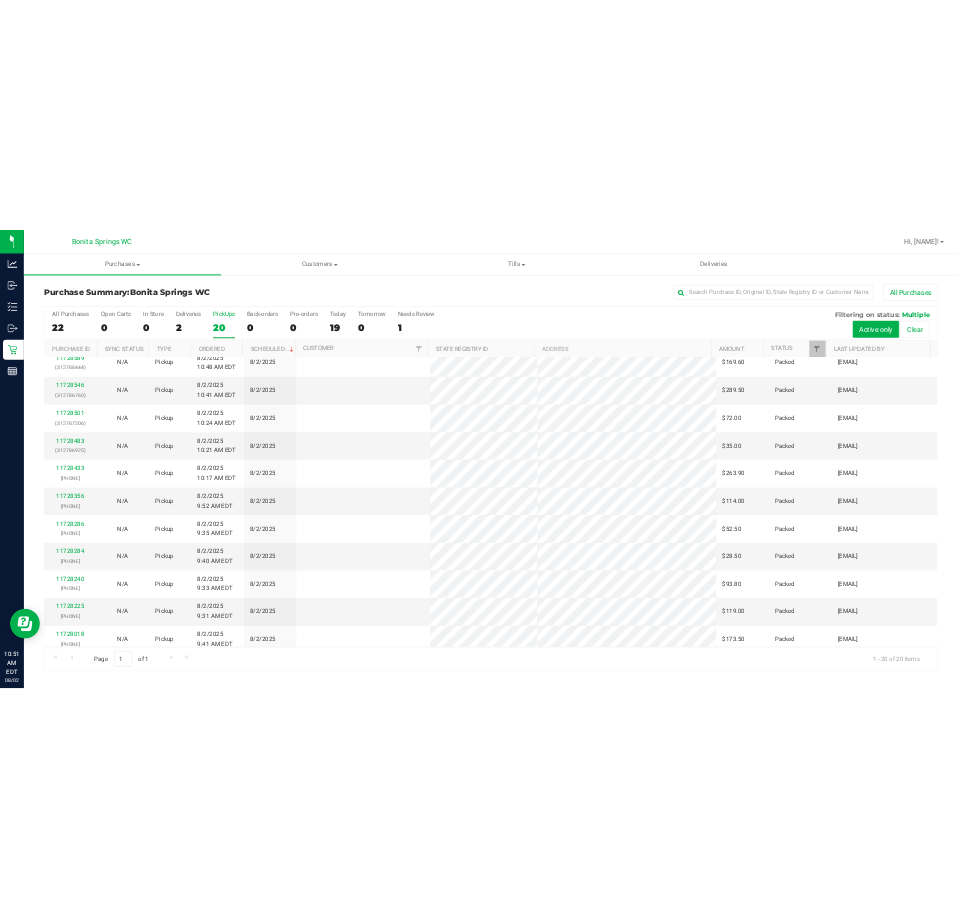 scroll, scrollTop: 0, scrollLeft: 0, axis: both 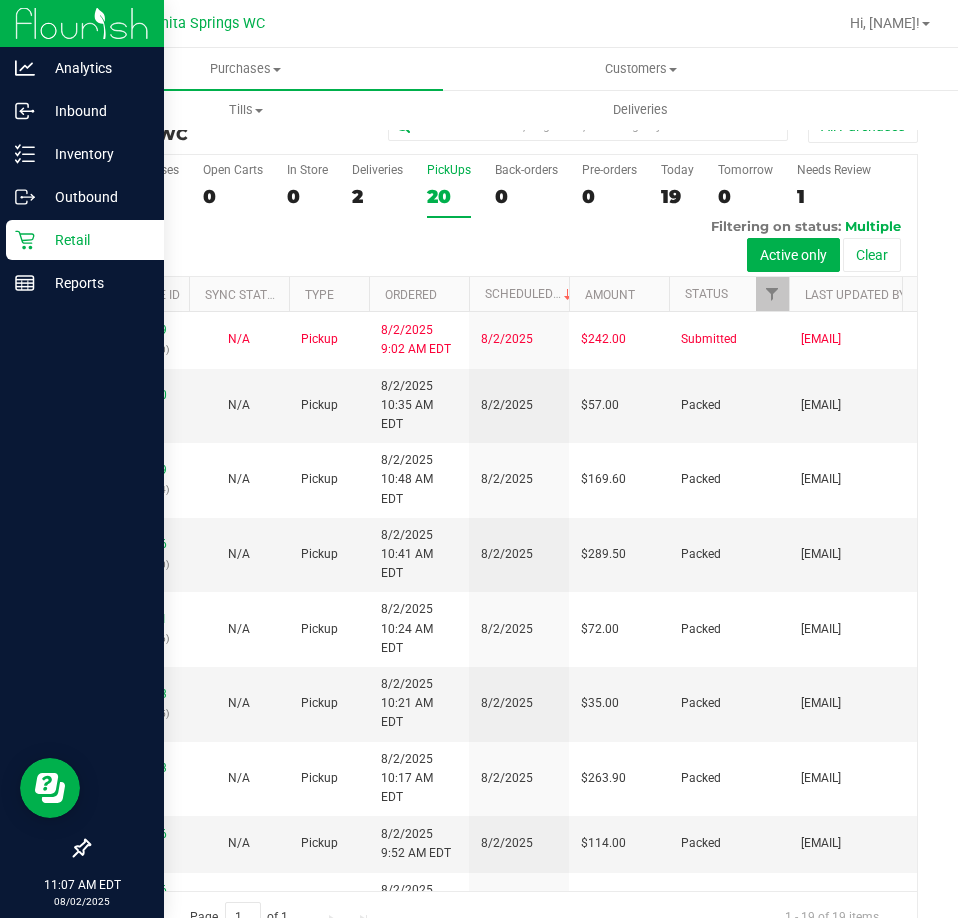click on "Retail" at bounding box center (95, 240) 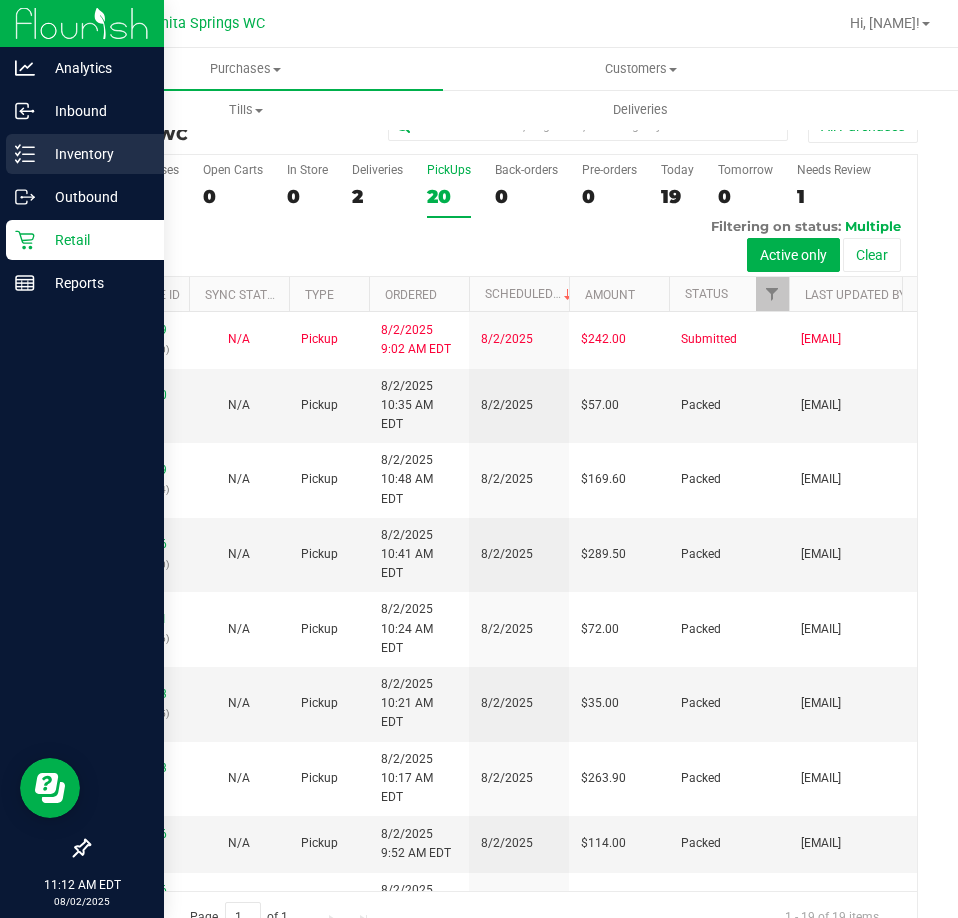 click on "Inventory" at bounding box center (85, 154) 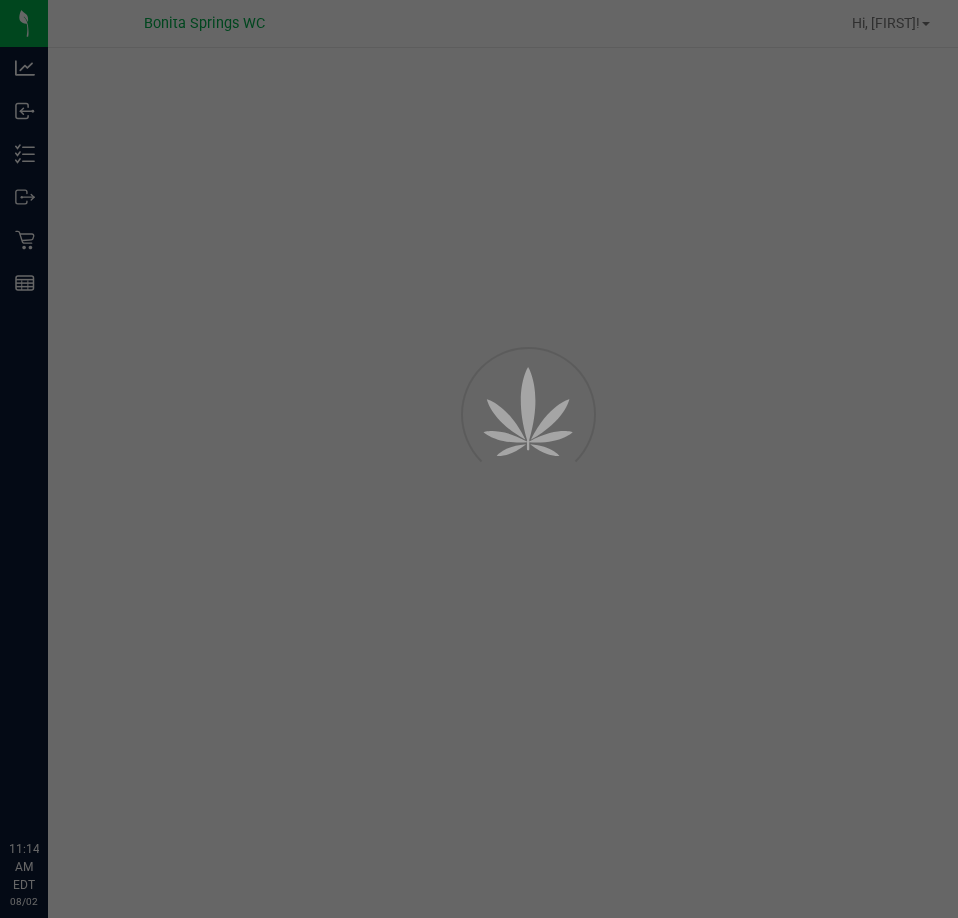 scroll, scrollTop: 0, scrollLeft: 0, axis: both 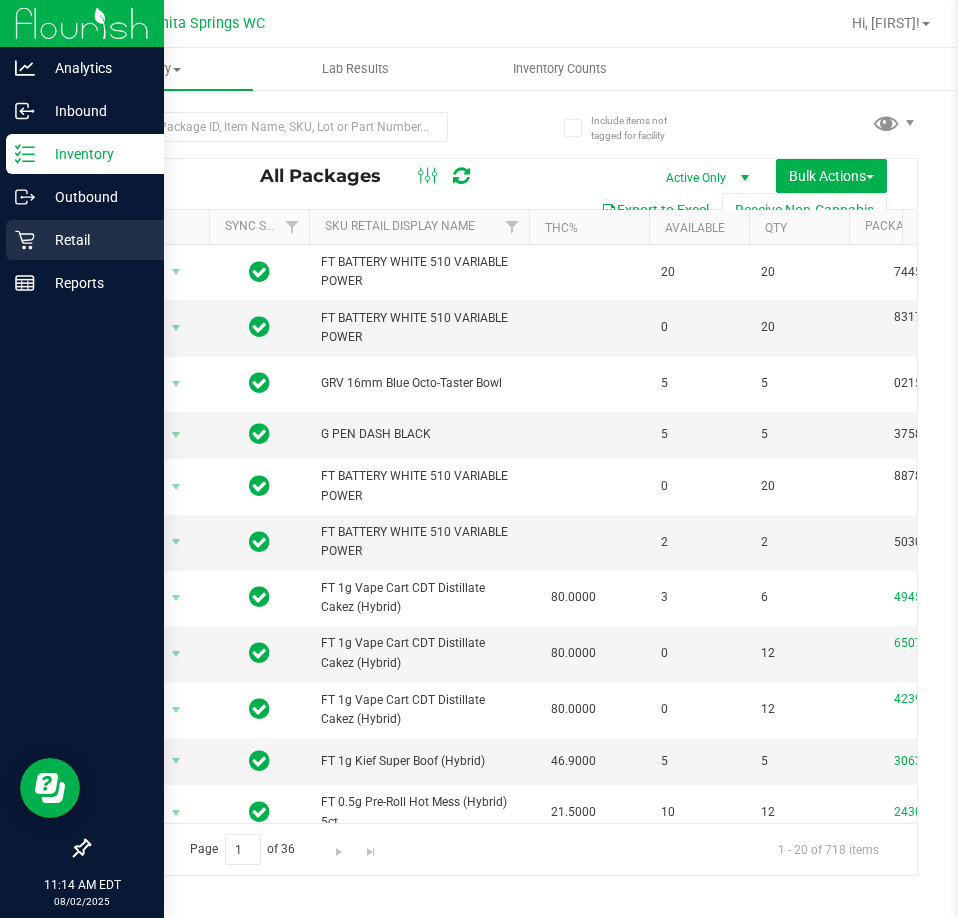 click on "Retail" at bounding box center (95, 240) 